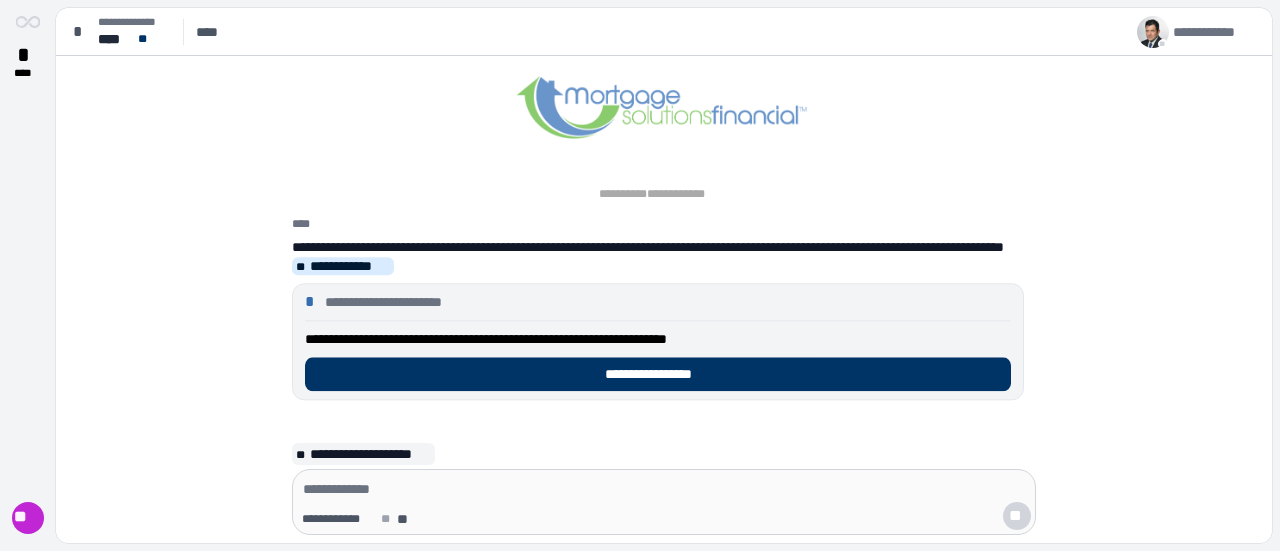 scroll, scrollTop: 0, scrollLeft: 0, axis: both 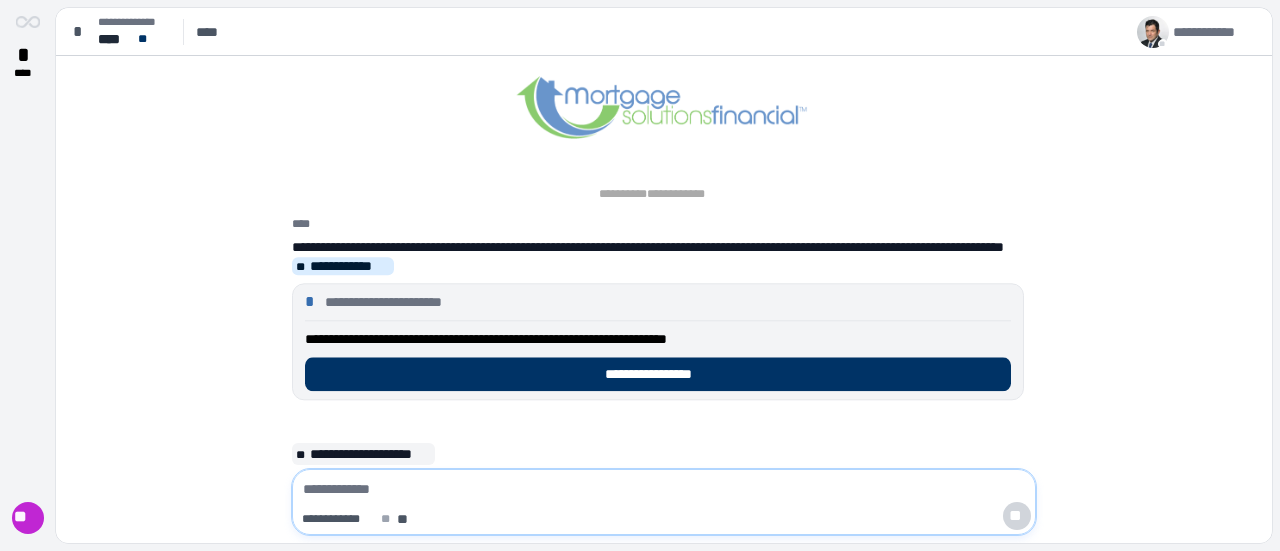 click at bounding box center (664, 489) 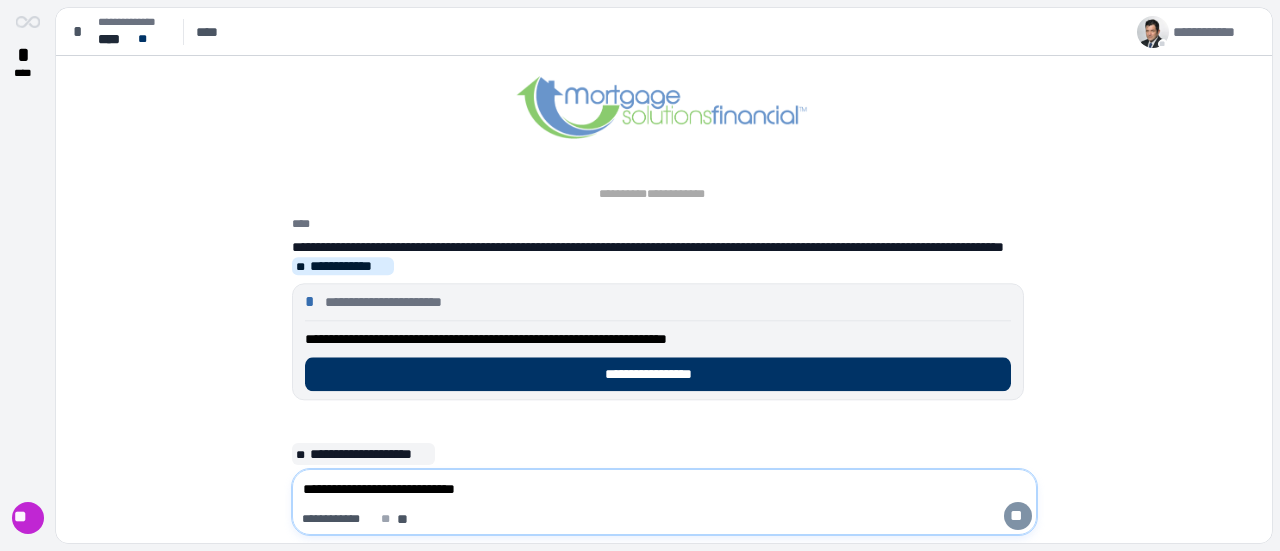 type on "**********" 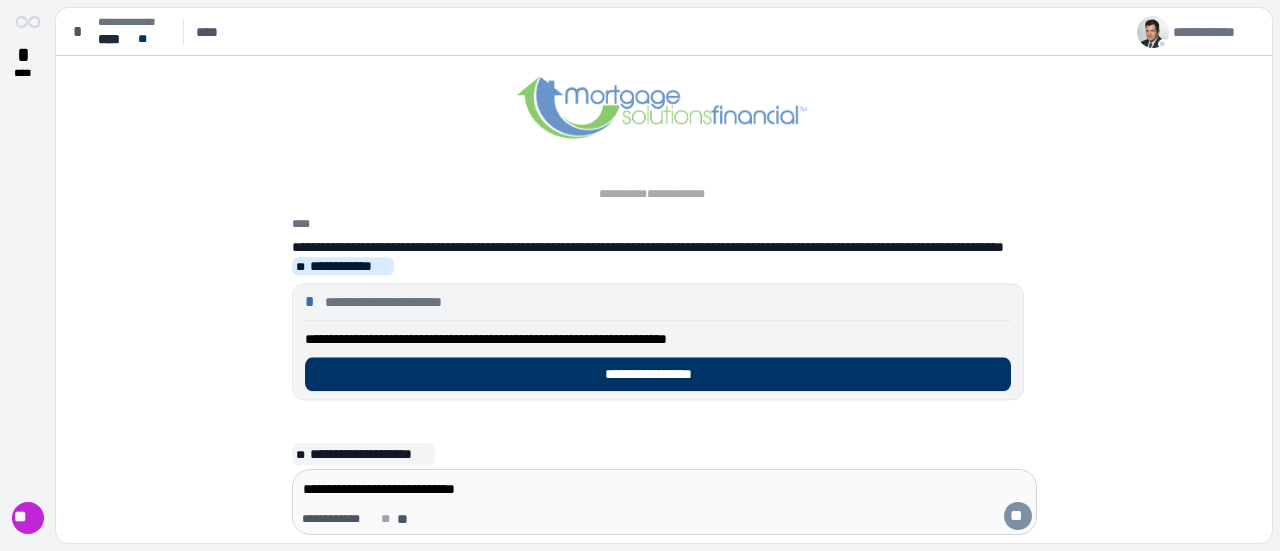 click on "**" at bounding box center (1018, 516) 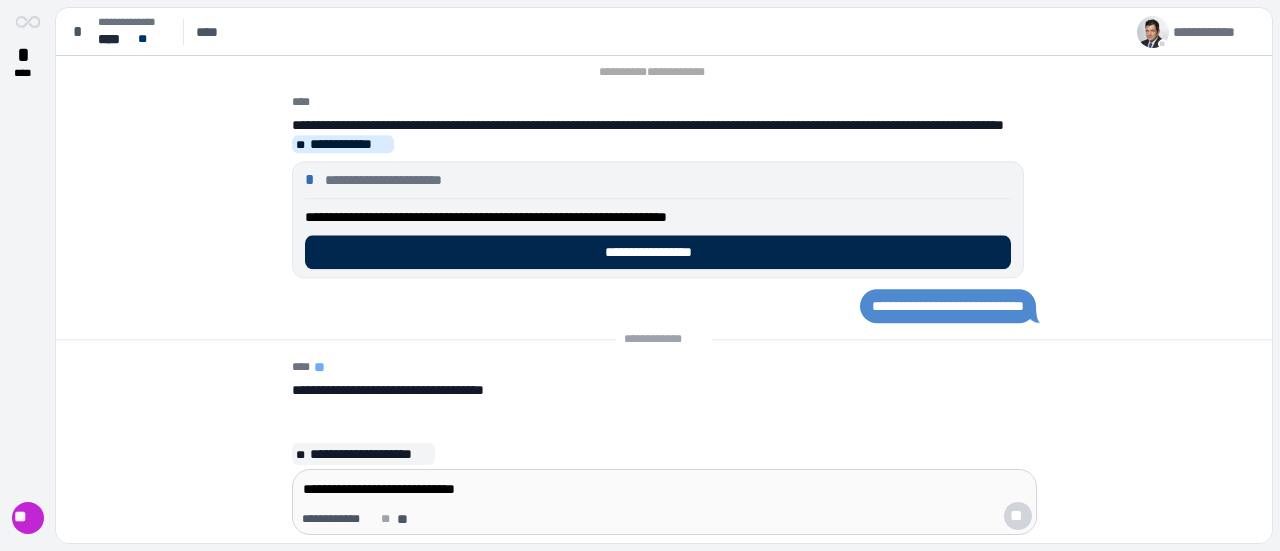 click on "**********" at bounding box center [658, 252] 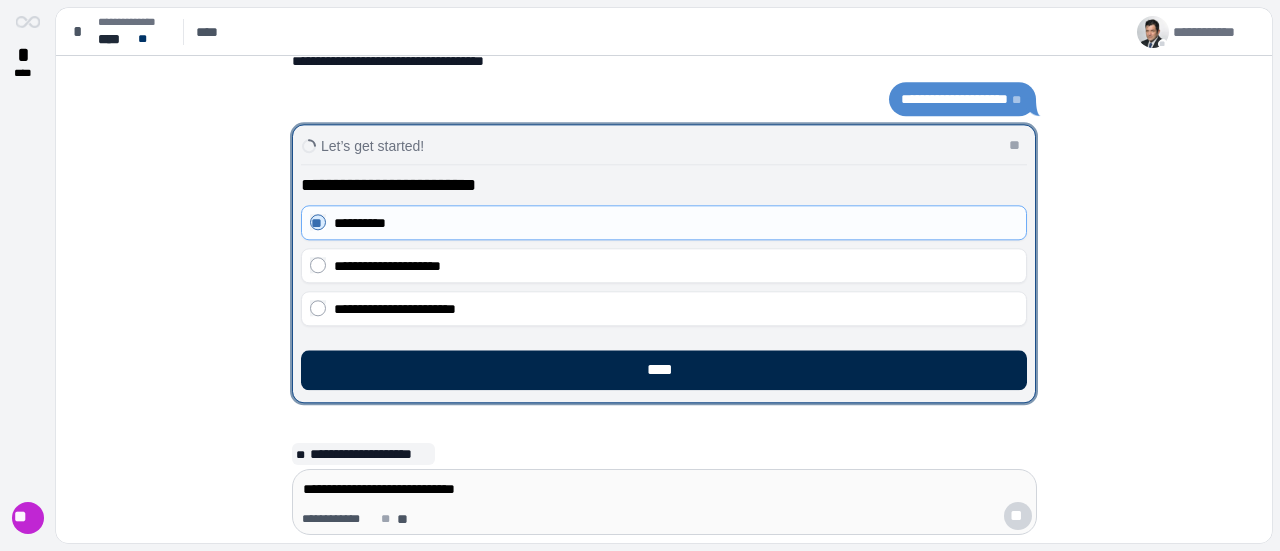 click on "****" at bounding box center [664, 370] 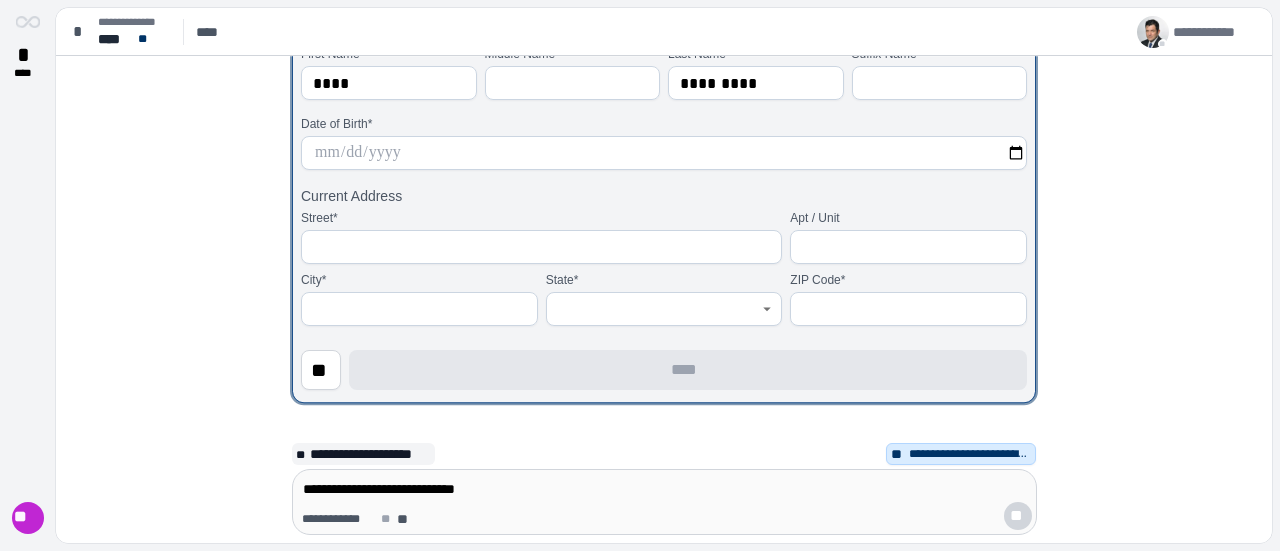 scroll, scrollTop: 335, scrollLeft: 0, axis: vertical 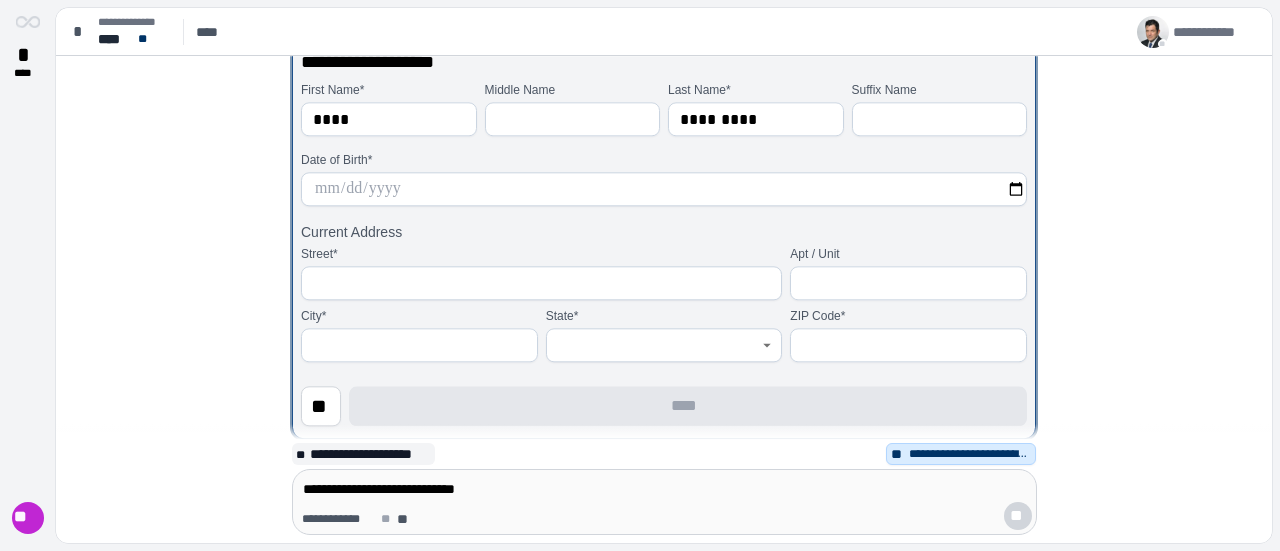 click at bounding box center (664, 189) 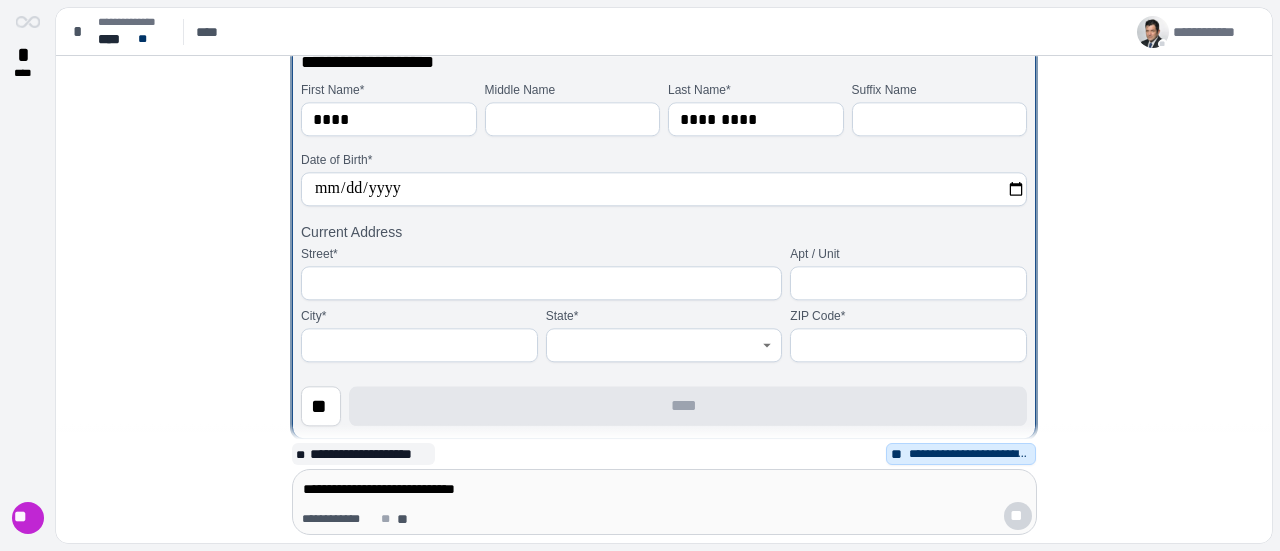 type on "**********" 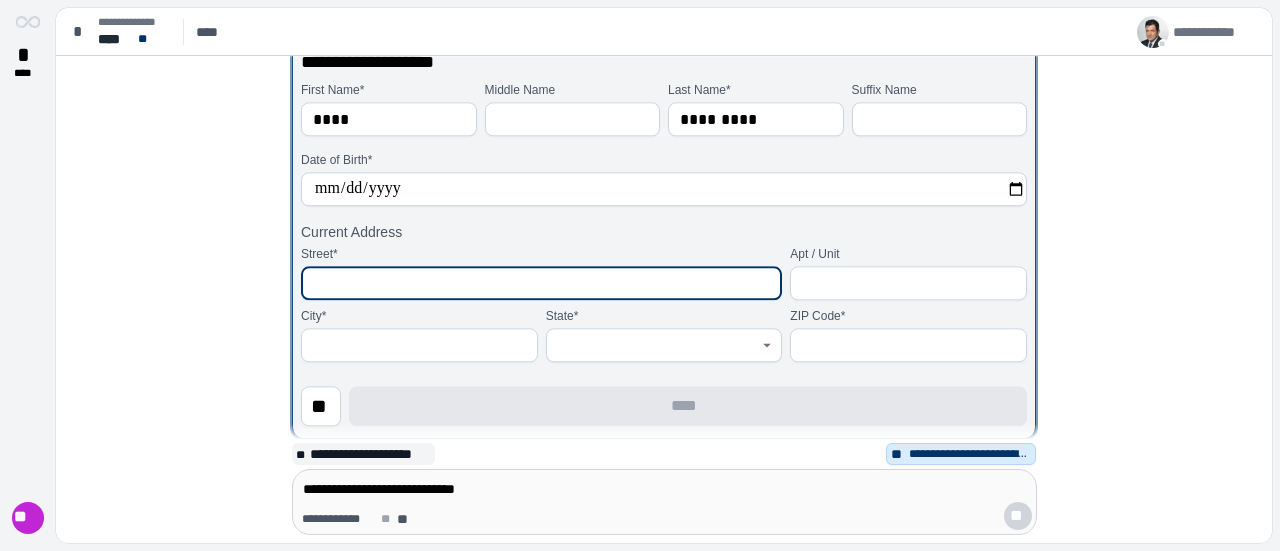 click at bounding box center [541, 283] 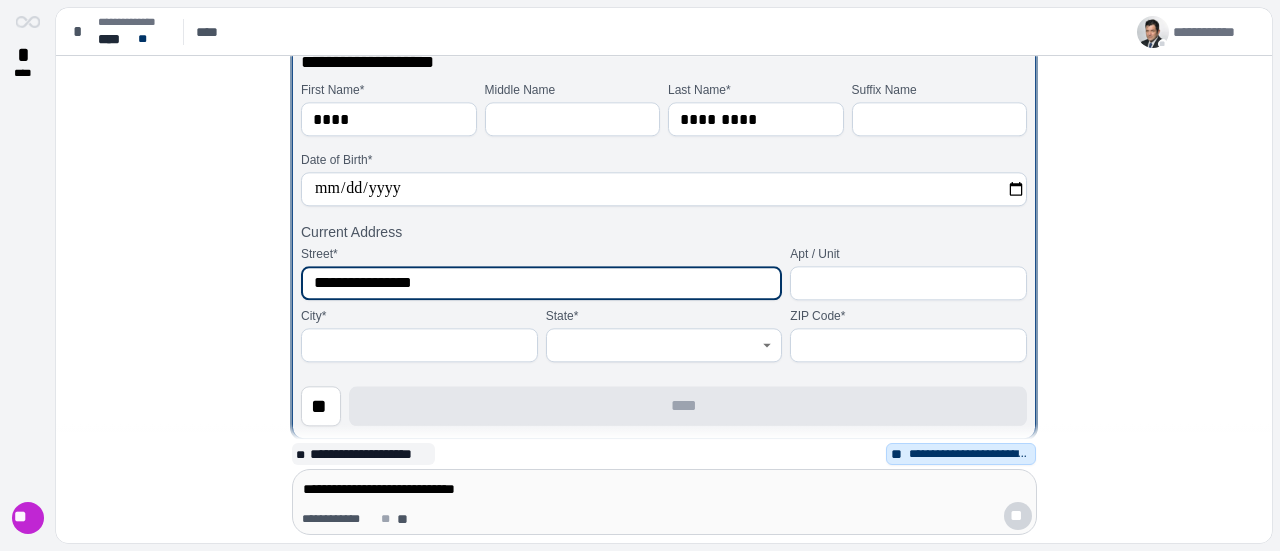 type on "**********" 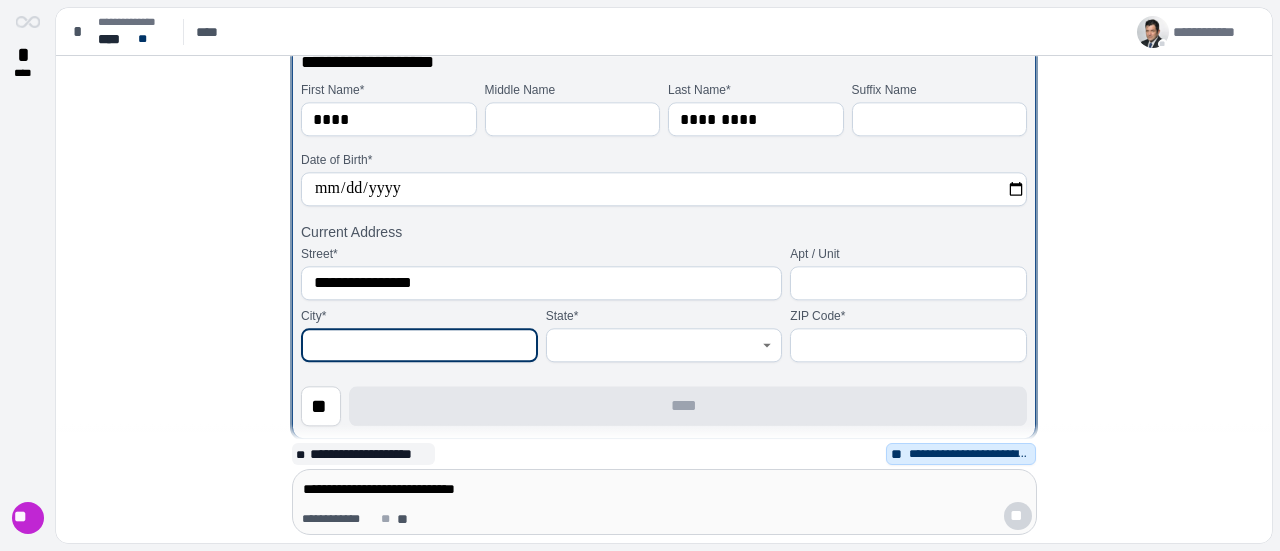 click at bounding box center [419, 345] 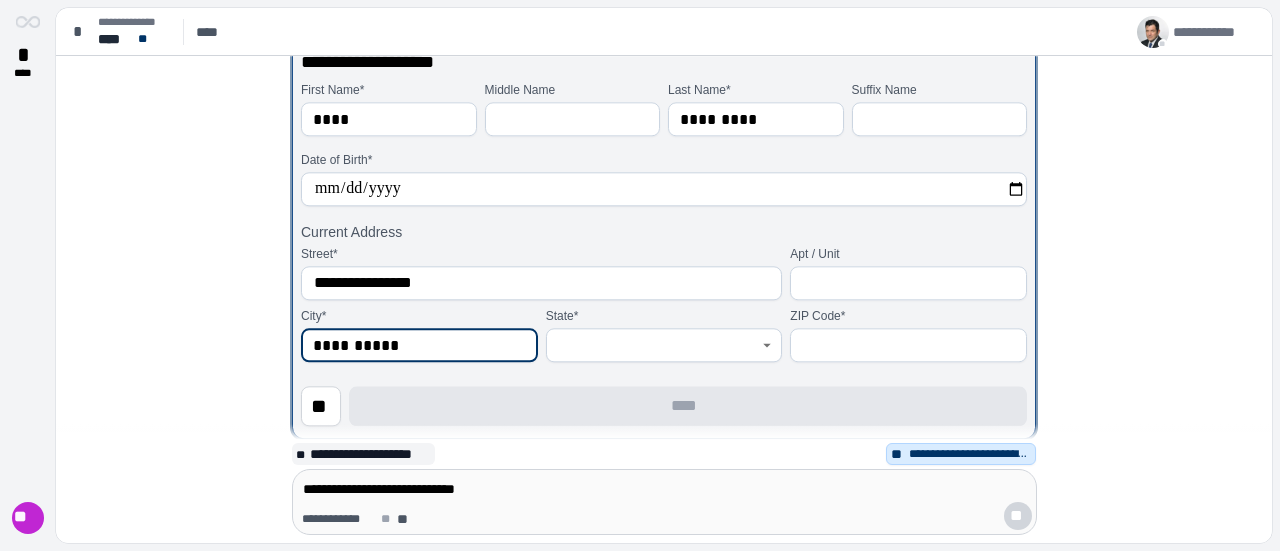 type on "**********" 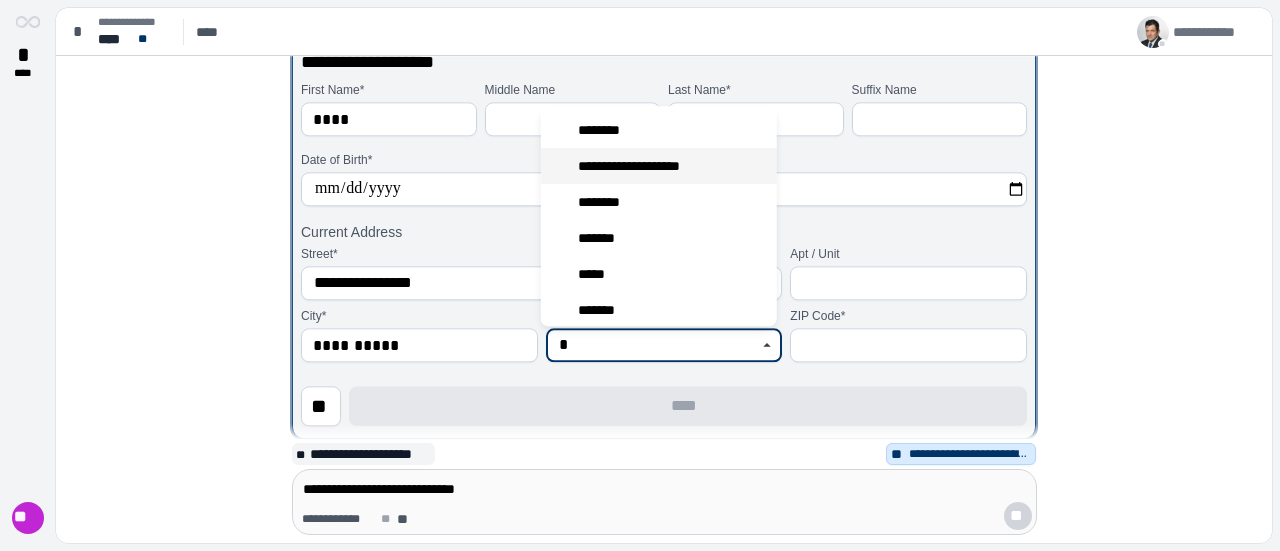 click on "**********" at bounding box center (639, 166) 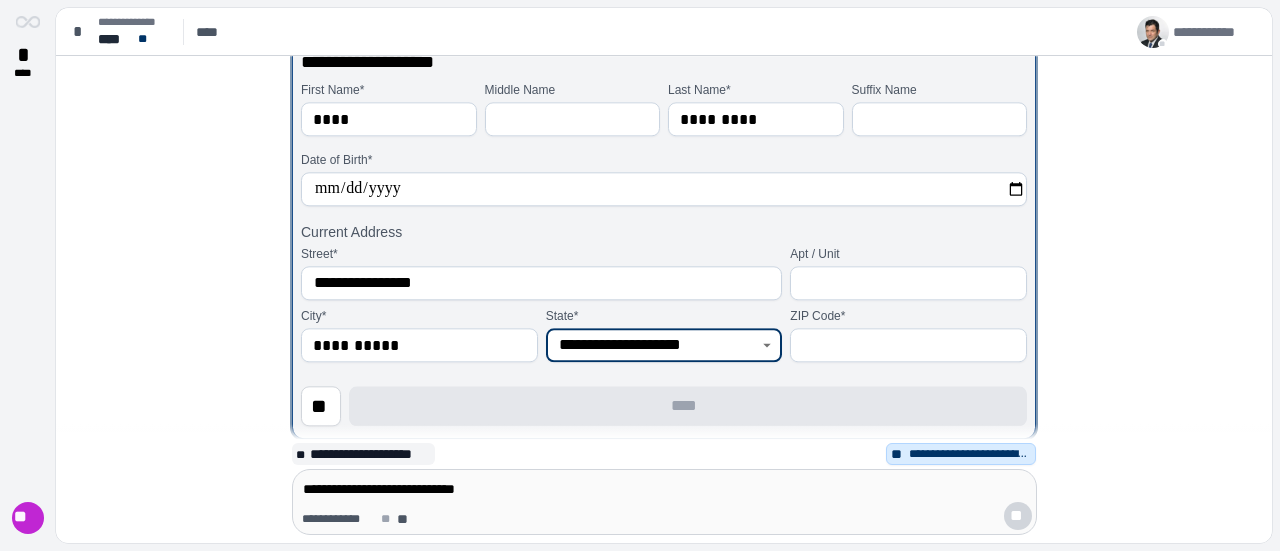 type on "**********" 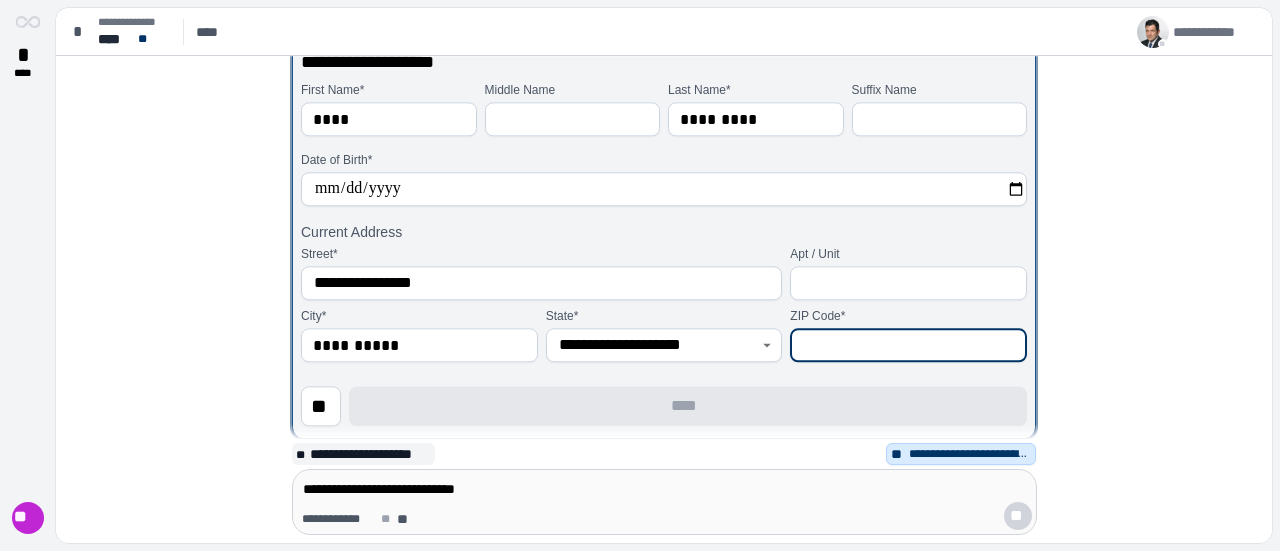 click at bounding box center [908, 345] 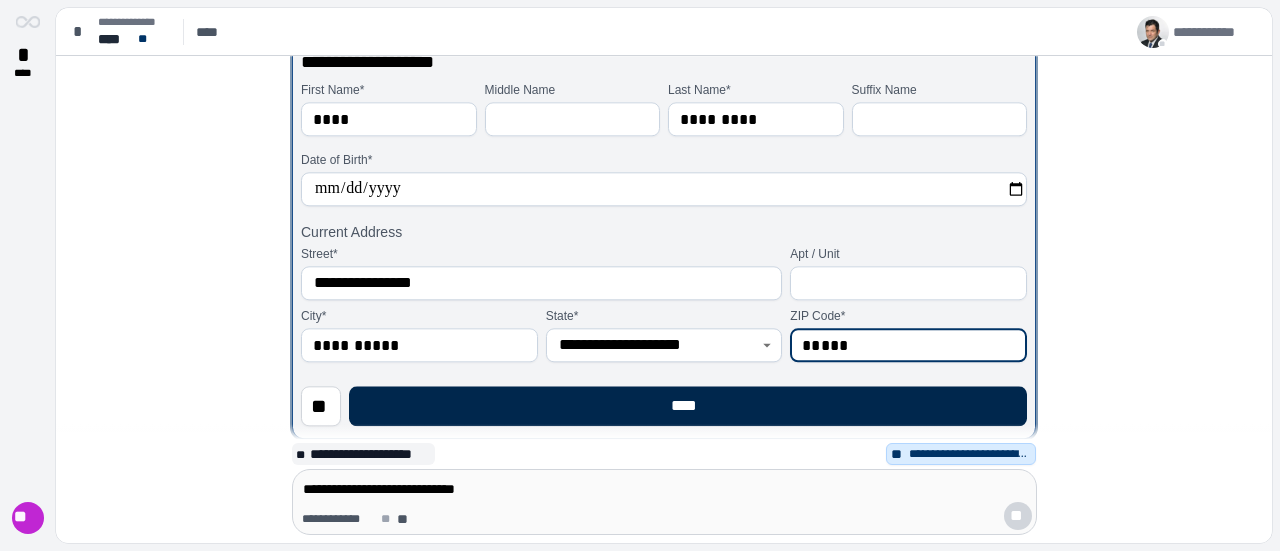 type on "*****" 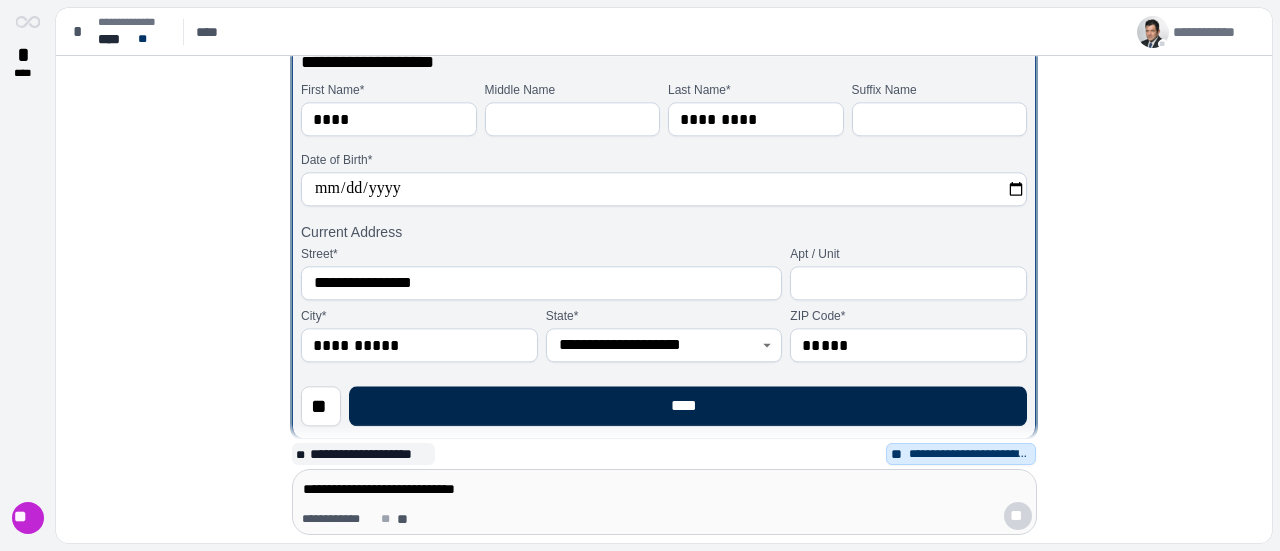 click on "****" at bounding box center (688, 406) 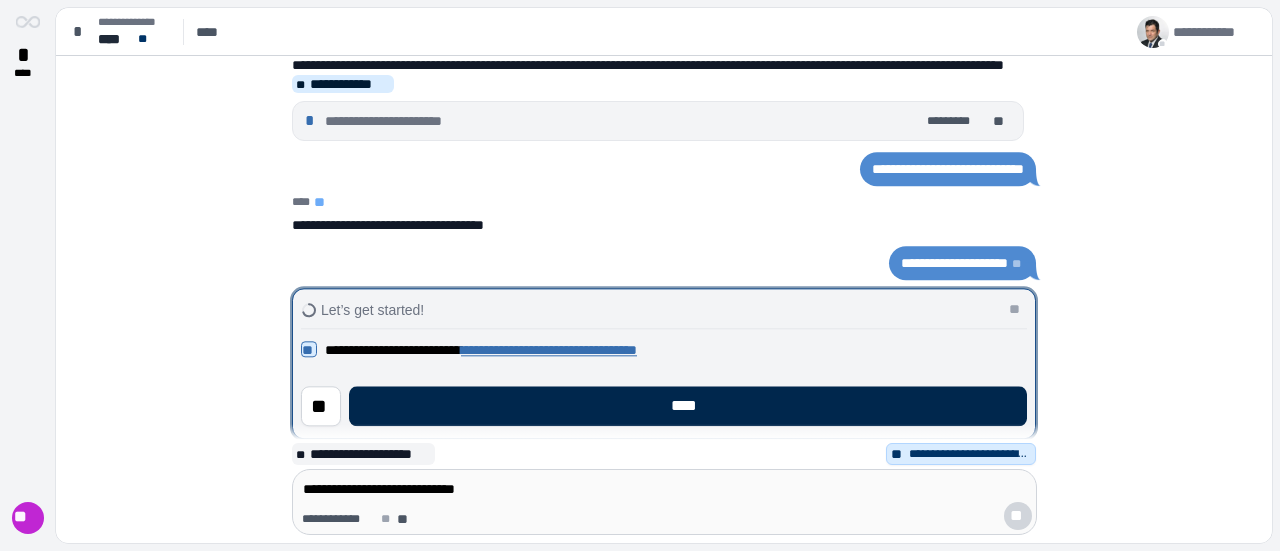 click on "****" at bounding box center (688, 406) 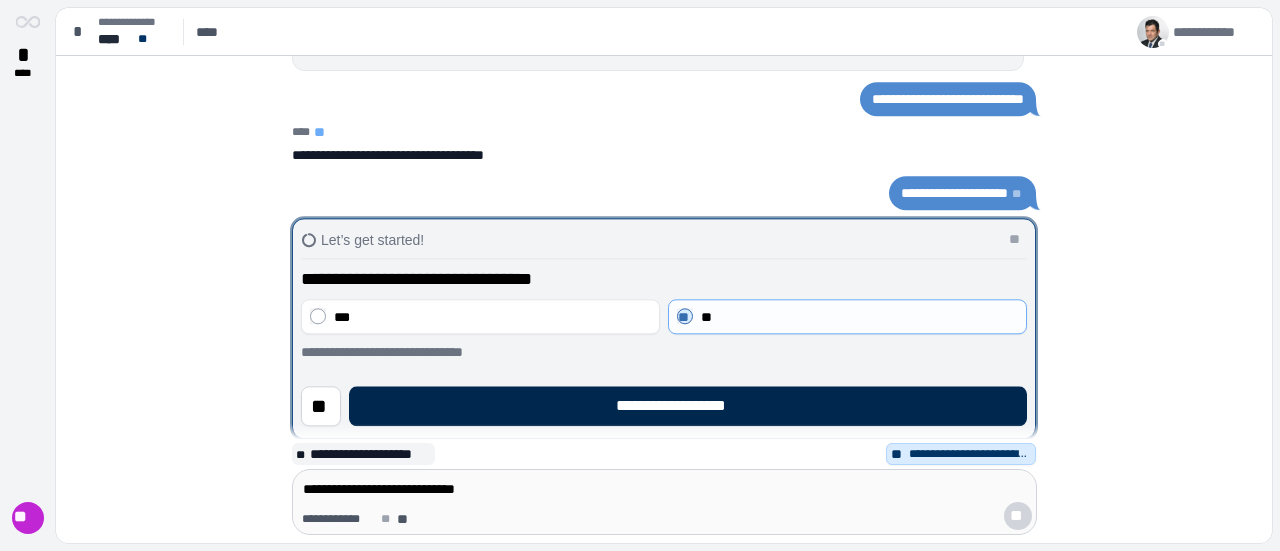 click on "**********" at bounding box center (688, 406) 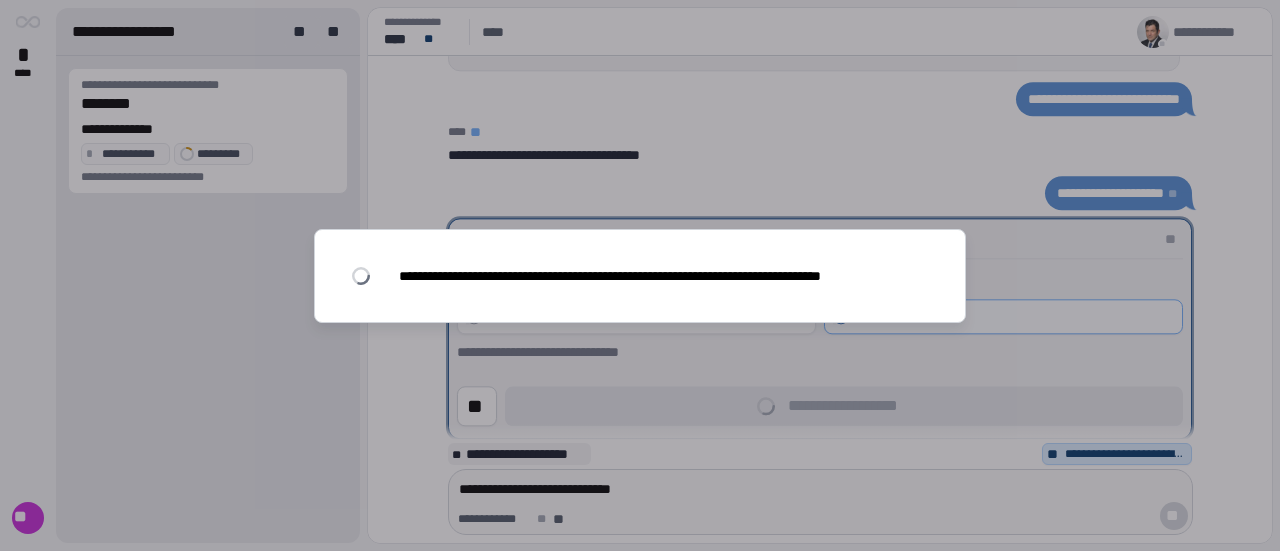 scroll, scrollTop: 0, scrollLeft: 0, axis: both 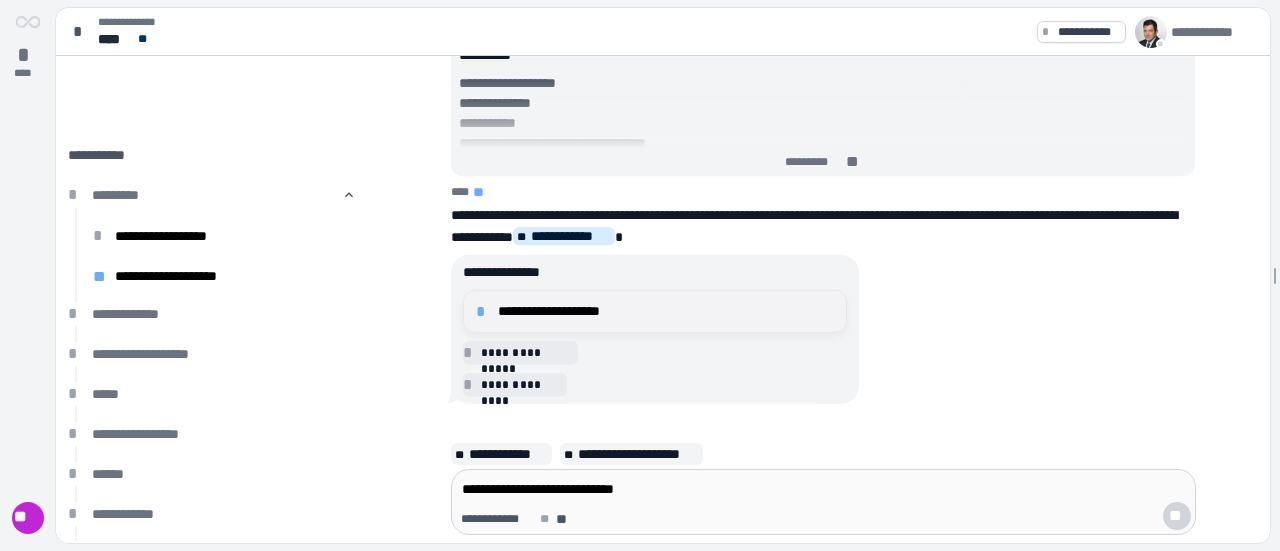 click on "**********" at bounding box center (666, 311) 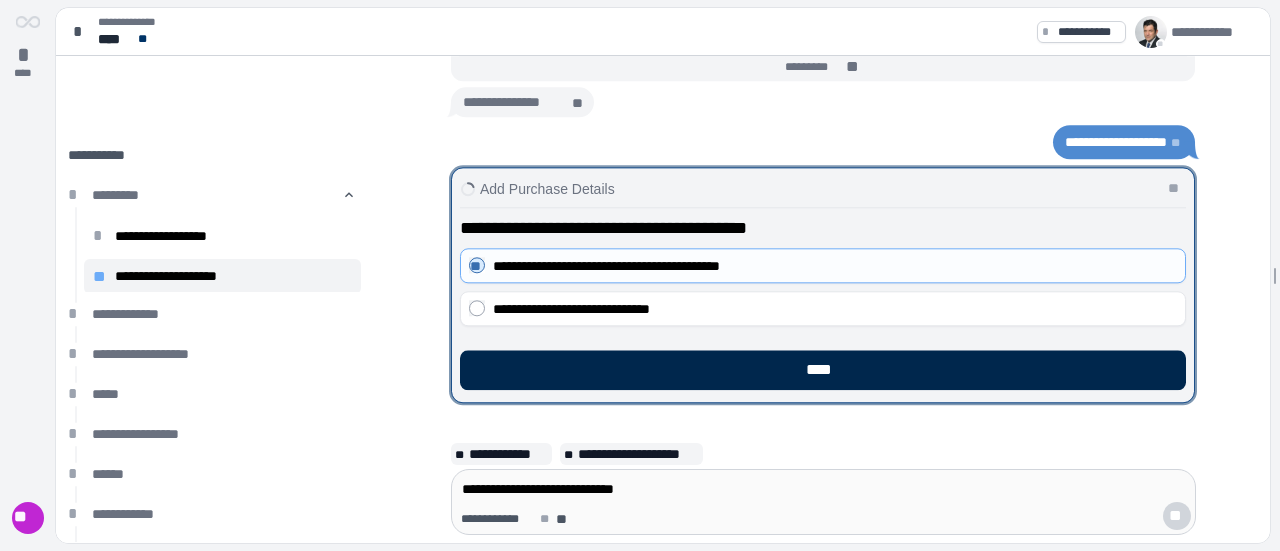 click on "****" at bounding box center [823, 370] 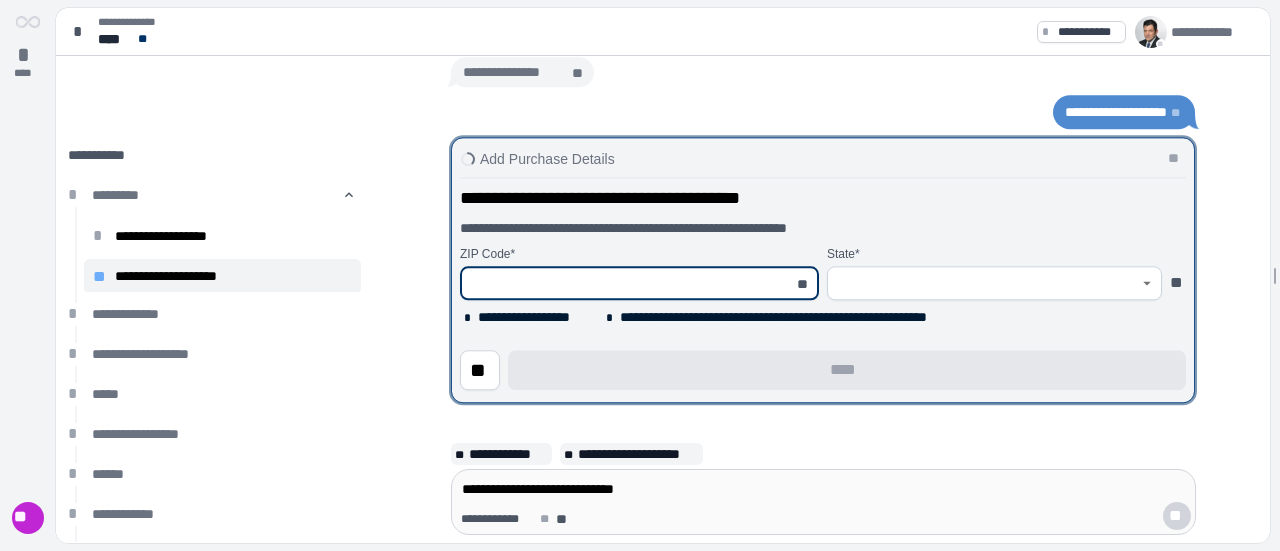 click at bounding box center (628, 283) 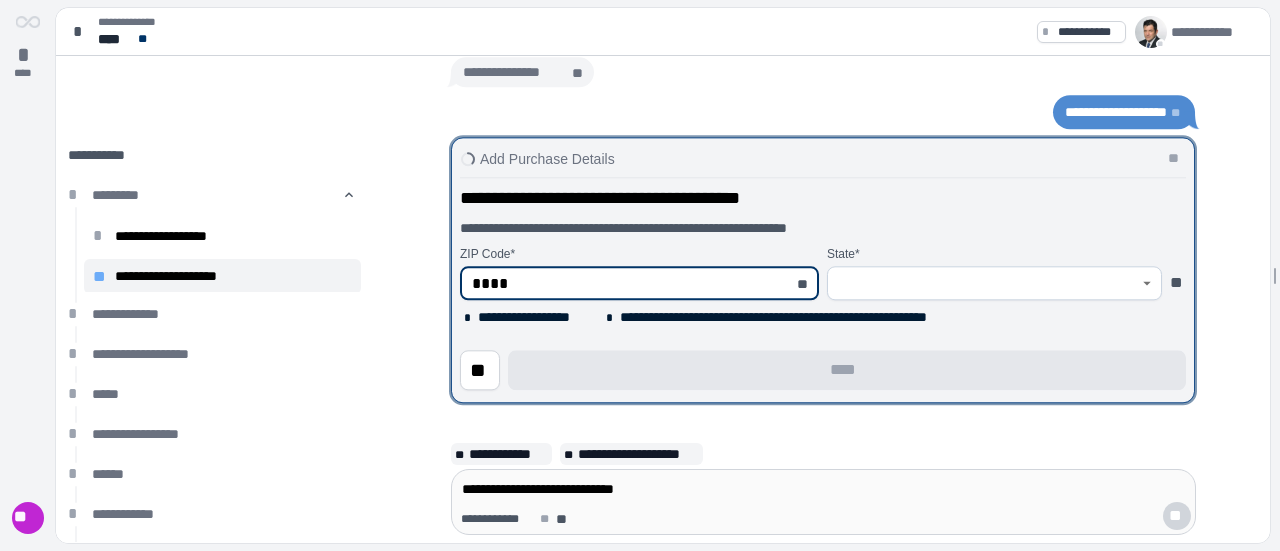 type on "*****" 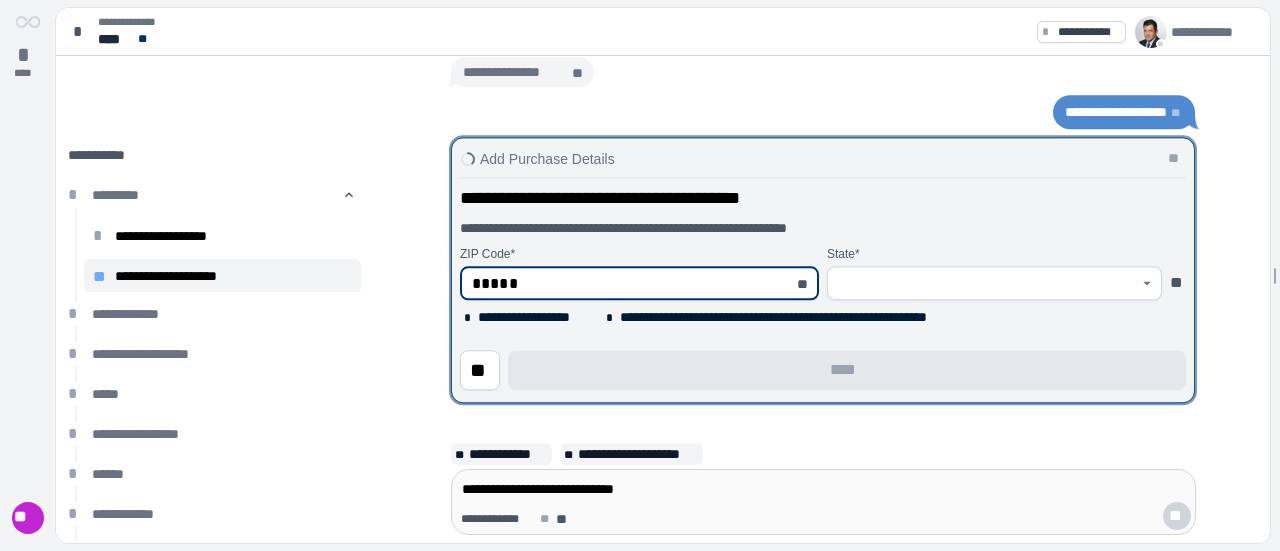 type on "******" 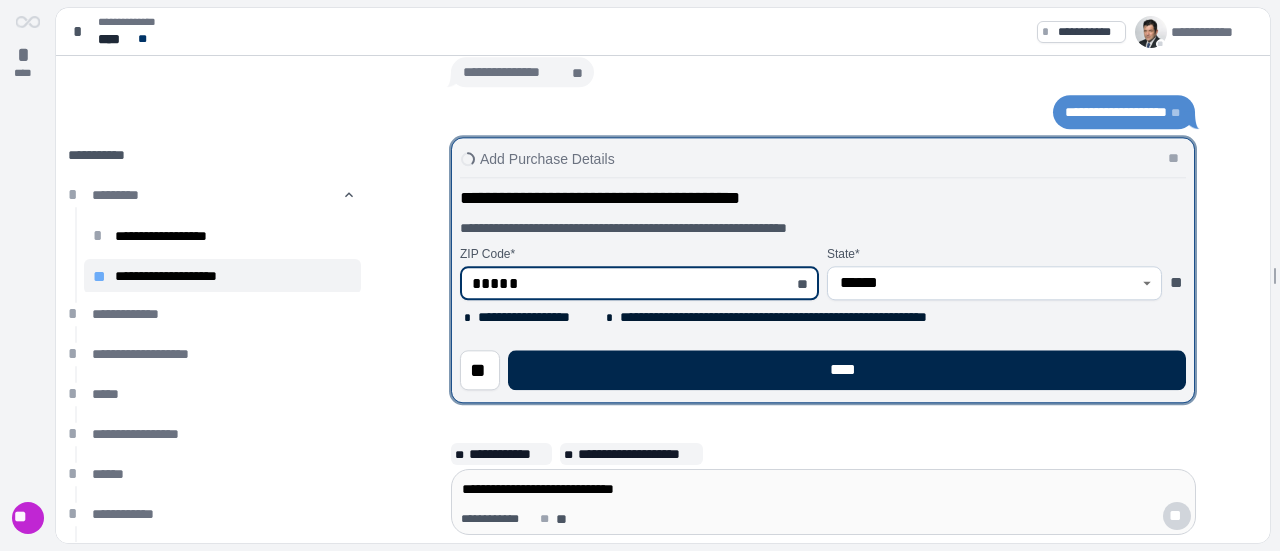 type on "*****" 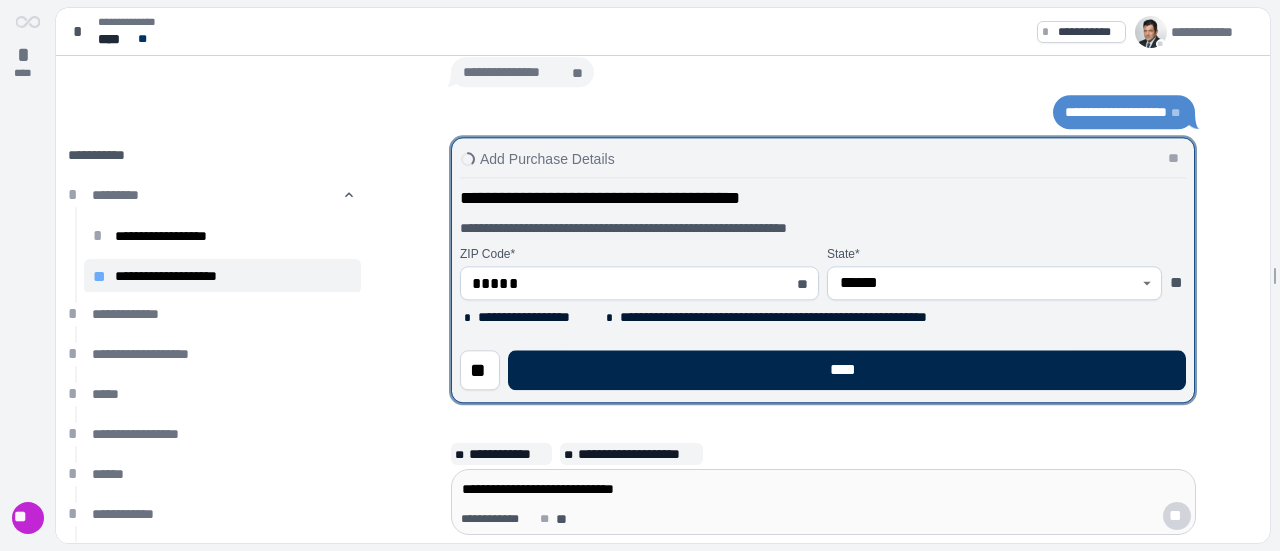 click on "****" at bounding box center [847, 370] 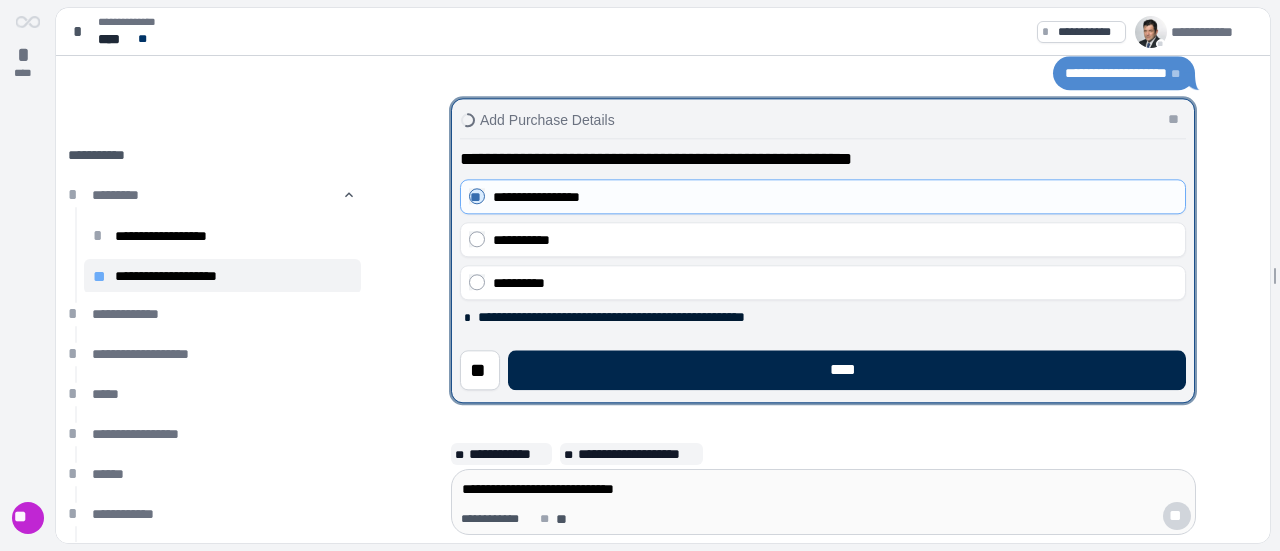 click on "****" at bounding box center (847, 370) 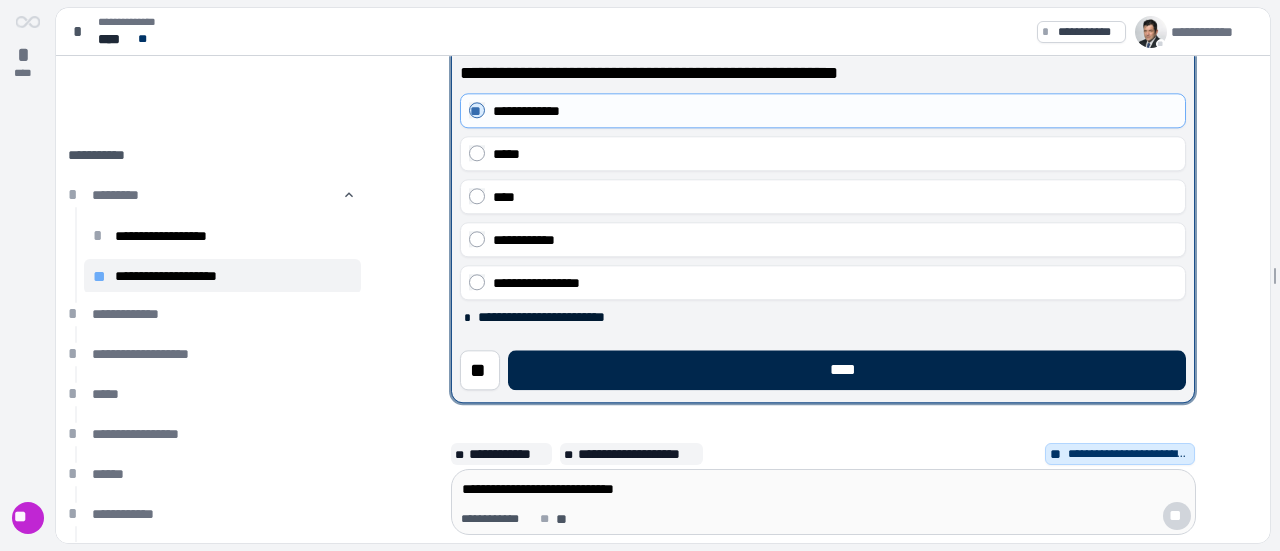 click on "****" at bounding box center (847, 370) 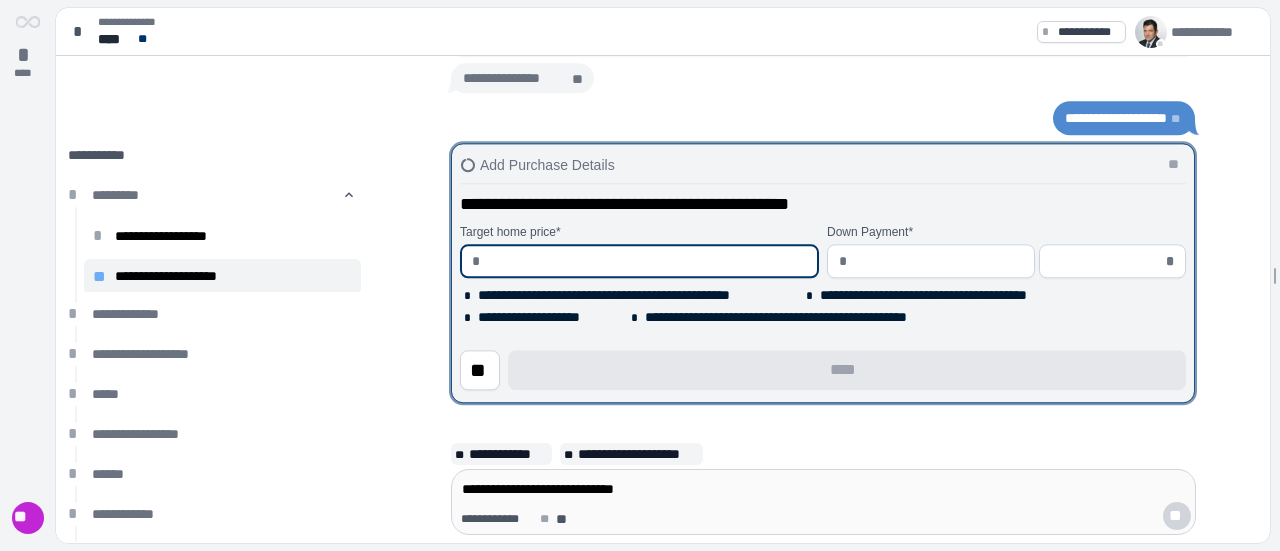 click at bounding box center [647, 261] 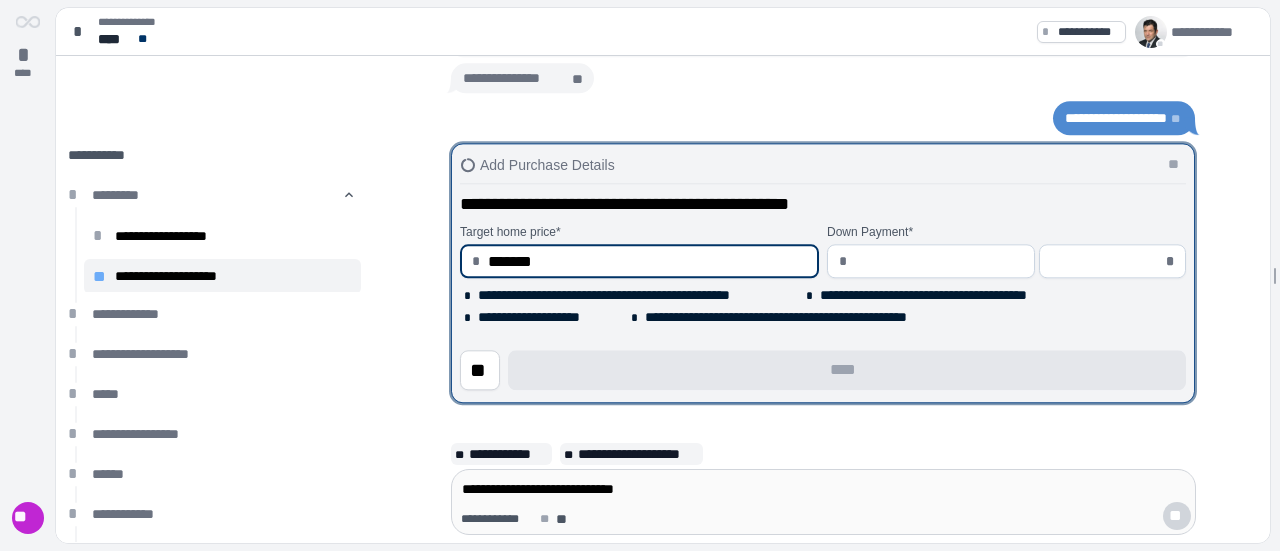 type on "**********" 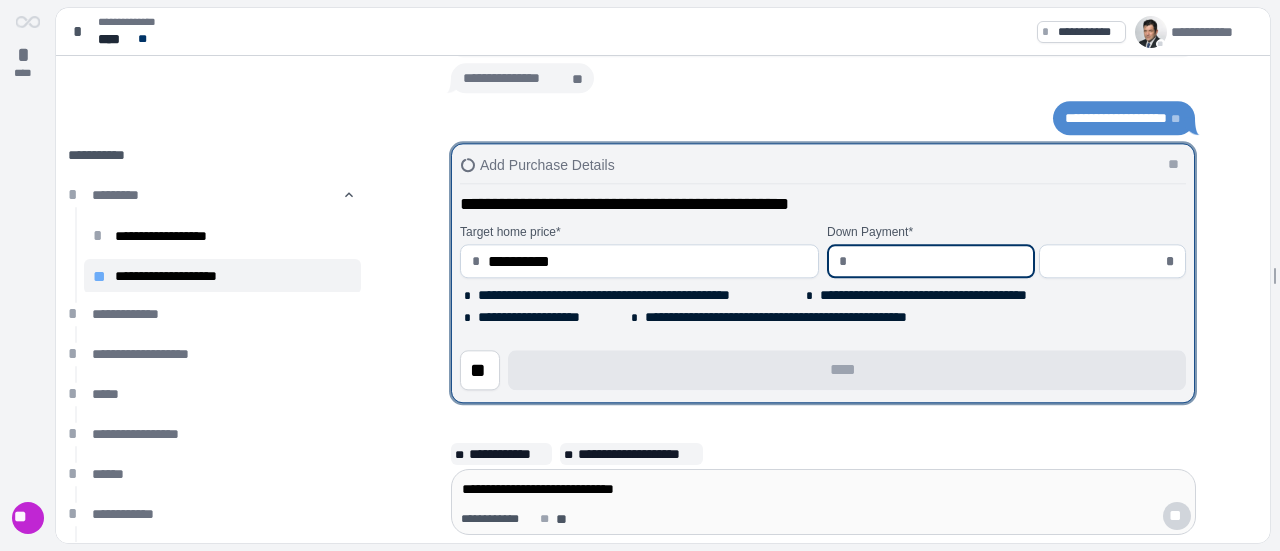 type on "*" 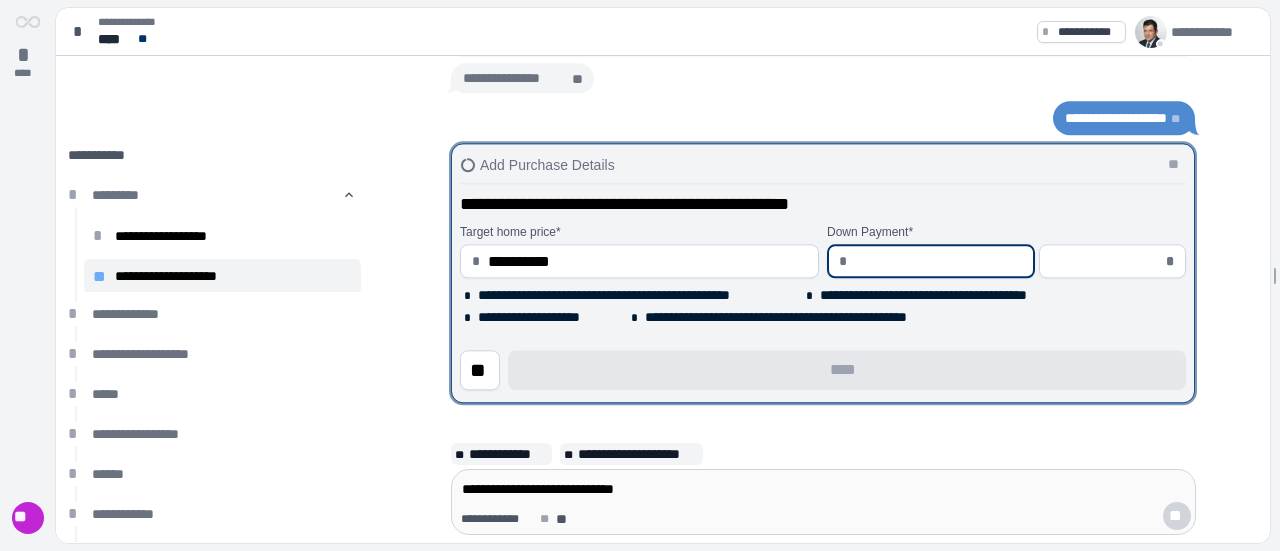 type on "*****" 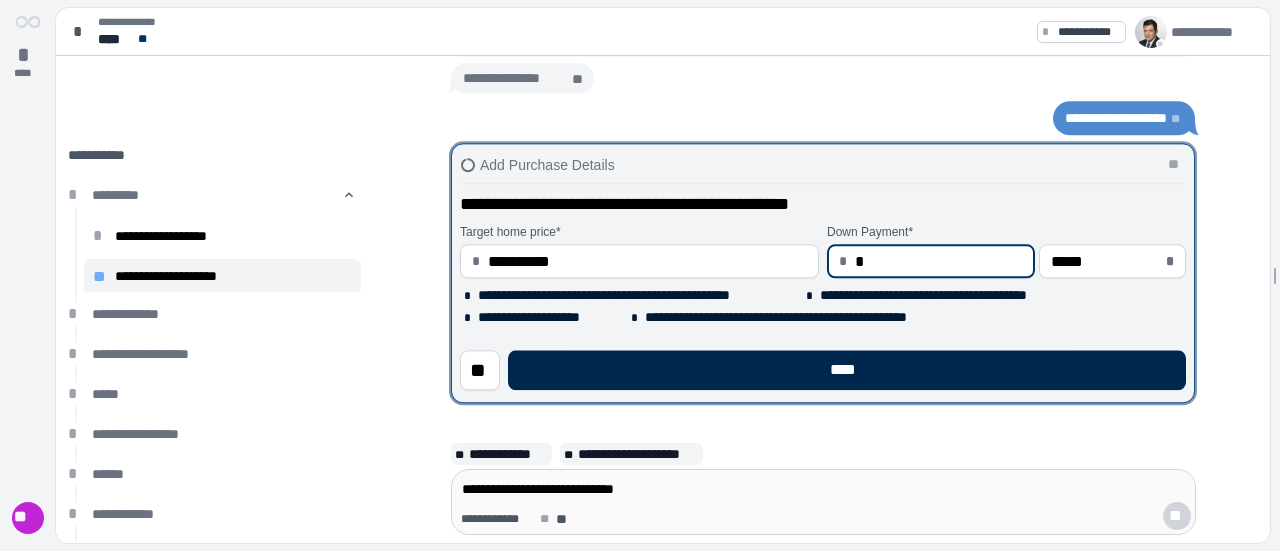 type on "****" 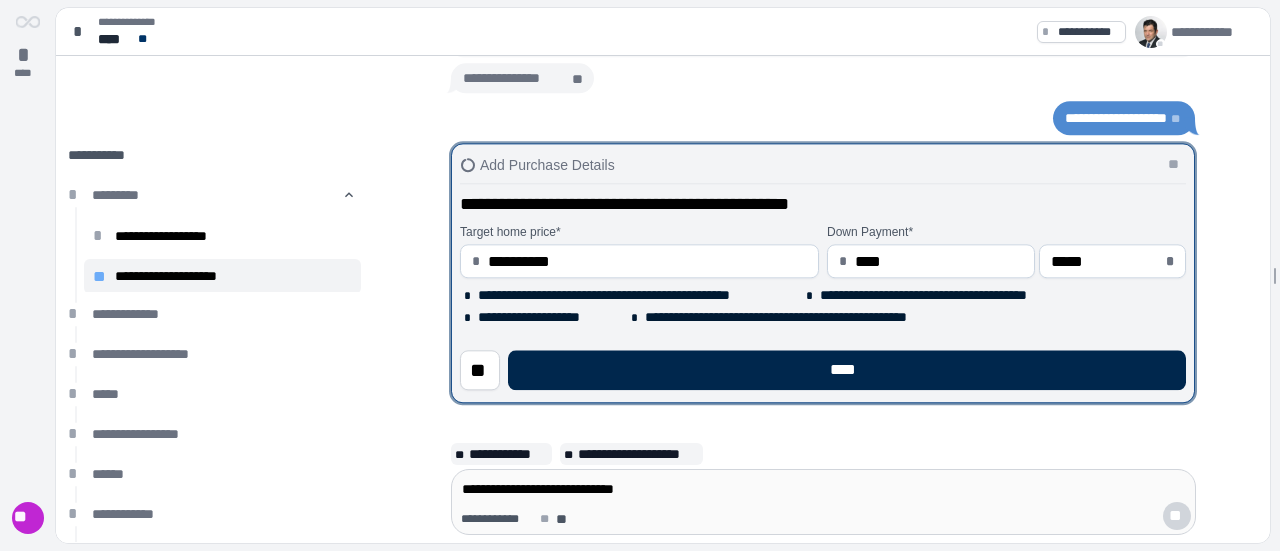 click on "****" at bounding box center [847, 370] 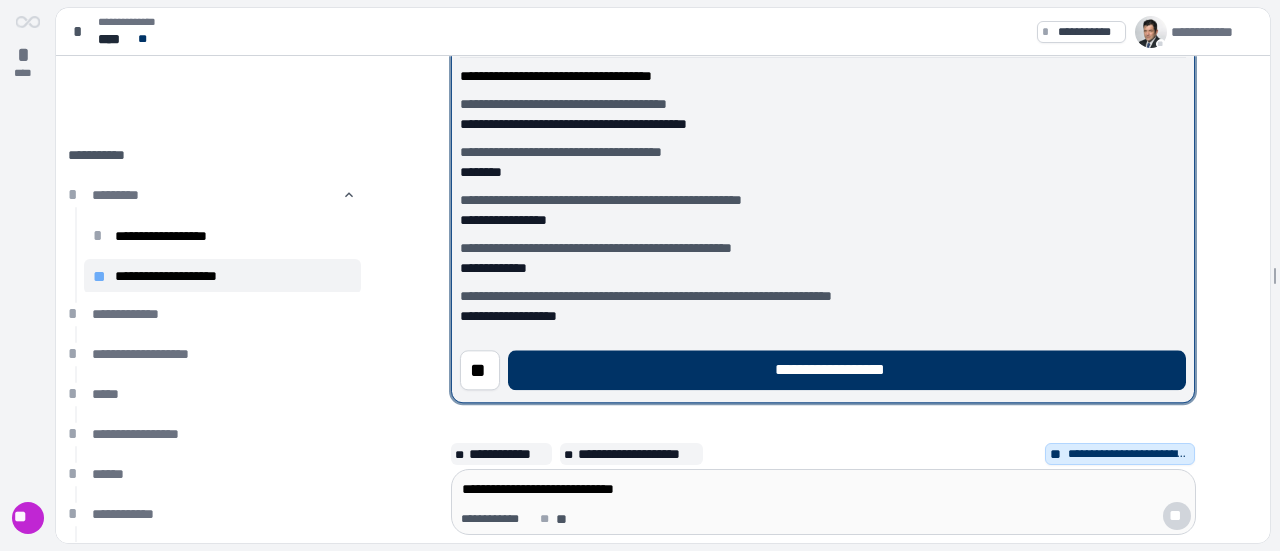 click on "Add Purchase Details ** [REDACTED]" at bounding box center [823, 210] 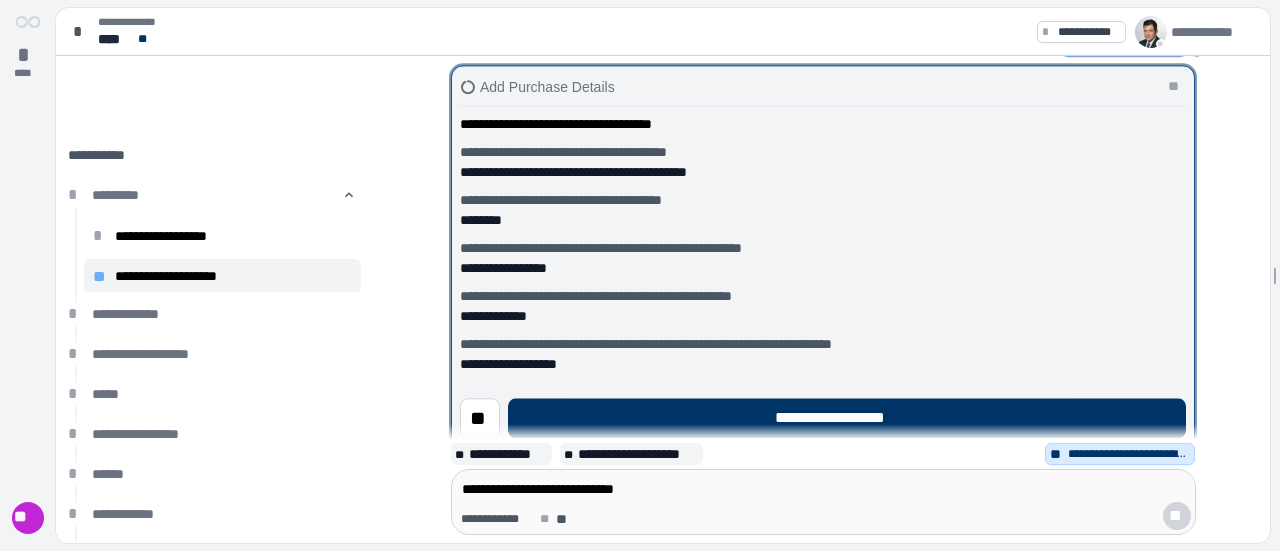 scroll, scrollTop: 0, scrollLeft: 0, axis: both 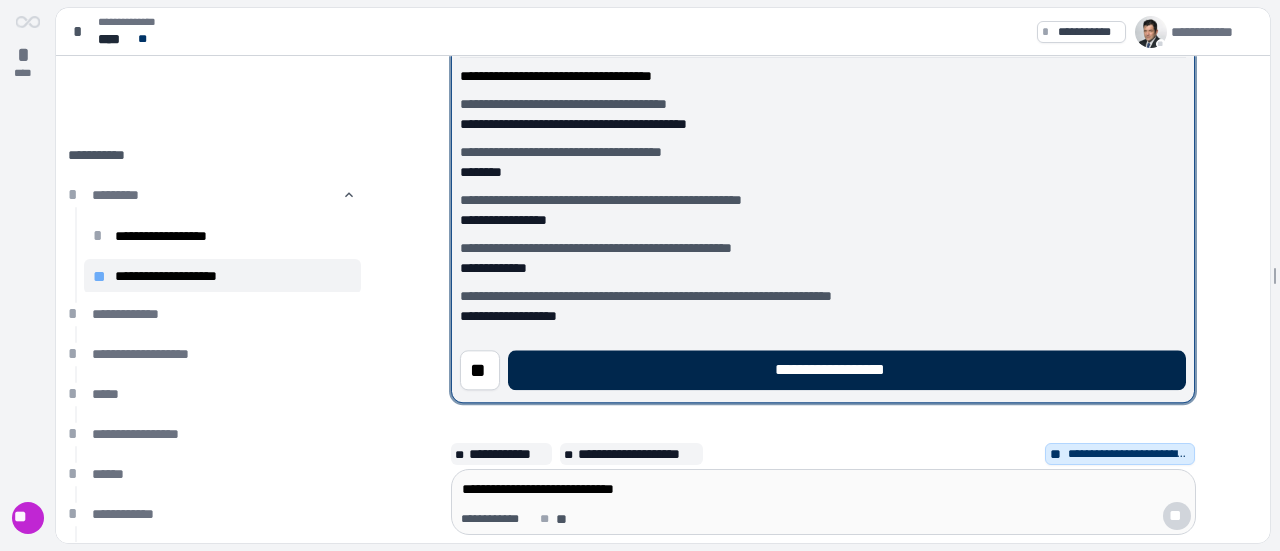 click on "**********" at bounding box center (847, 370) 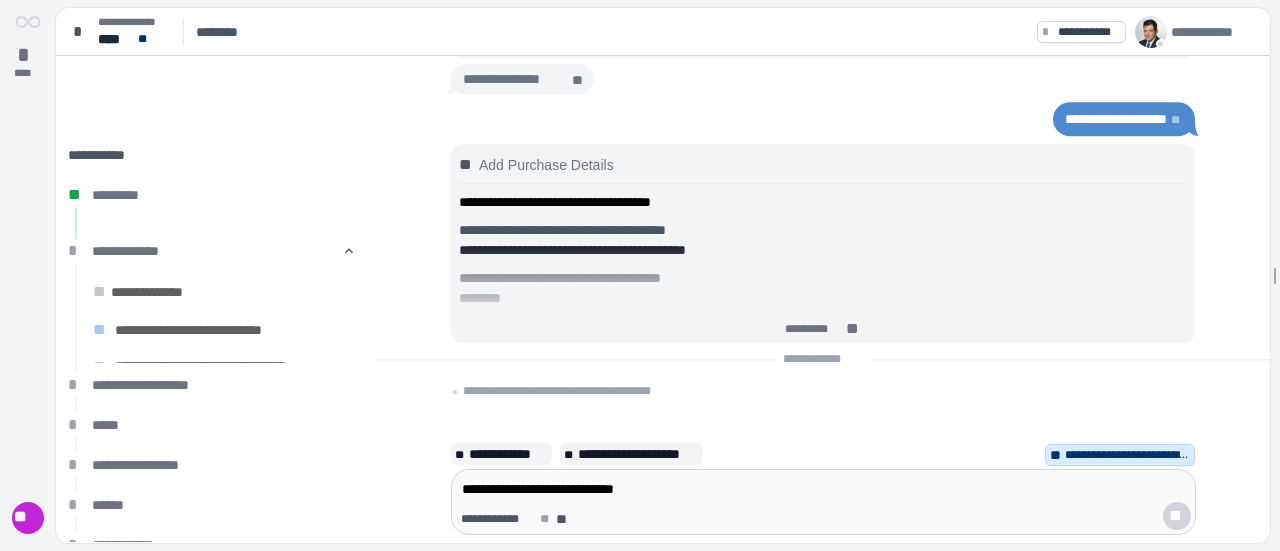 click on "**********" at bounding box center [823, 391] 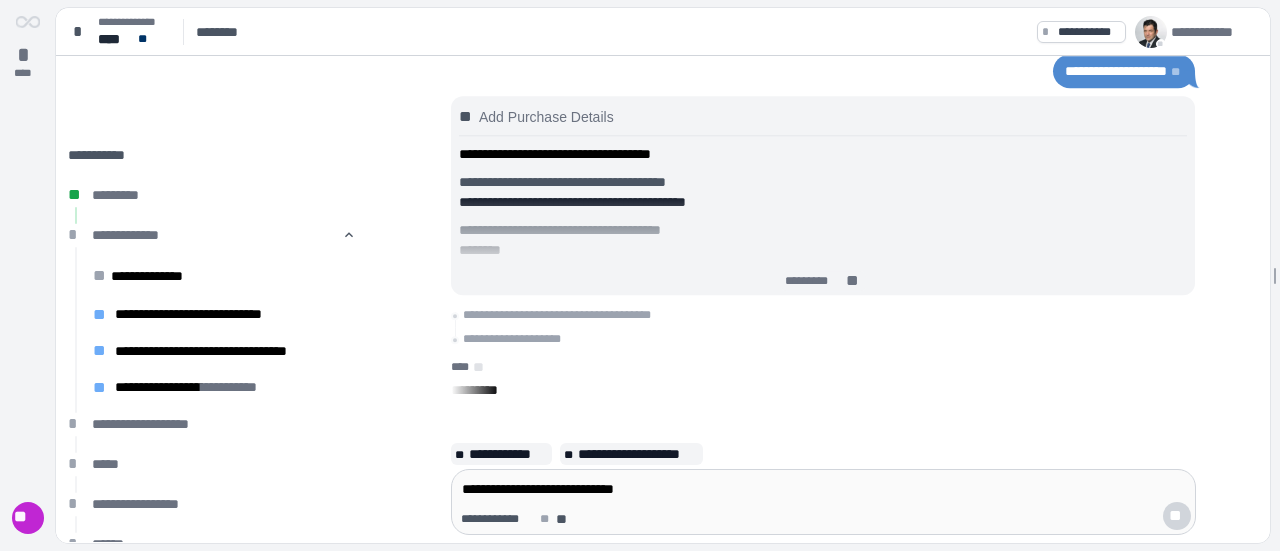 click on "*********" at bounding box center [817, 390] 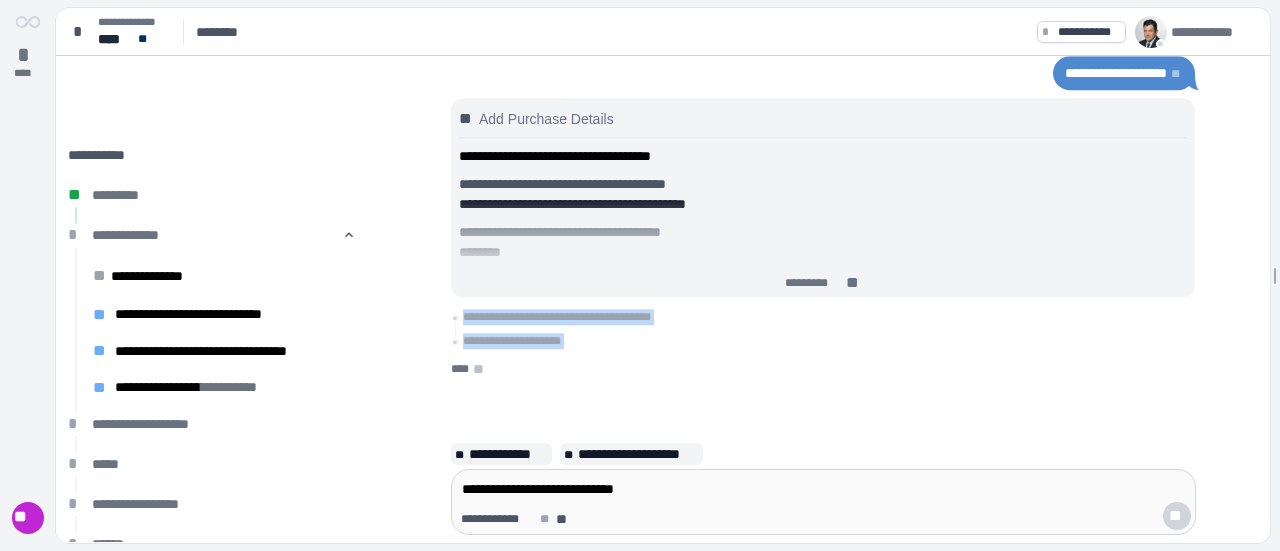 drag, startPoint x: 916, startPoint y: 379, endPoint x: 1190, endPoint y: 319, distance: 280.49243 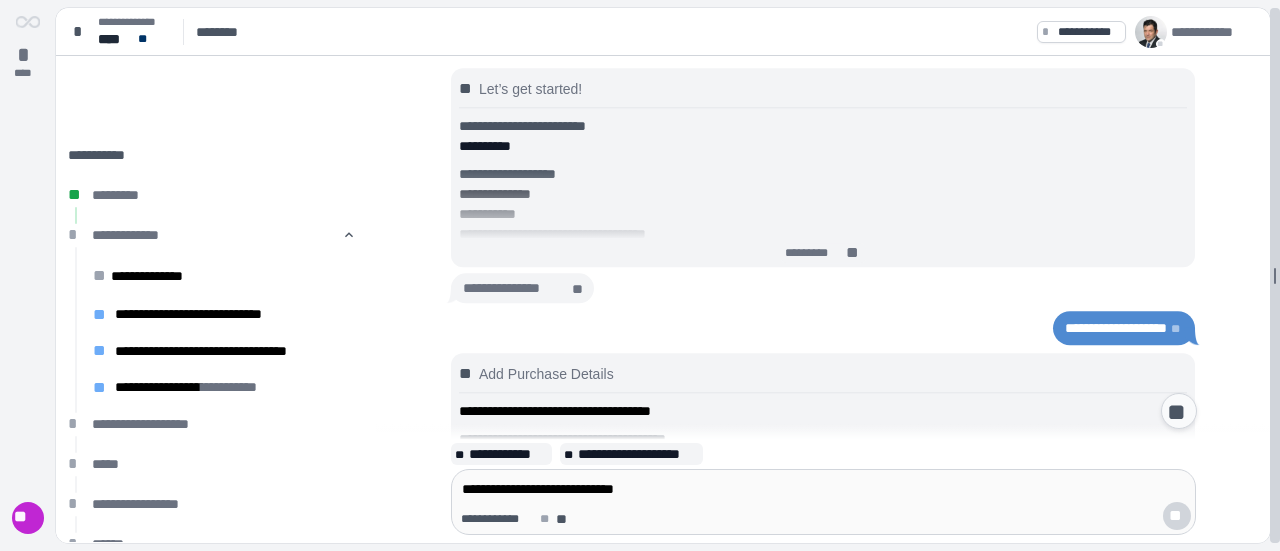 scroll, scrollTop: 479, scrollLeft: 0, axis: vertical 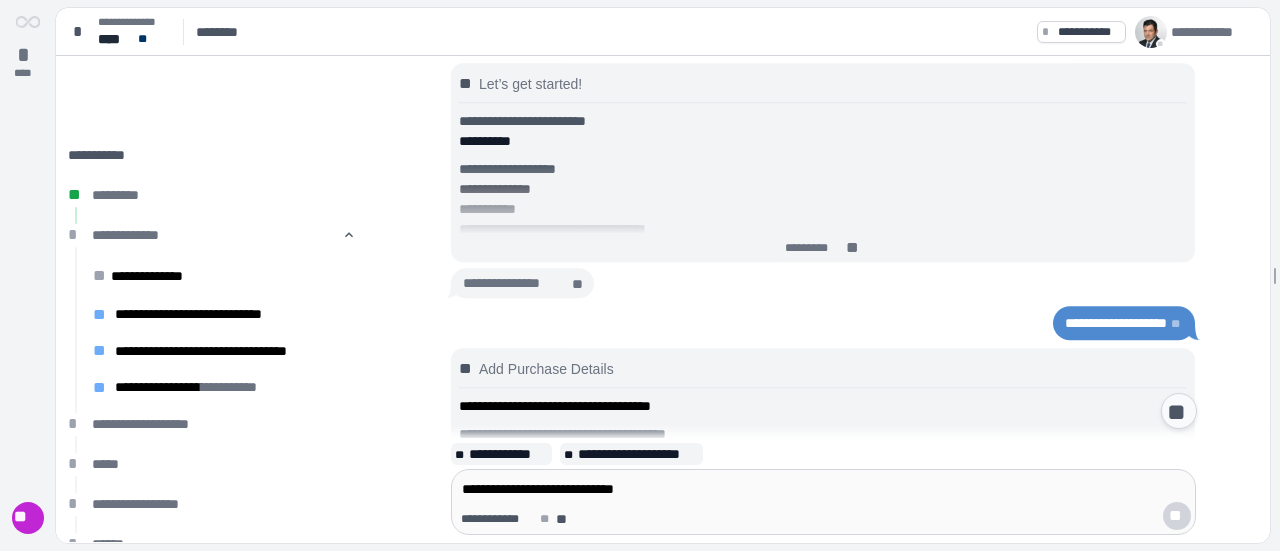click on "**********" at bounding box center (511, 284) 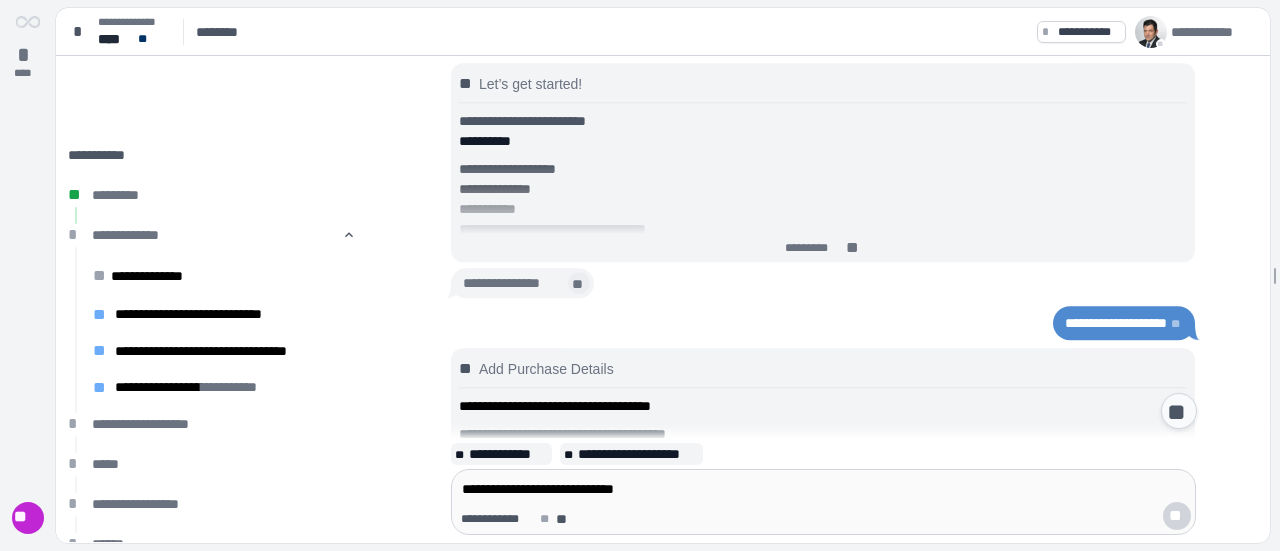 click on "**" at bounding box center (579, 284) 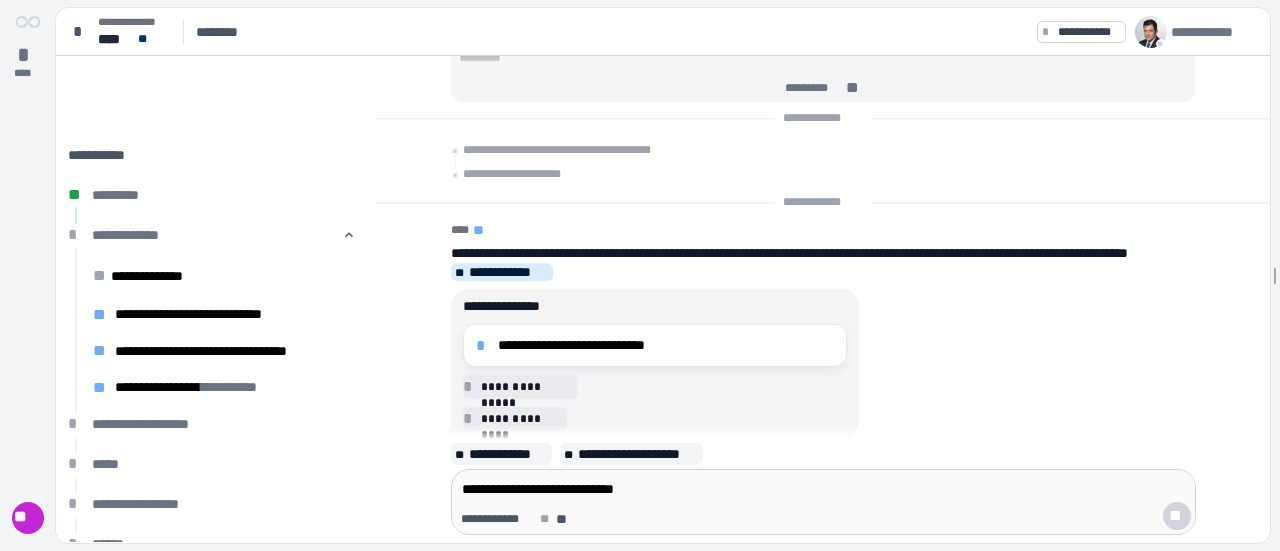 scroll, scrollTop: 0, scrollLeft: 0, axis: both 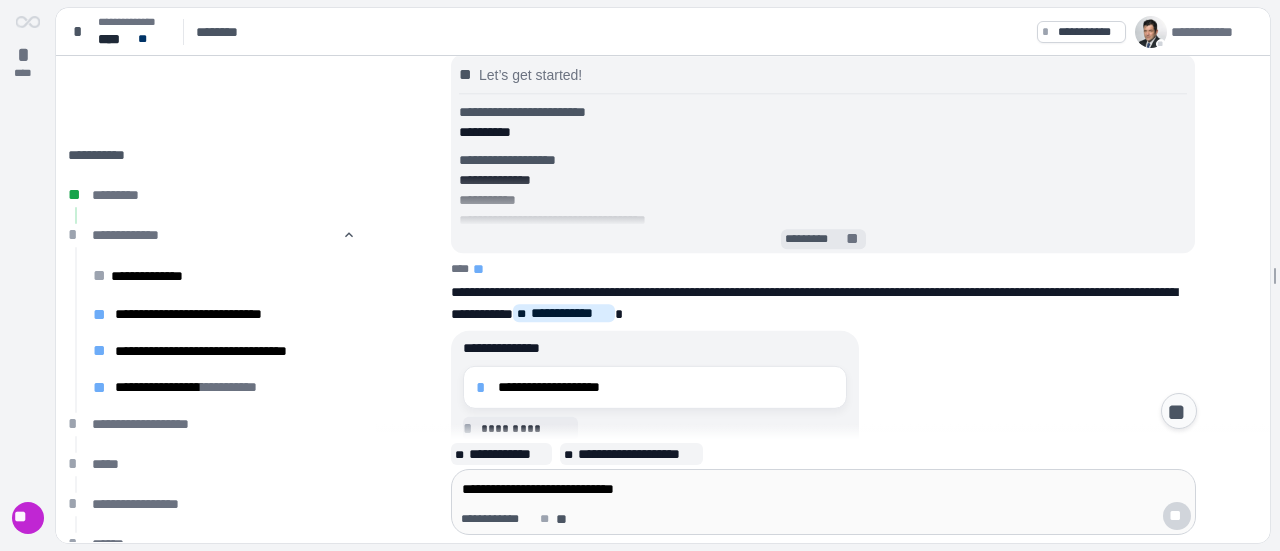 click on "*********" at bounding box center [814, 239] 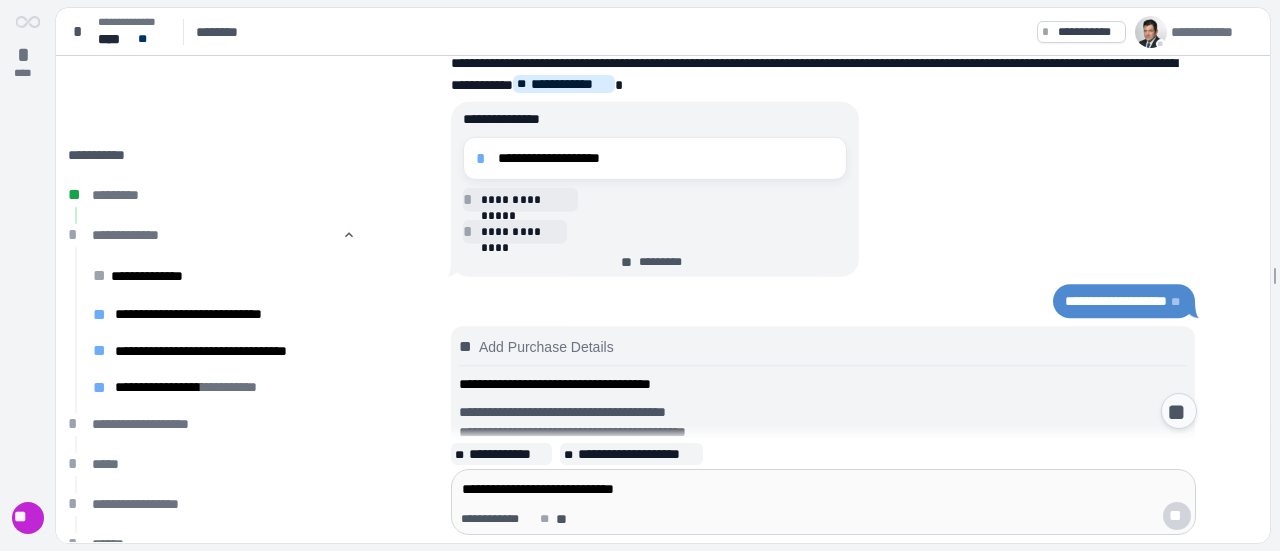 scroll, scrollTop: 454, scrollLeft: 0, axis: vertical 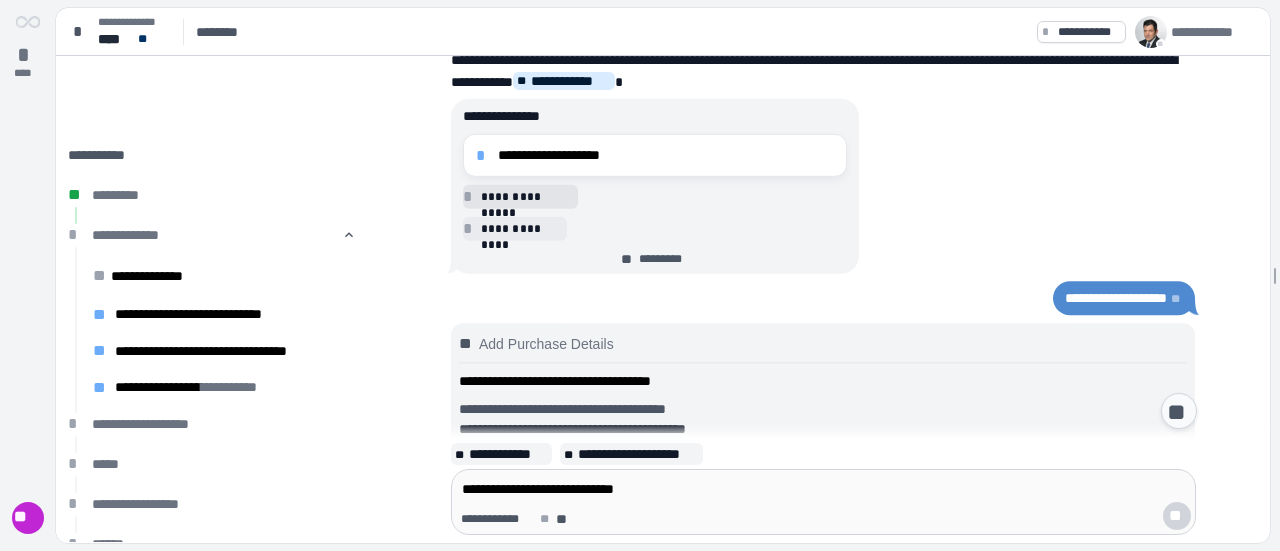click on "**********" at bounding box center [526, 197] 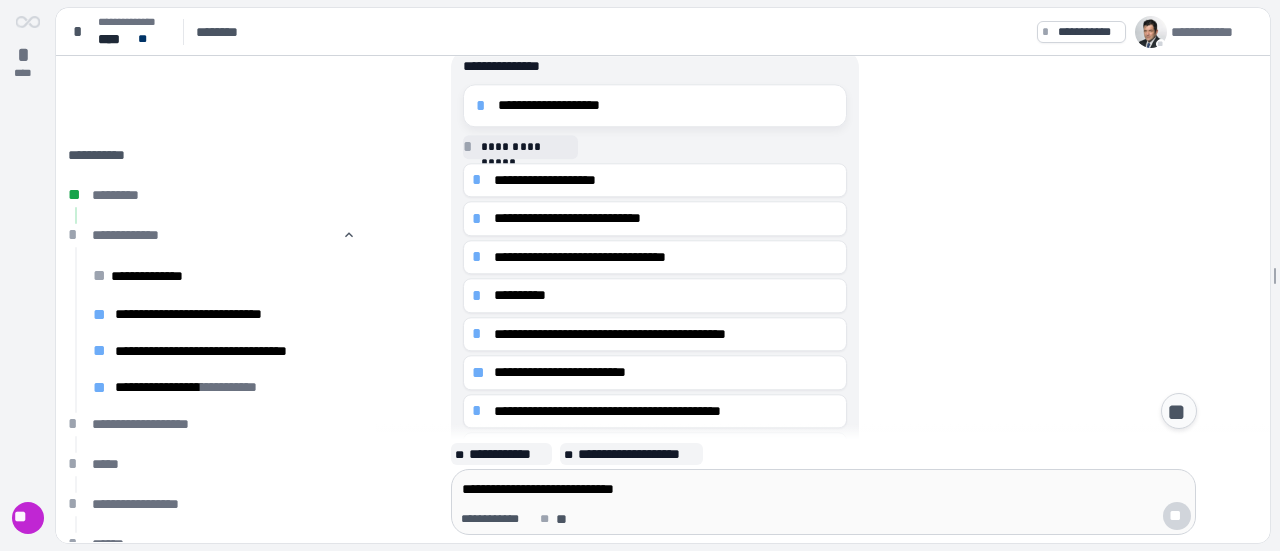scroll, scrollTop: 731, scrollLeft: 0, axis: vertical 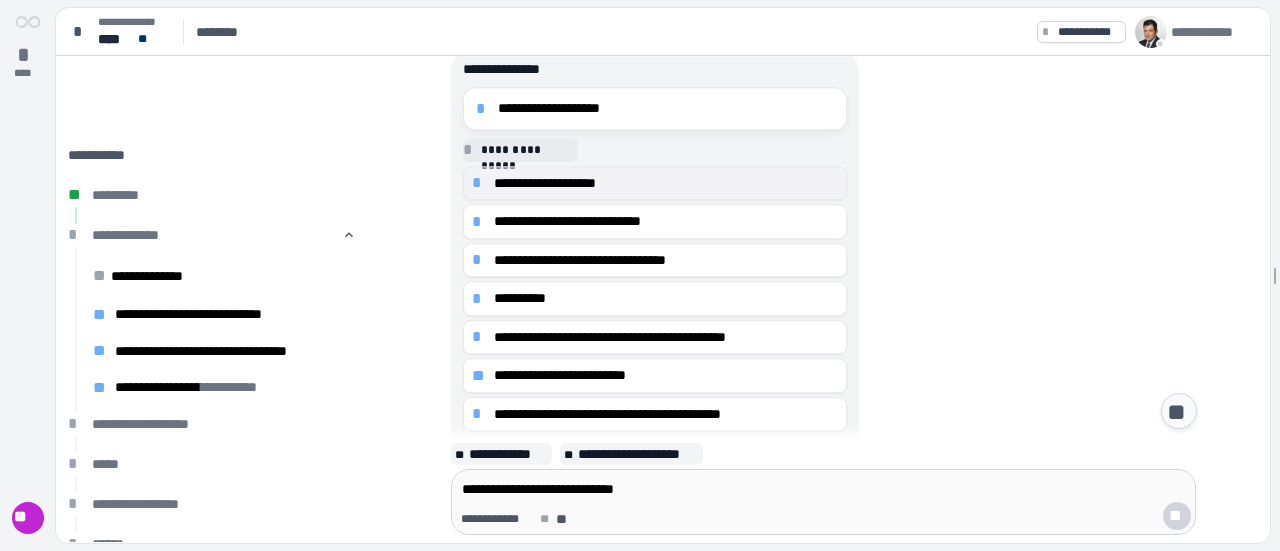 click on "**********" at bounding box center [666, 183] 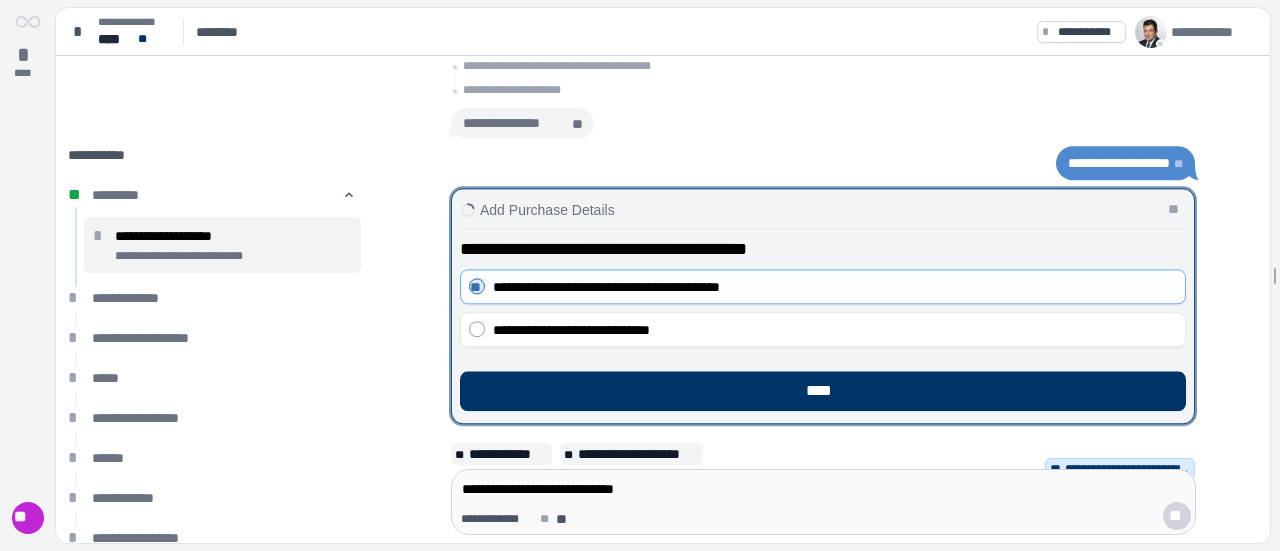 scroll, scrollTop: 0, scrollLeft: 0, axis: both 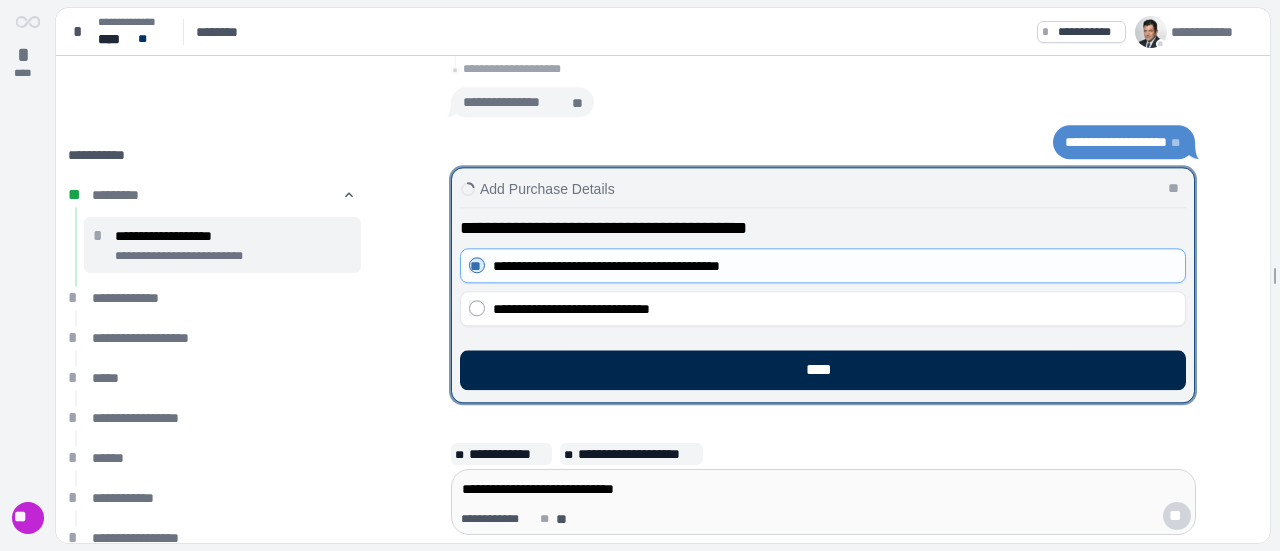 click on "****" at bounding box center (823, 370) 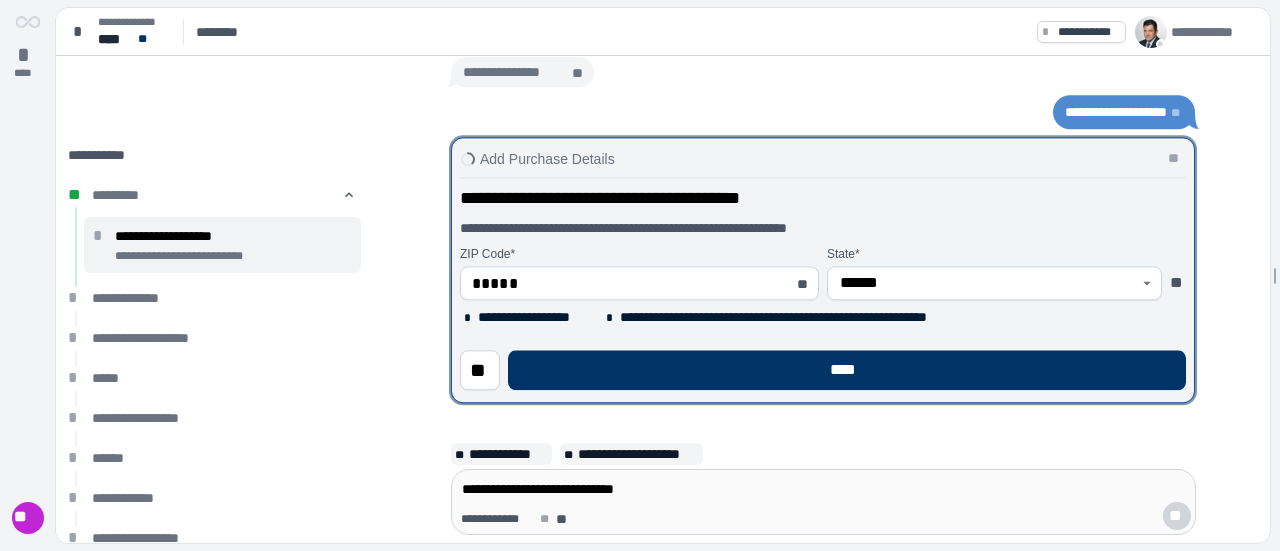 click on "****" at bounding box center [847, 370] 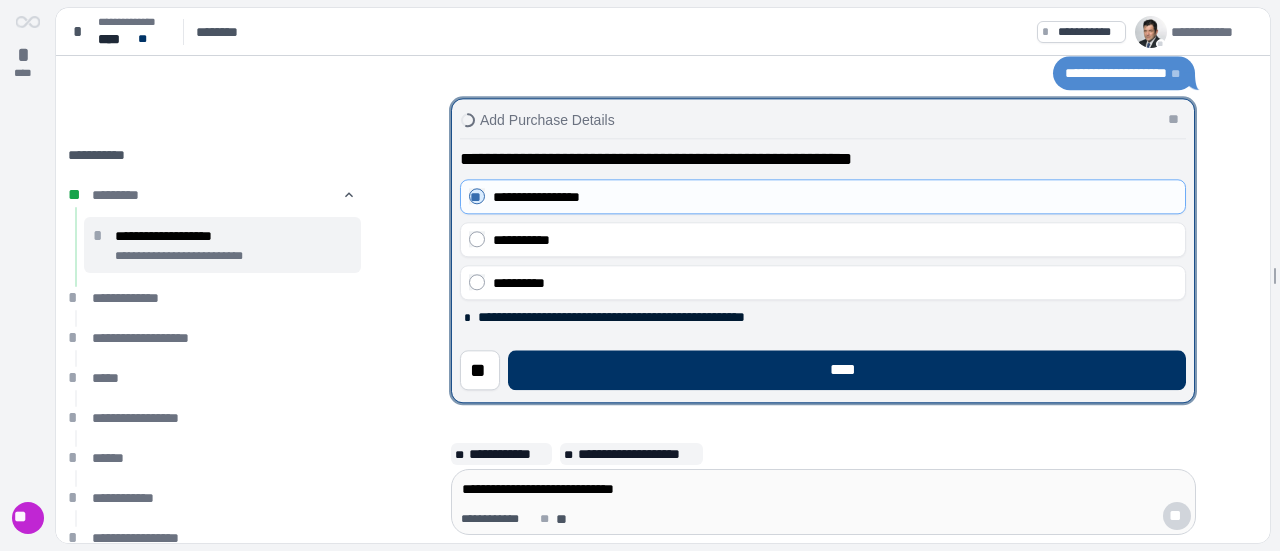 click on "****" at bounding box center [847, 370] 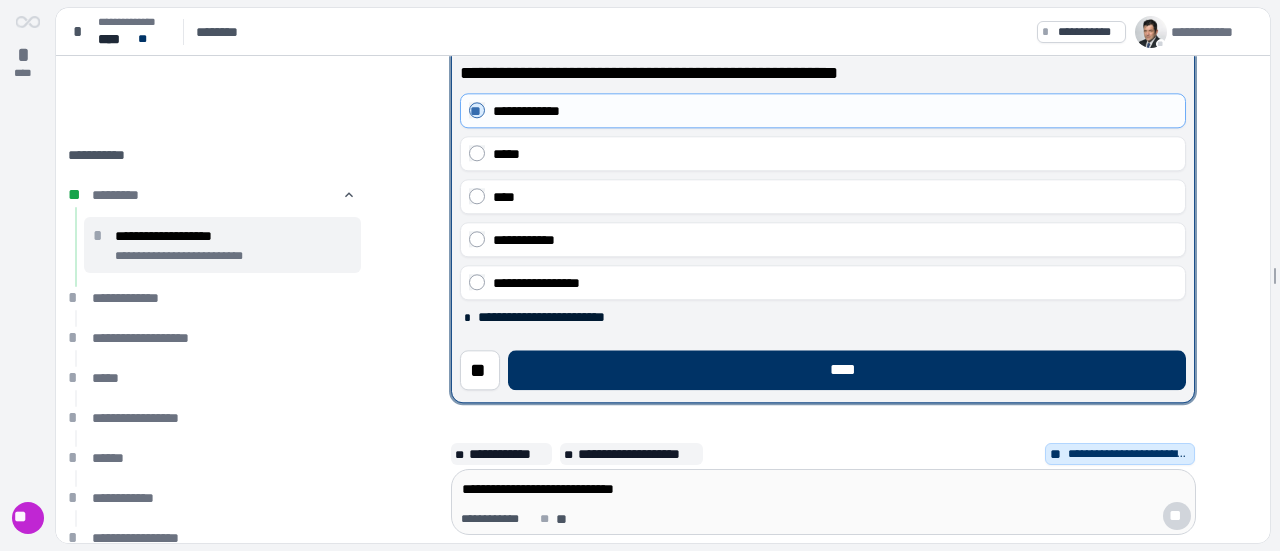 click on "****" at bounding box center (847, 370) 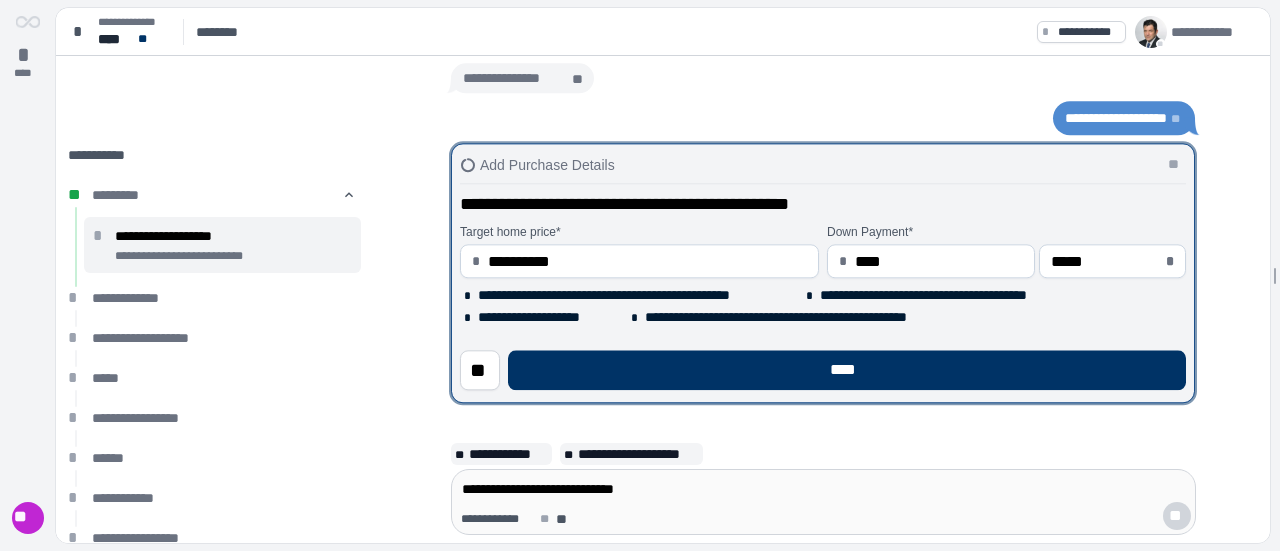 click on "****" at bounding box center [847, 370] 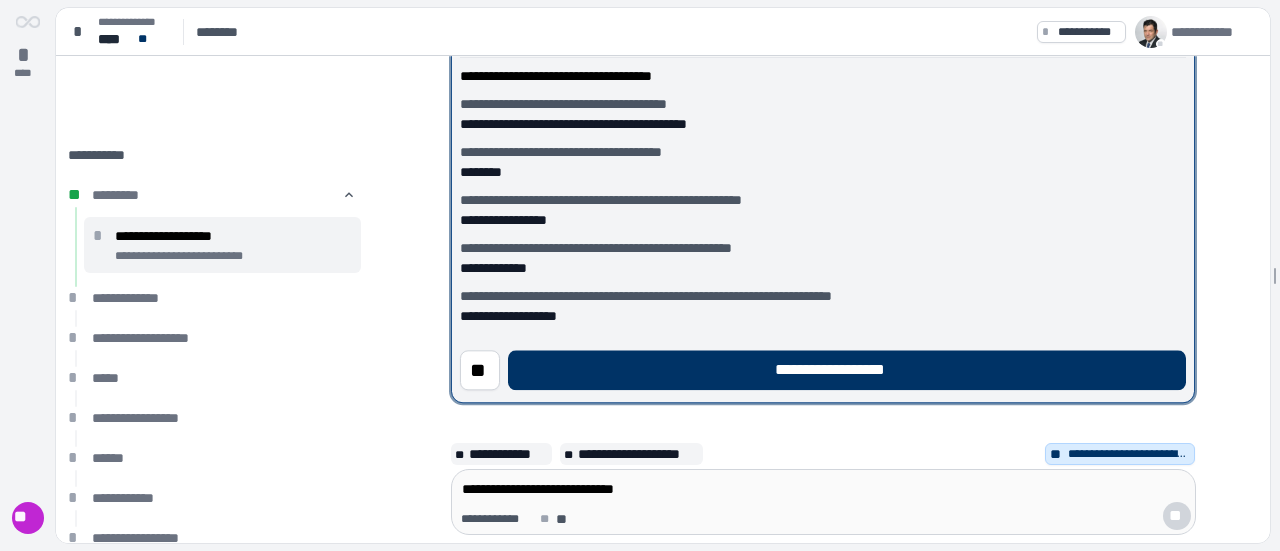 click on "**********" at bounding box center (847, 370) 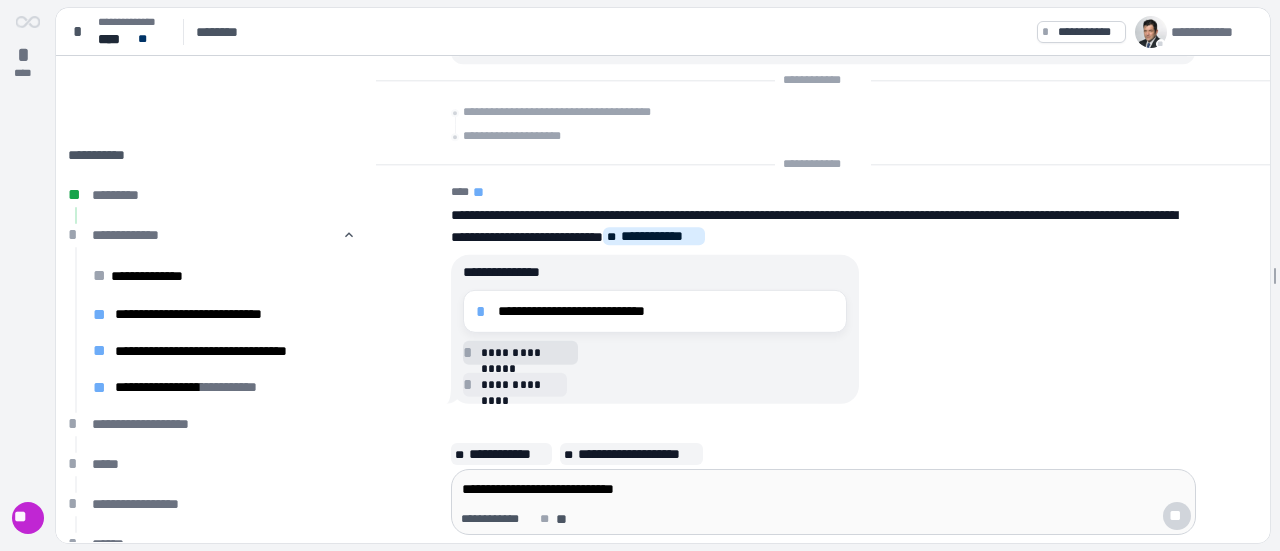 click on "**********" at bounding box center (526, 352) 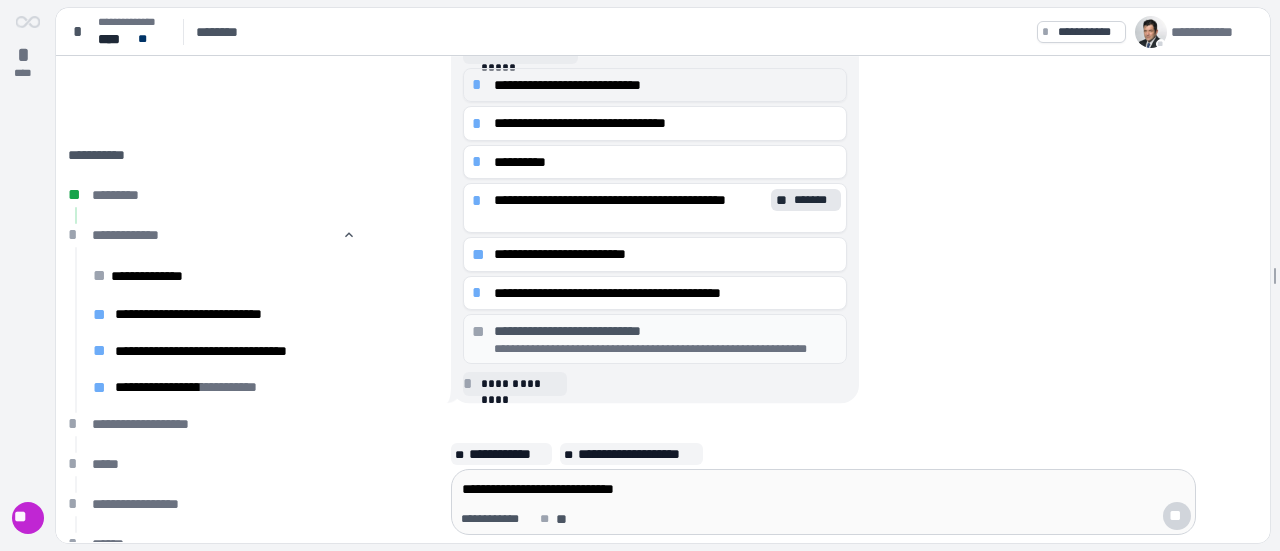 click on "**********" at bounding box center [666, 85] 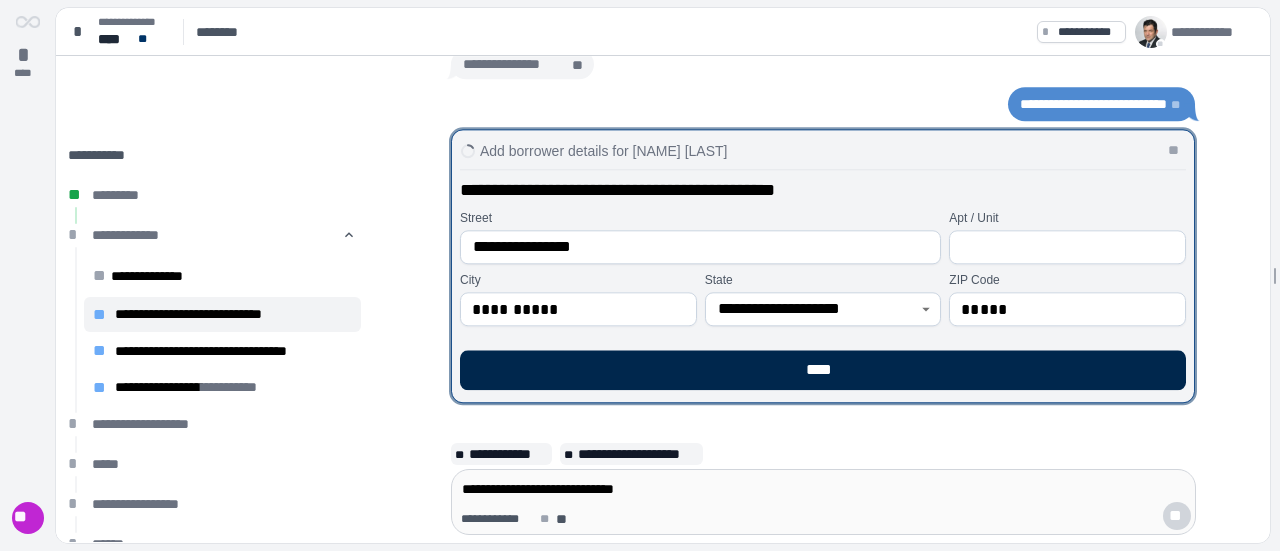click on "****" at bounding box center [823, 370] 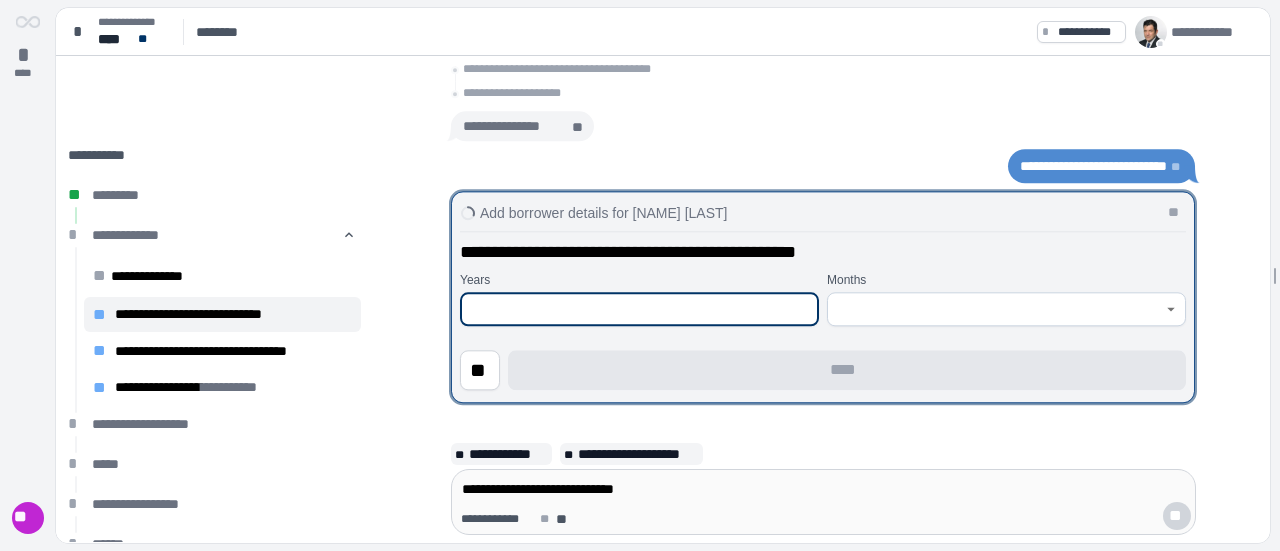 click at bounding box center (639, 309) 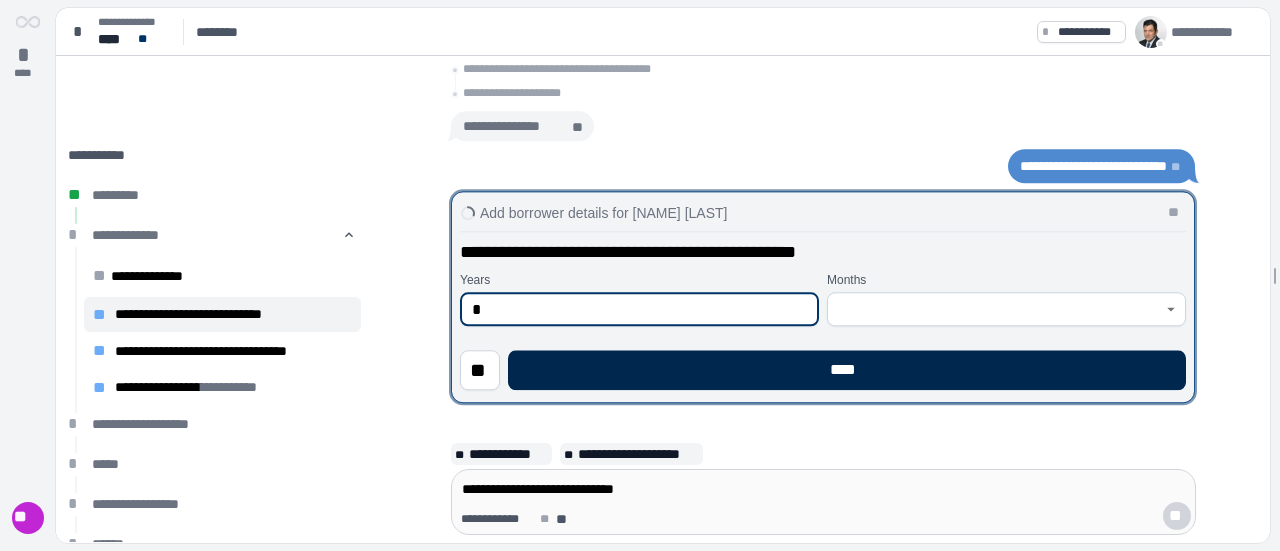 type on "*" 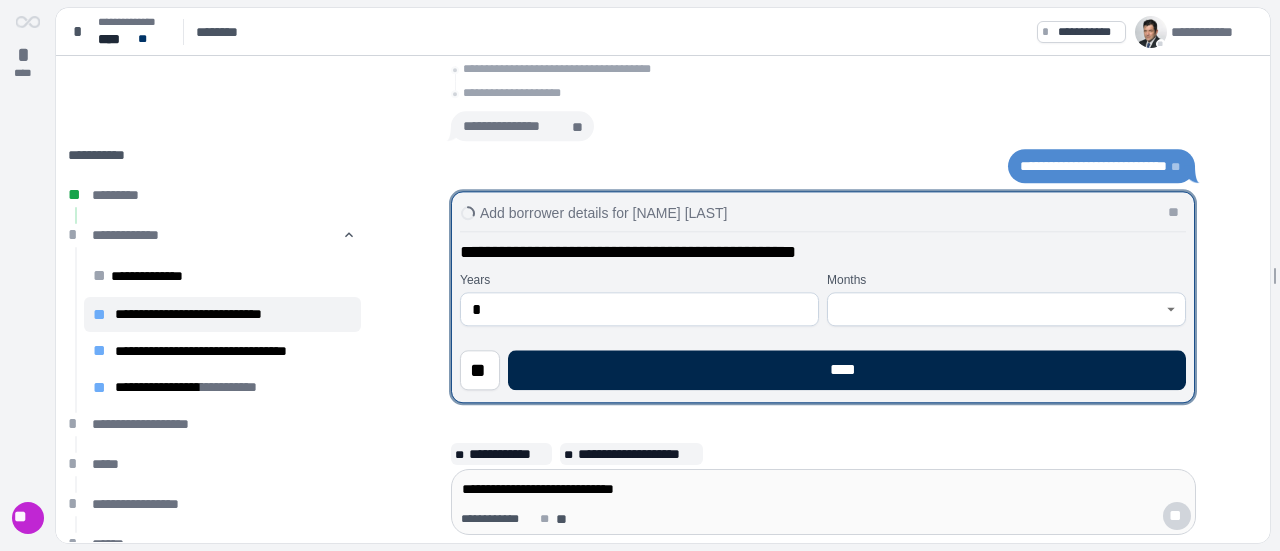 click on "****" at bounding box center [847, 370] 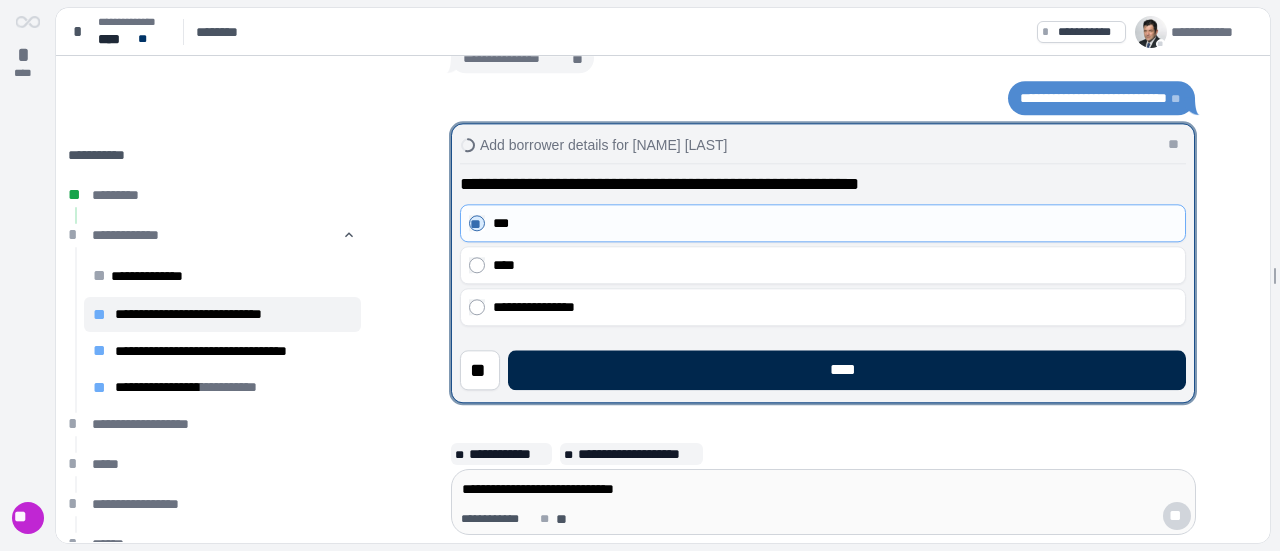 click on "****" at bounding box center (847, 370) 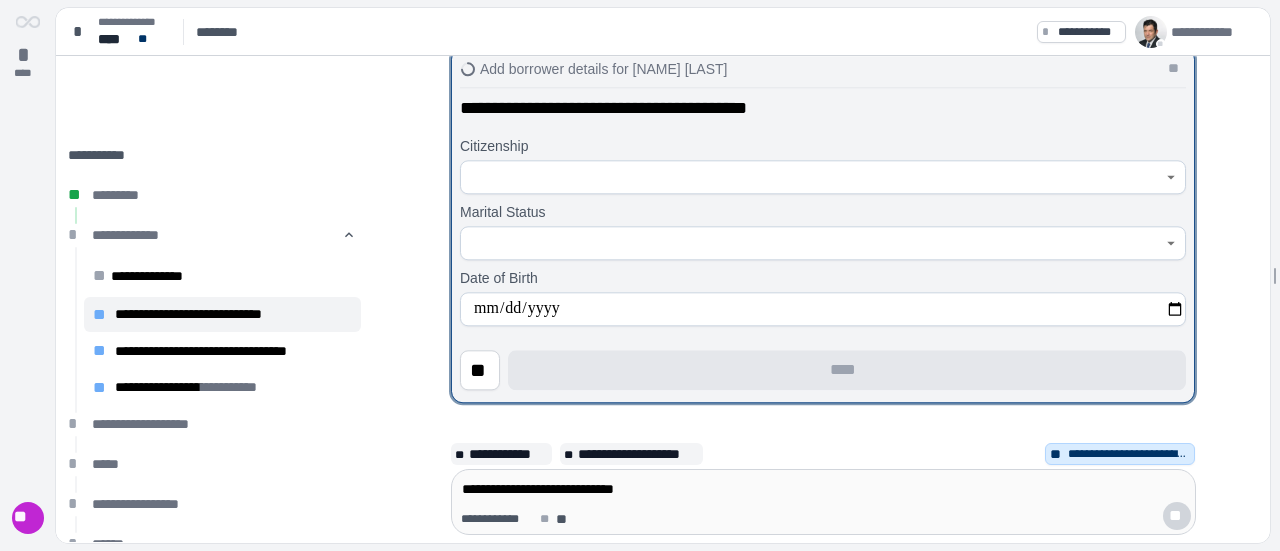 click at bounding box center [812, 177] 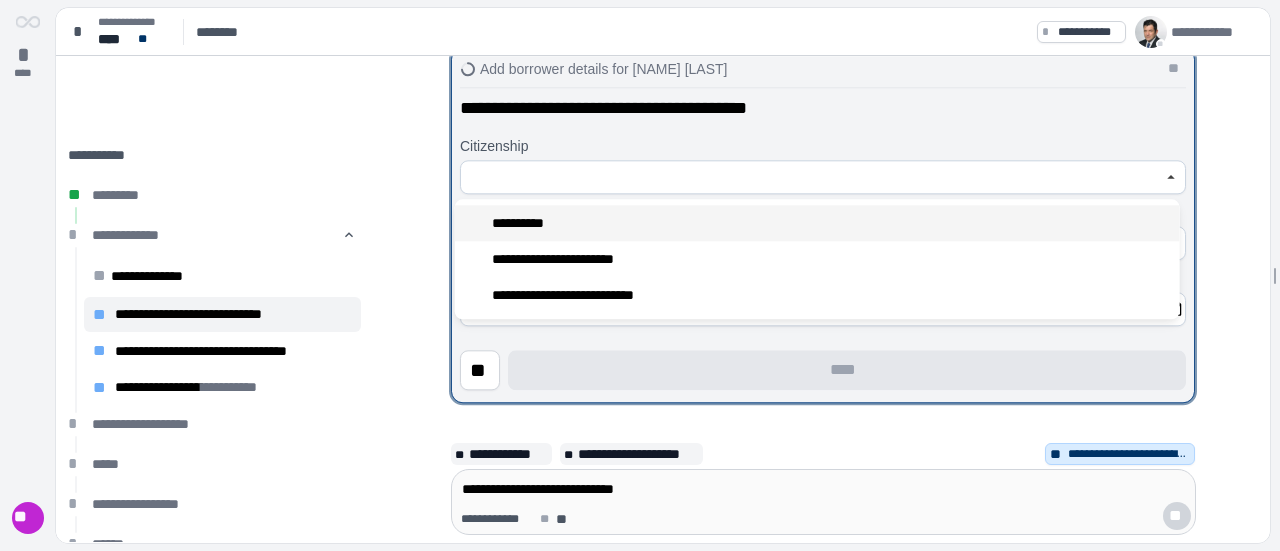 click on "**********" at bounding box center (817, 223) 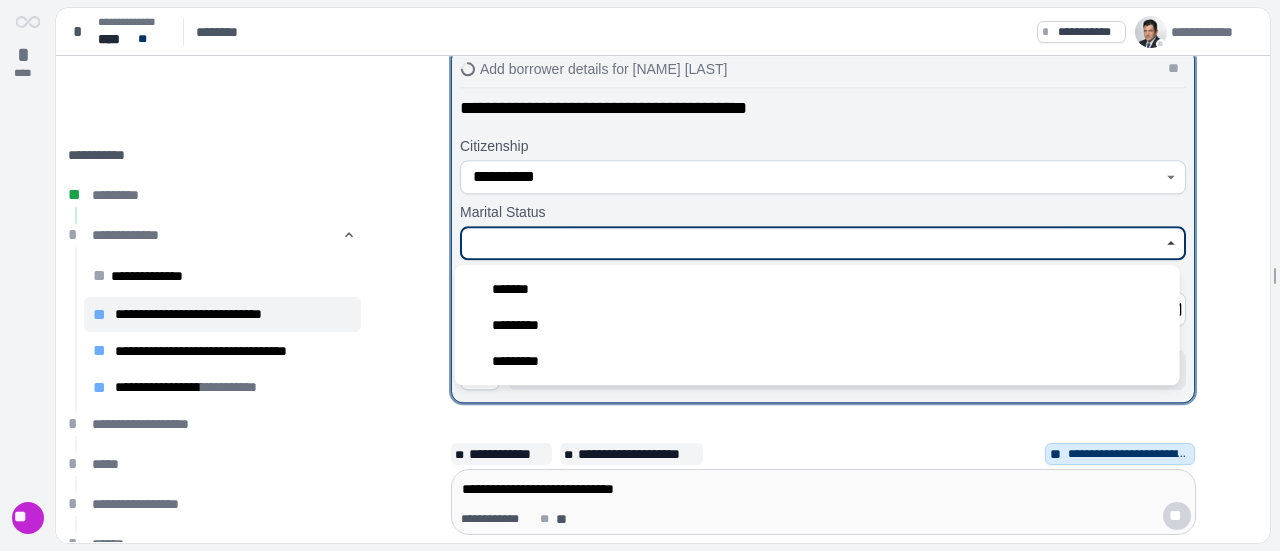 click at bounding box center [812, 243] 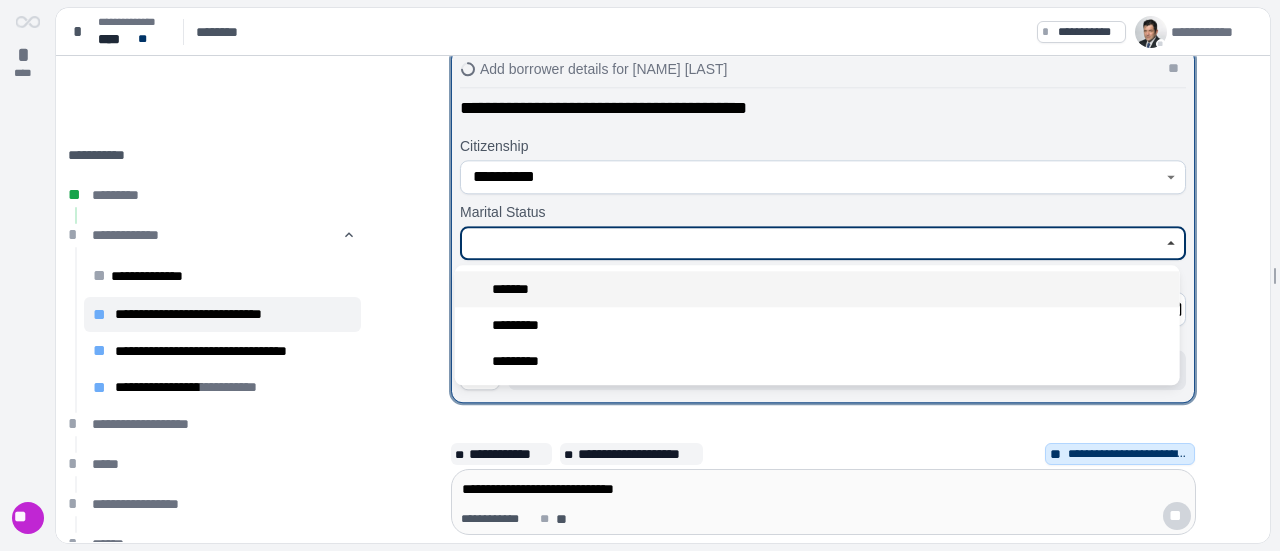 click on "*******" at bounding box center [817, 289] 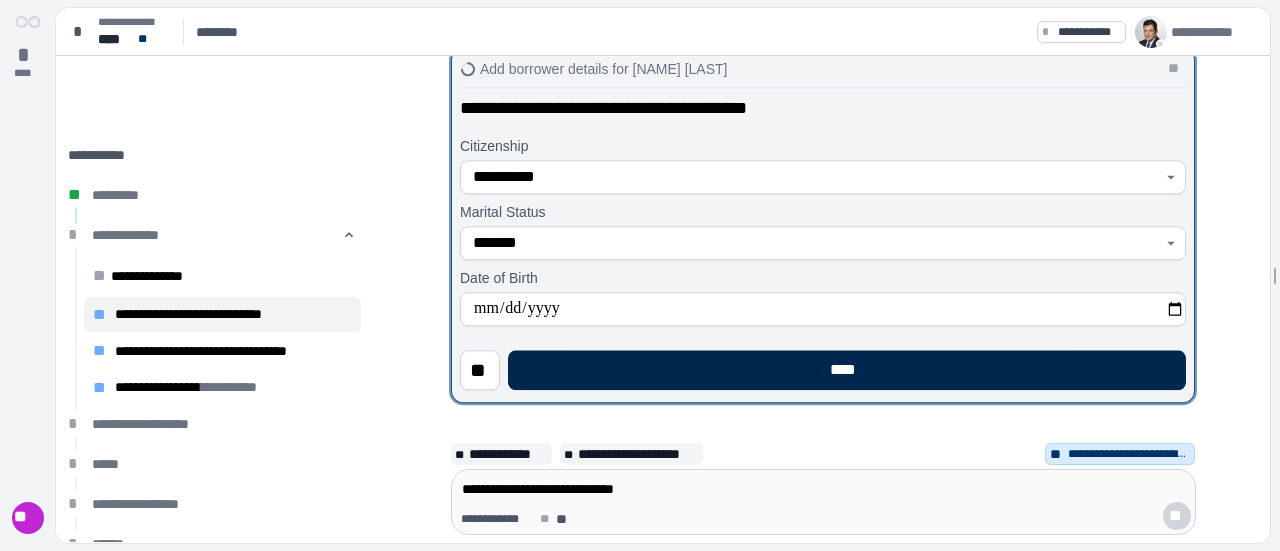 click on "****" at bounding box center [847, 370] 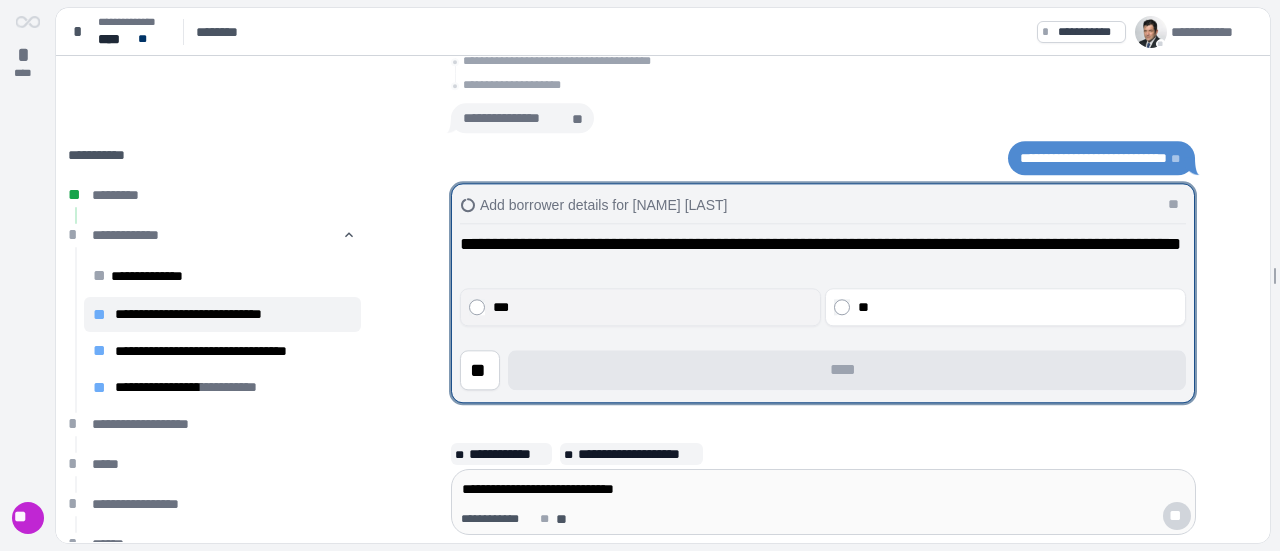 click on "***" at bounding box center (640, 307) 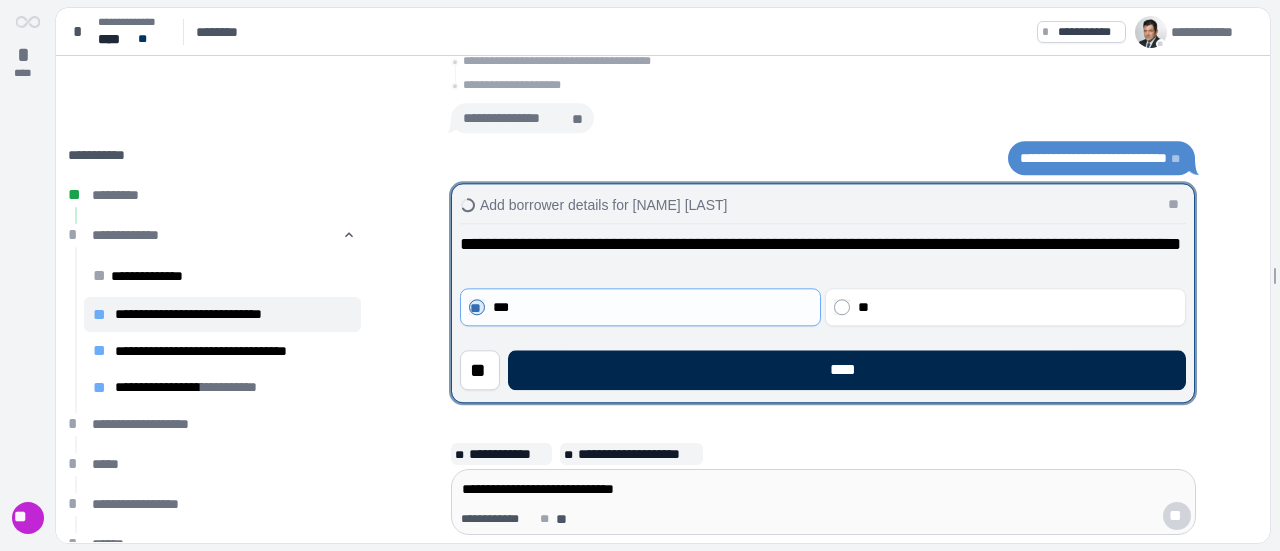 click on "****" at bounding box center [847, 370] 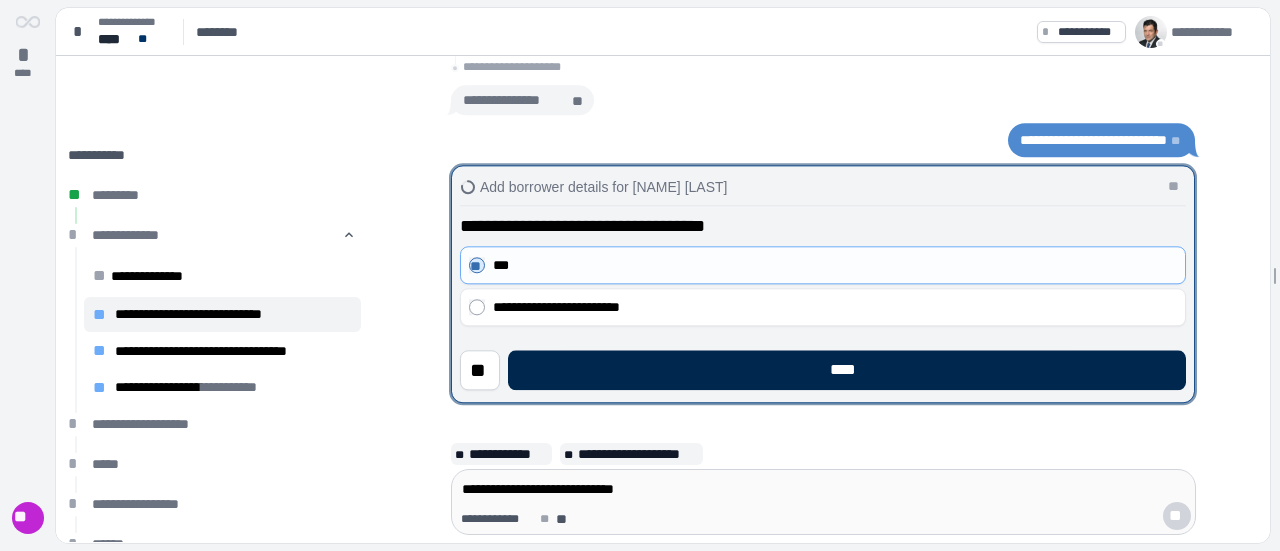 click on "****" at bounding box center (847, 370) 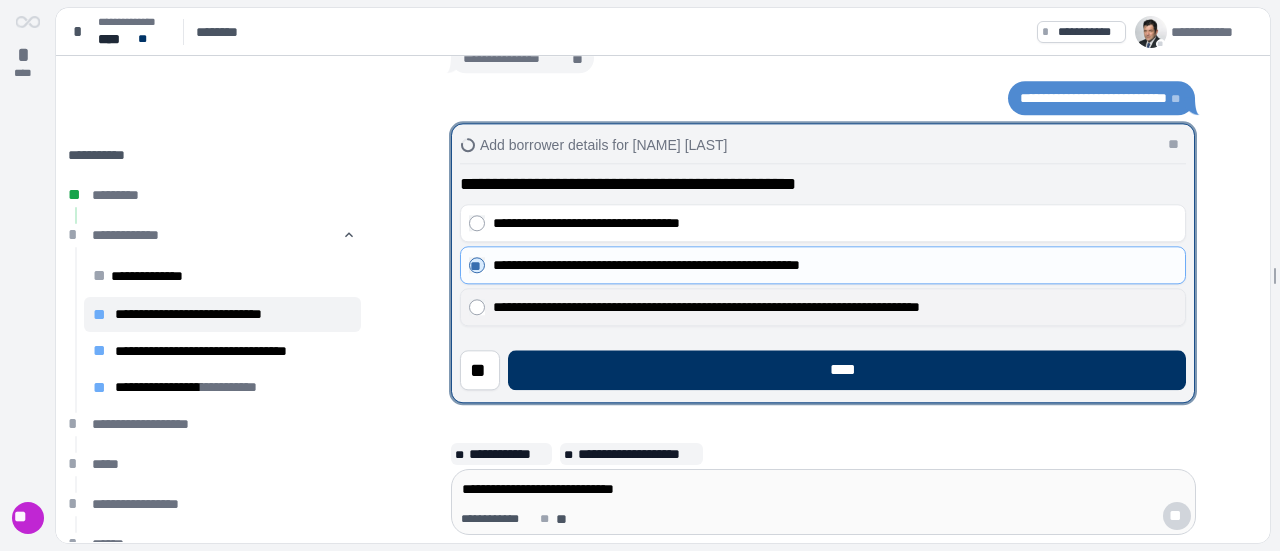 click on "**********" at bounding box center [823, 307] 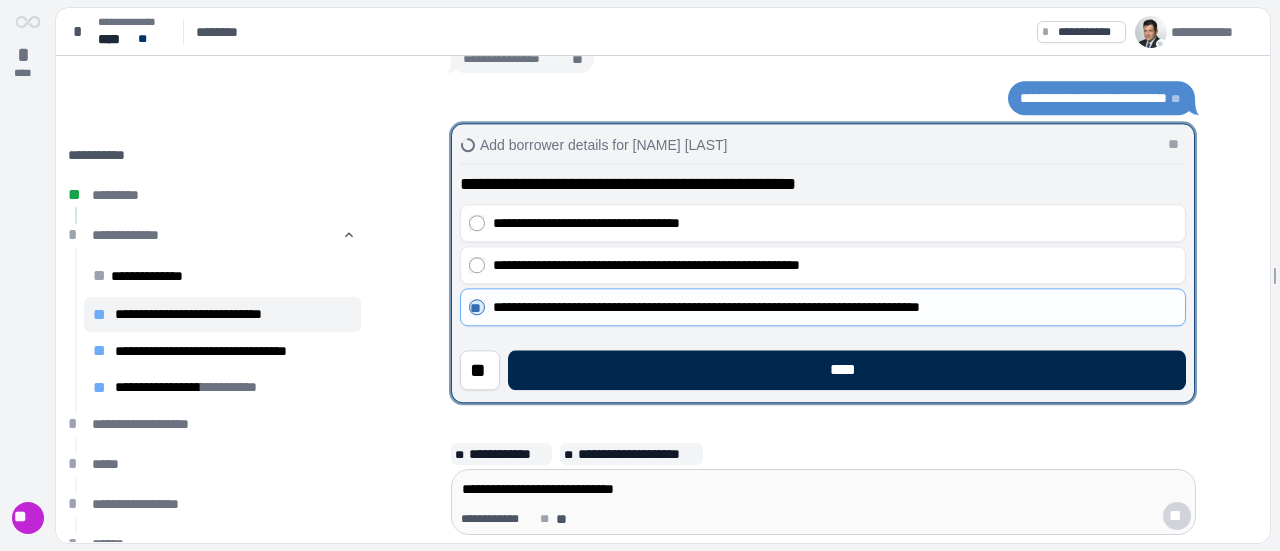 click on "****" at bounding box center [847, 370] 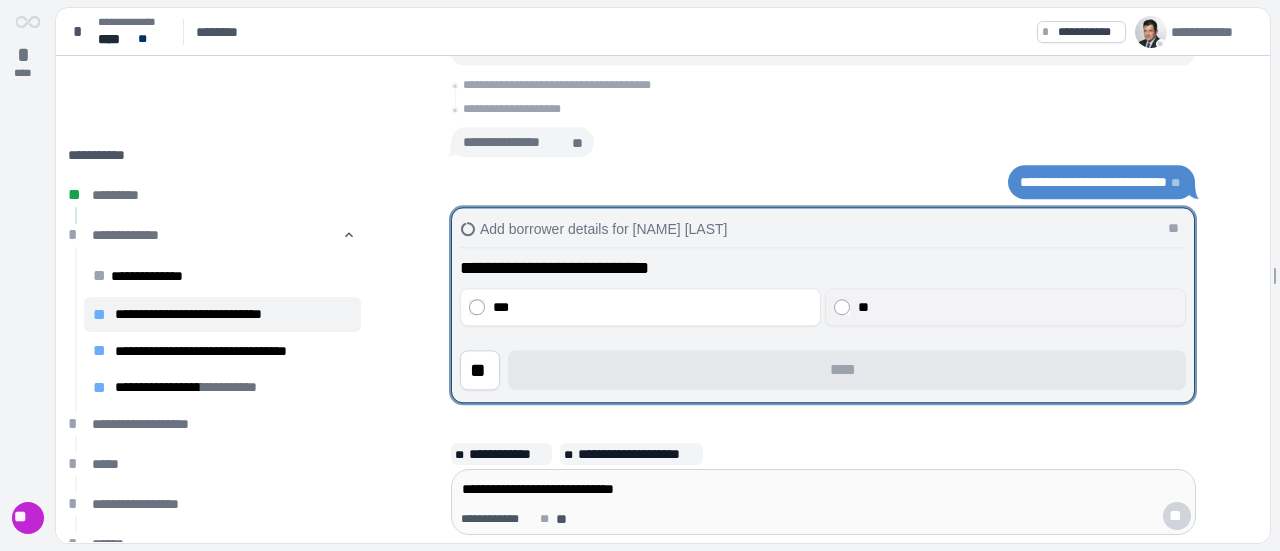 click on "**********" at bounding box center (823, 323) 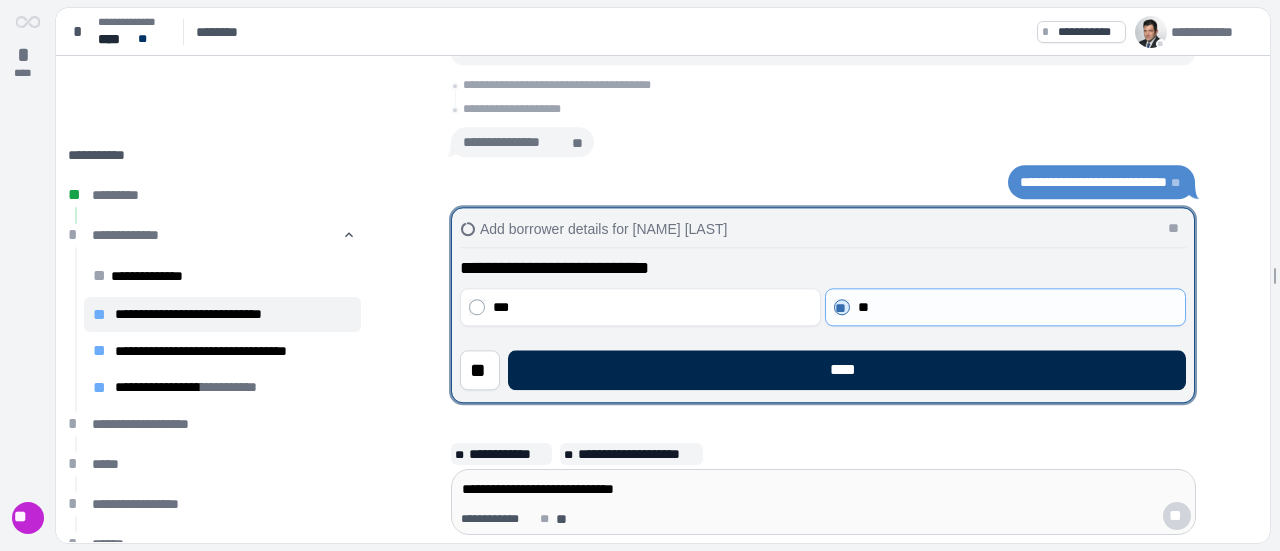 click on "****" at bounding box center [847, 370] 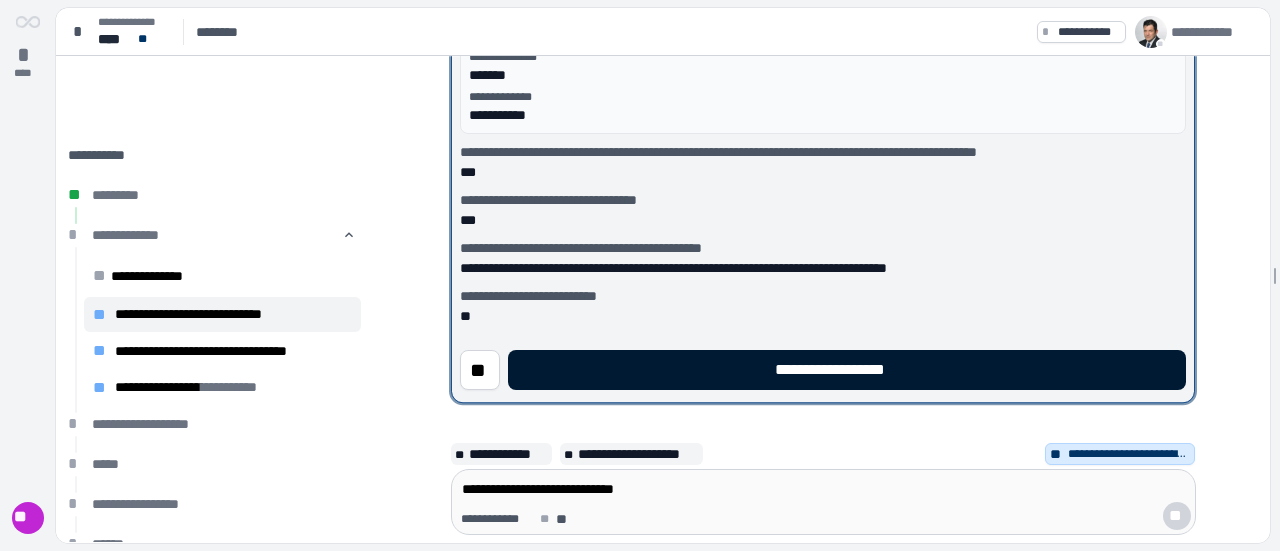click on "**********" at bounding box center (847, 370) 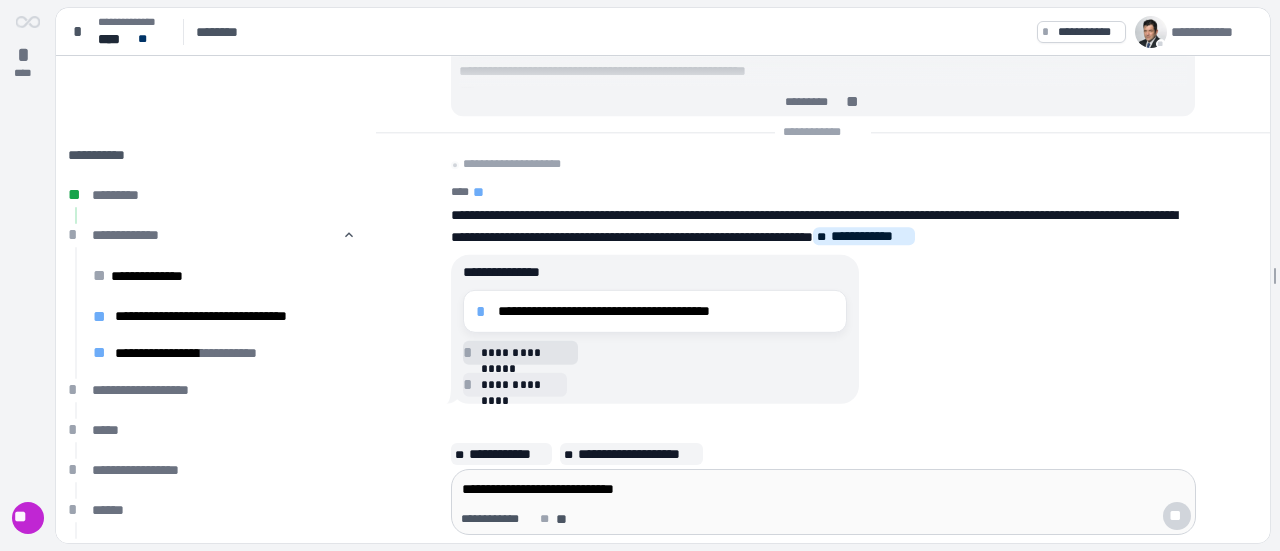 click on "**********" at bounding box center [526, 352] 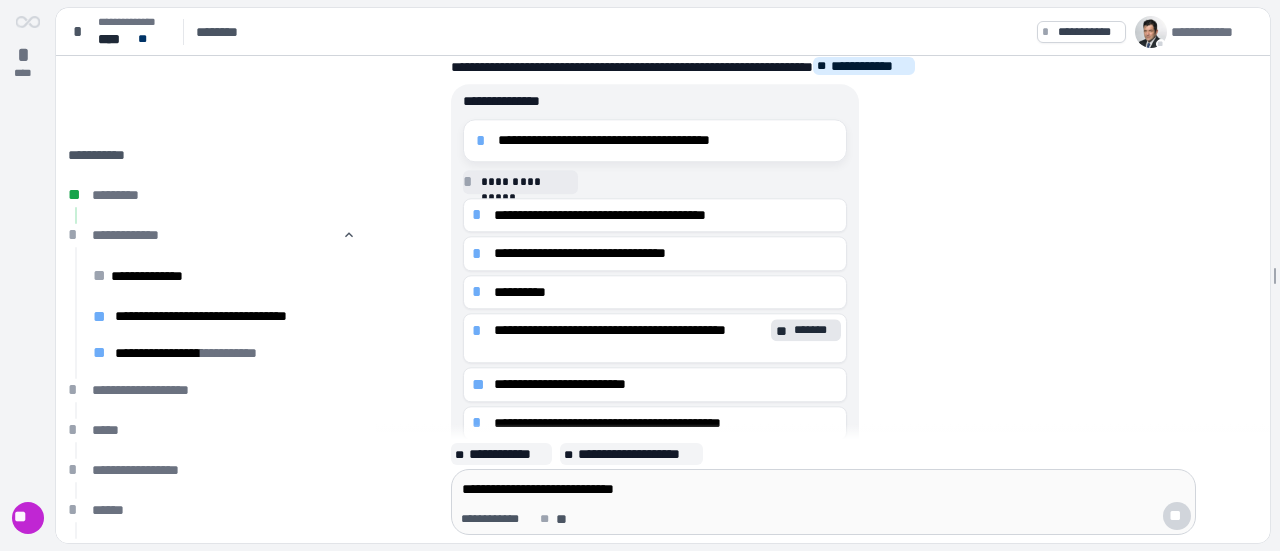 scroll, scrollTop: 165, scrollLeft: 0, axis: vertical 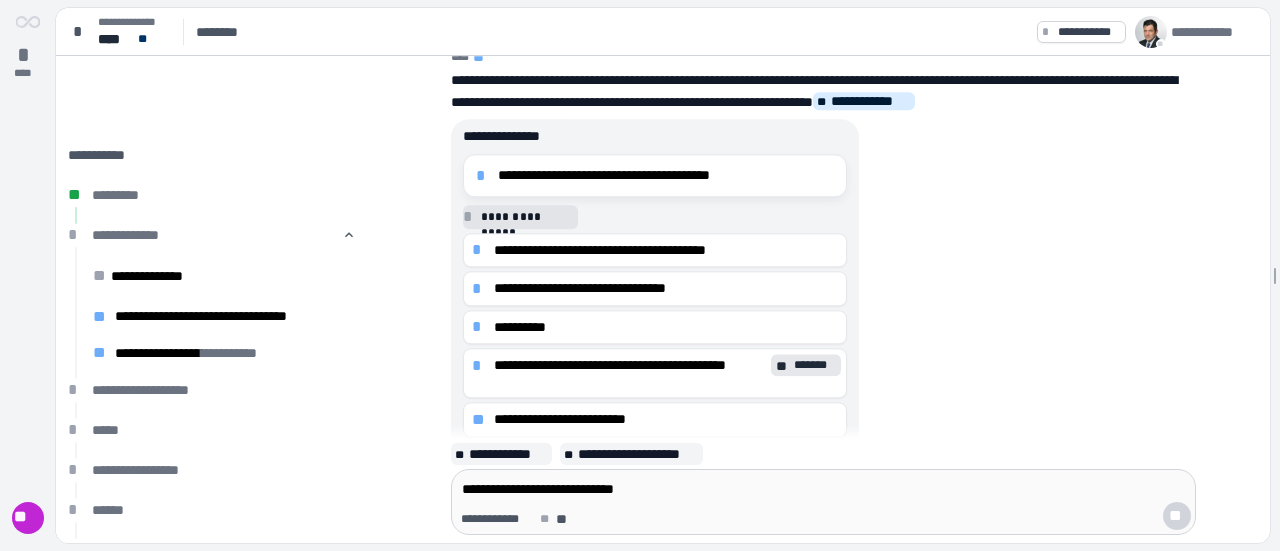 click on "**********" at bounding box center [526, 217] 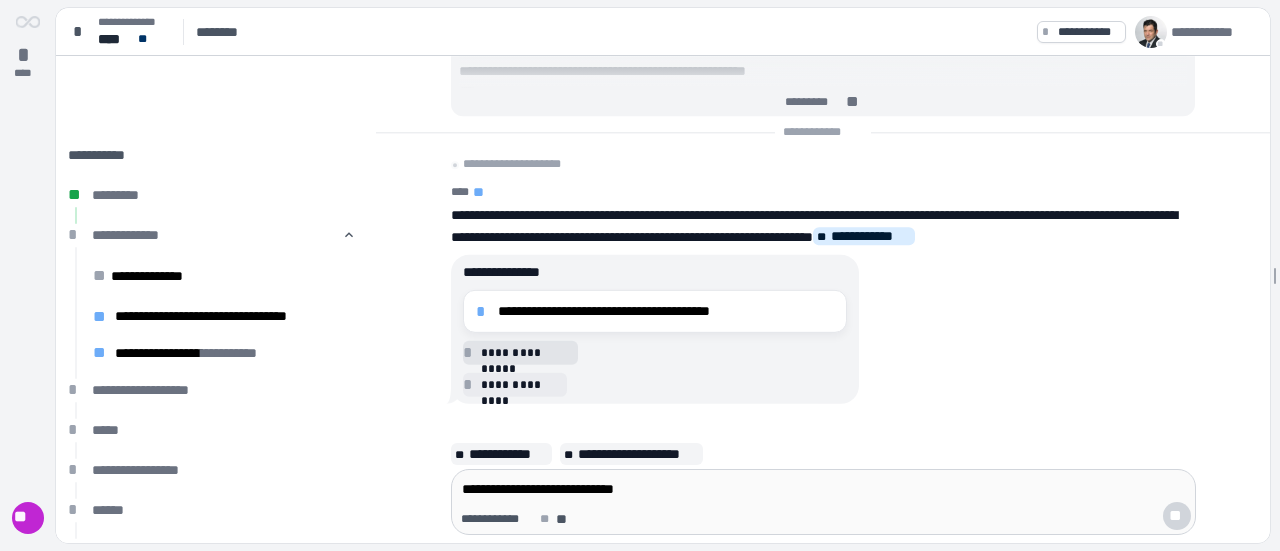 click on "**********" at bounding box center (526, 352) 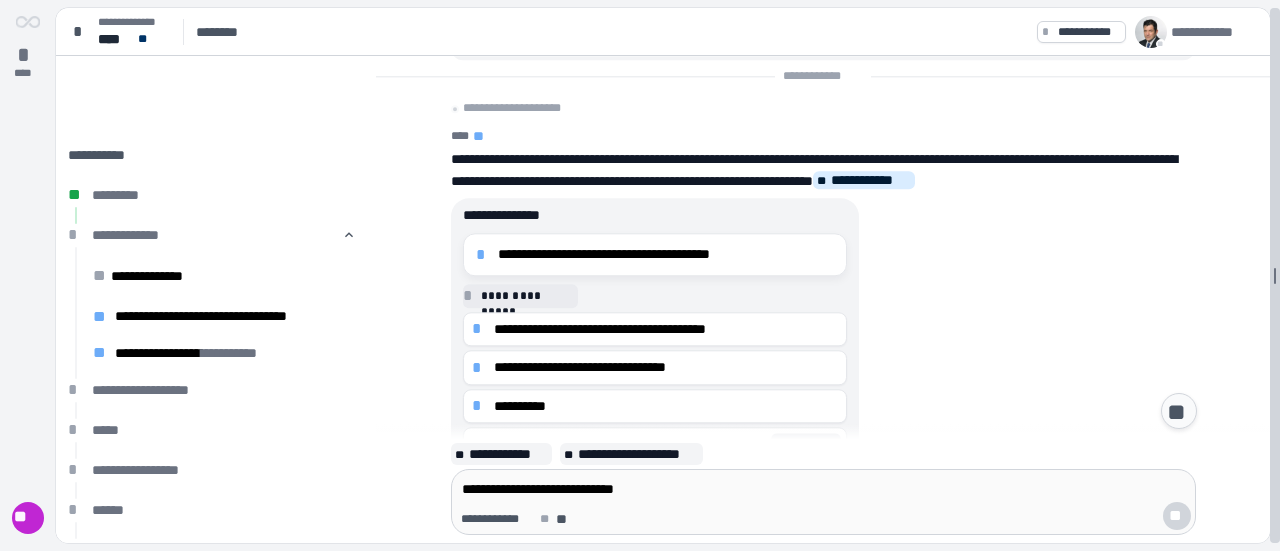 scroll, scrollTop: 218, scrollLeft: 0, axis: vertical 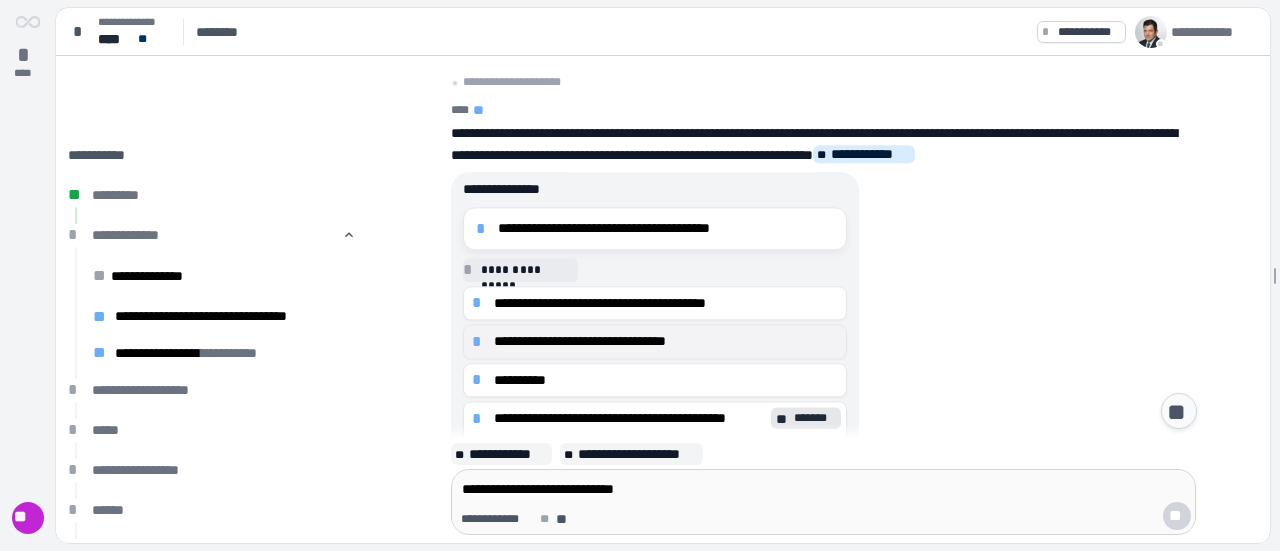 click on "**********" at bounding box center [666, 341] 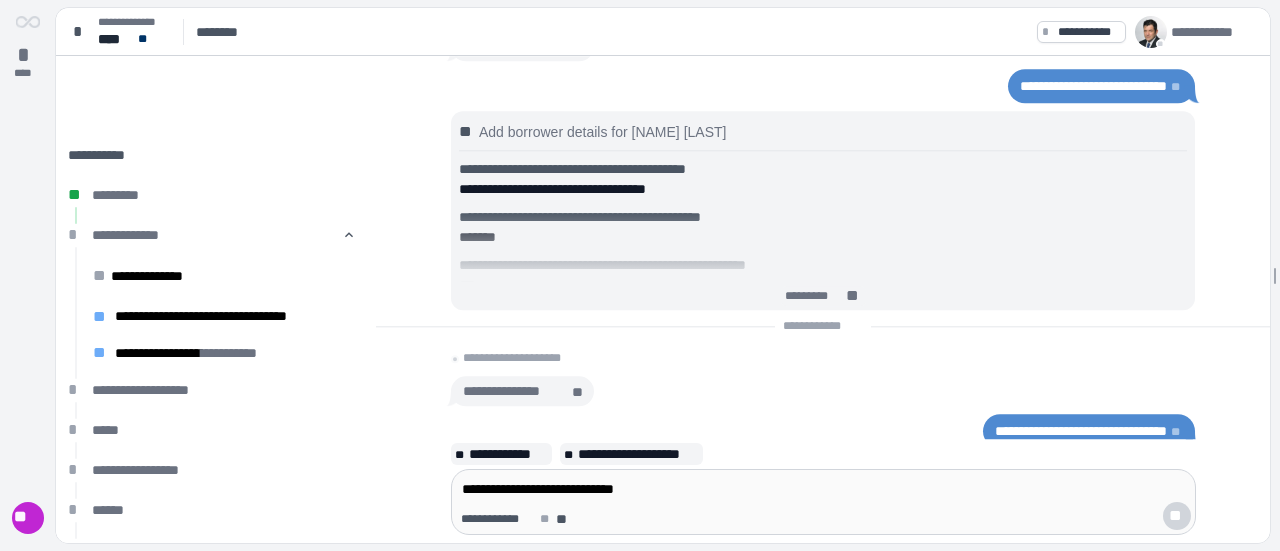 scroll, scrollTop: 0, scrollLeft: 0, axis: both 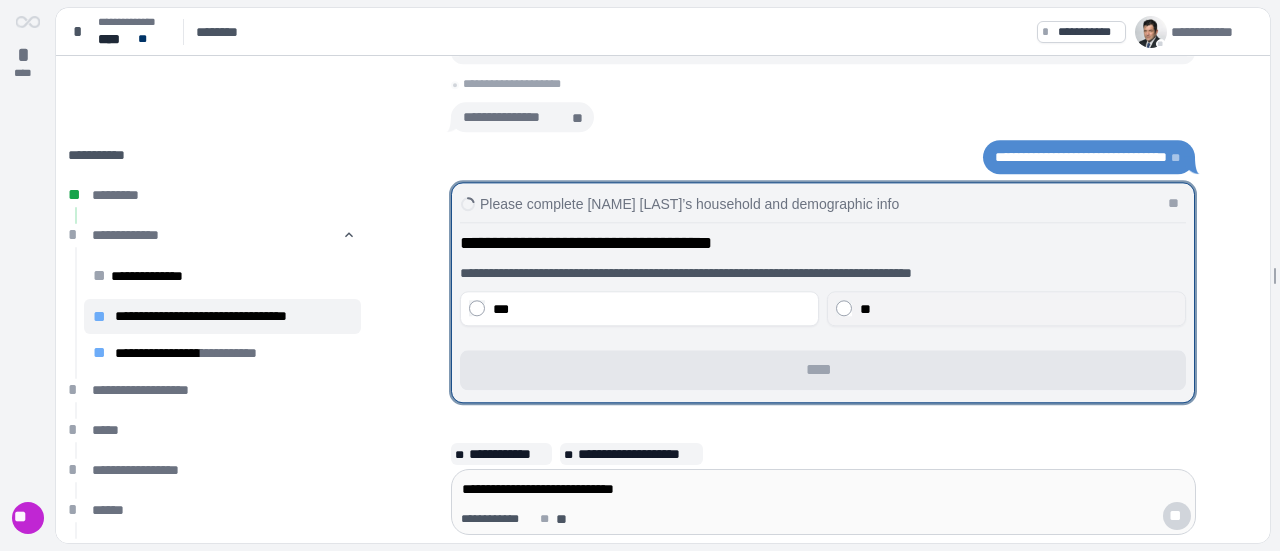 click on "**" at bounding box center (1006, 308) 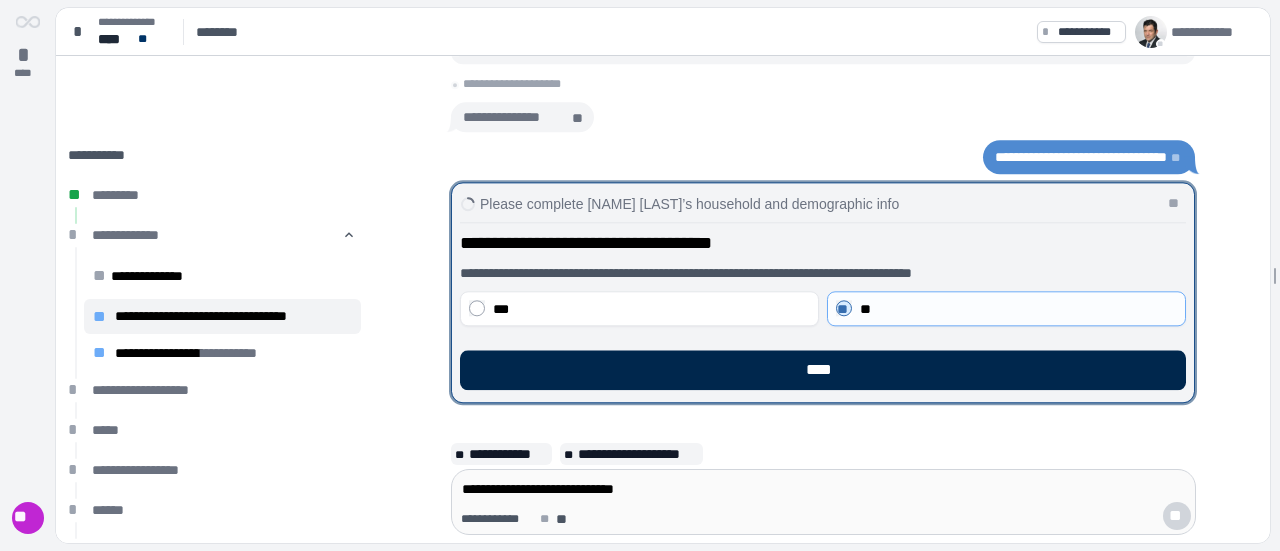 click on "****" at bounding box center [823, 370] 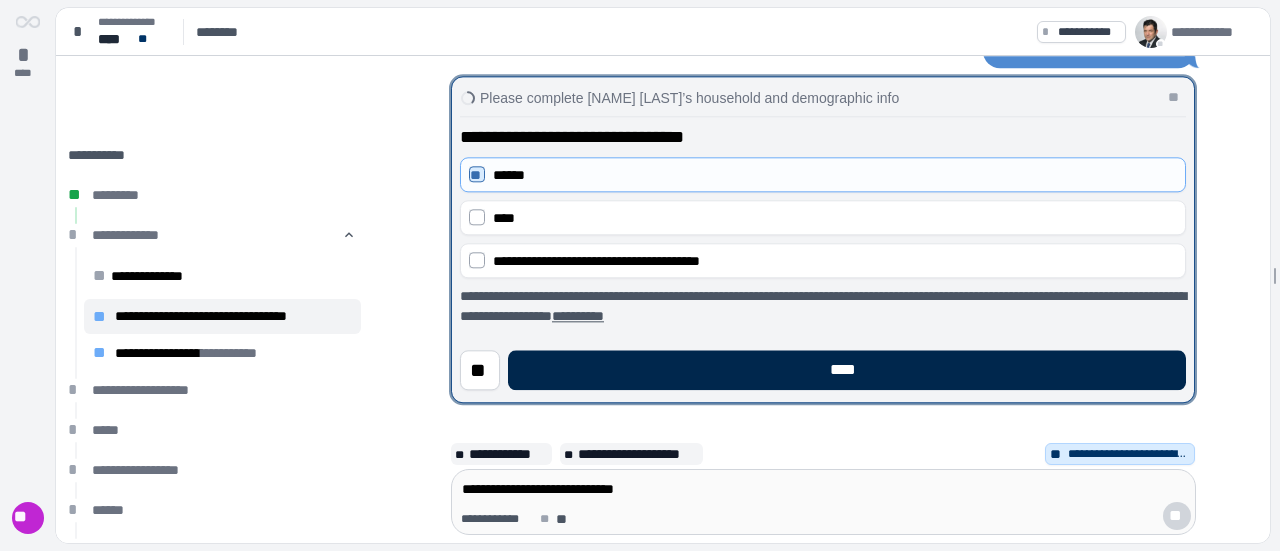 click on "****" at bounding box center [847, 370] 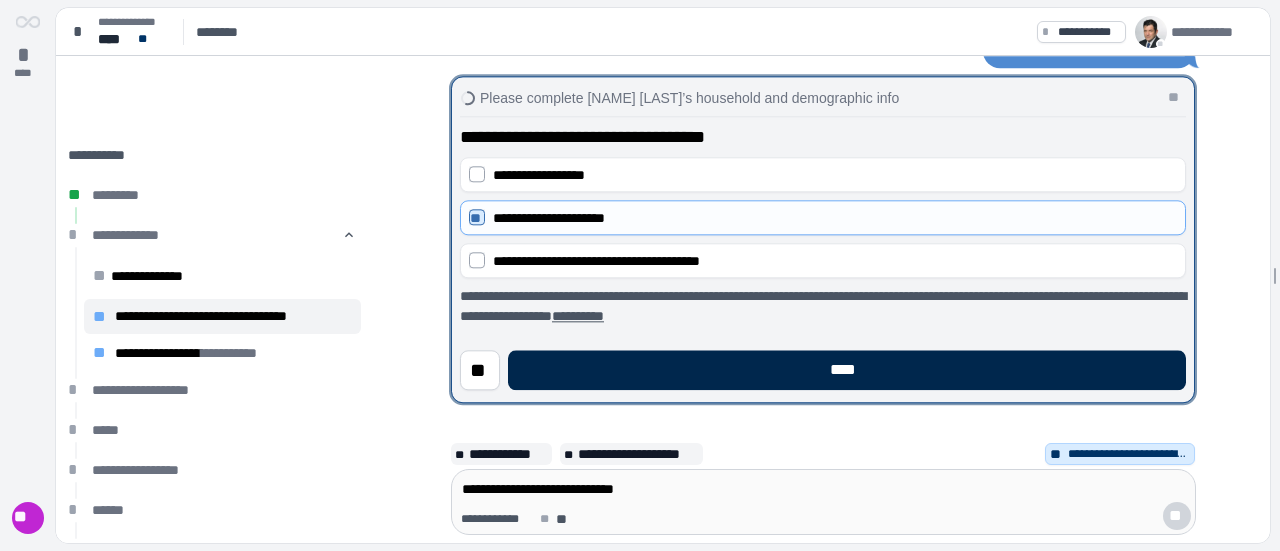 click on "****" at bounding box center [847, 370] 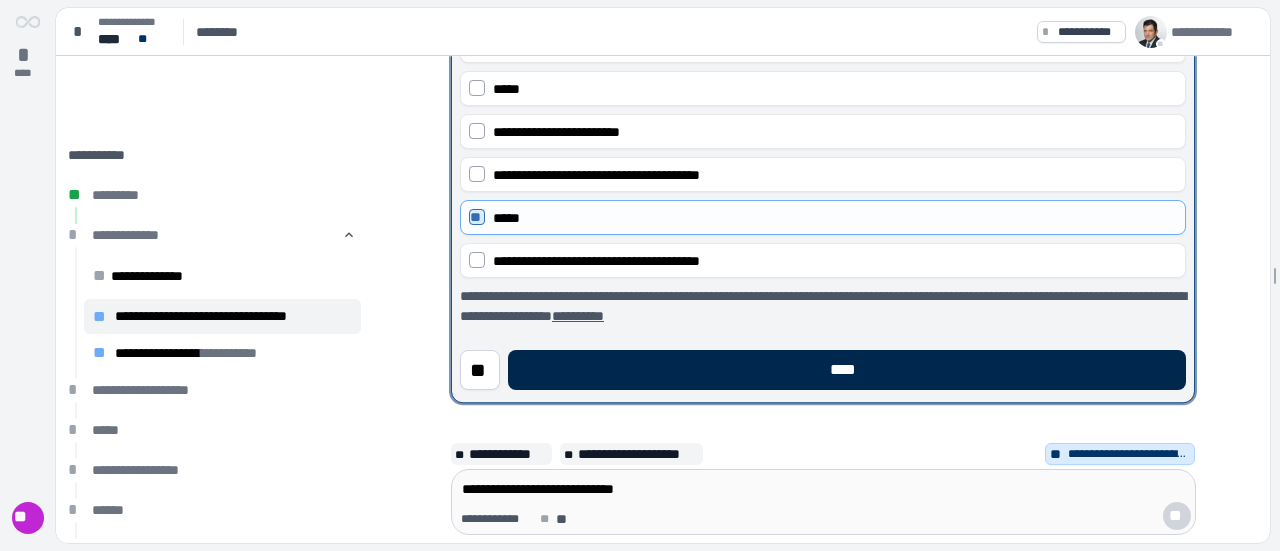 click on "****" at bounding box center (847, 370) 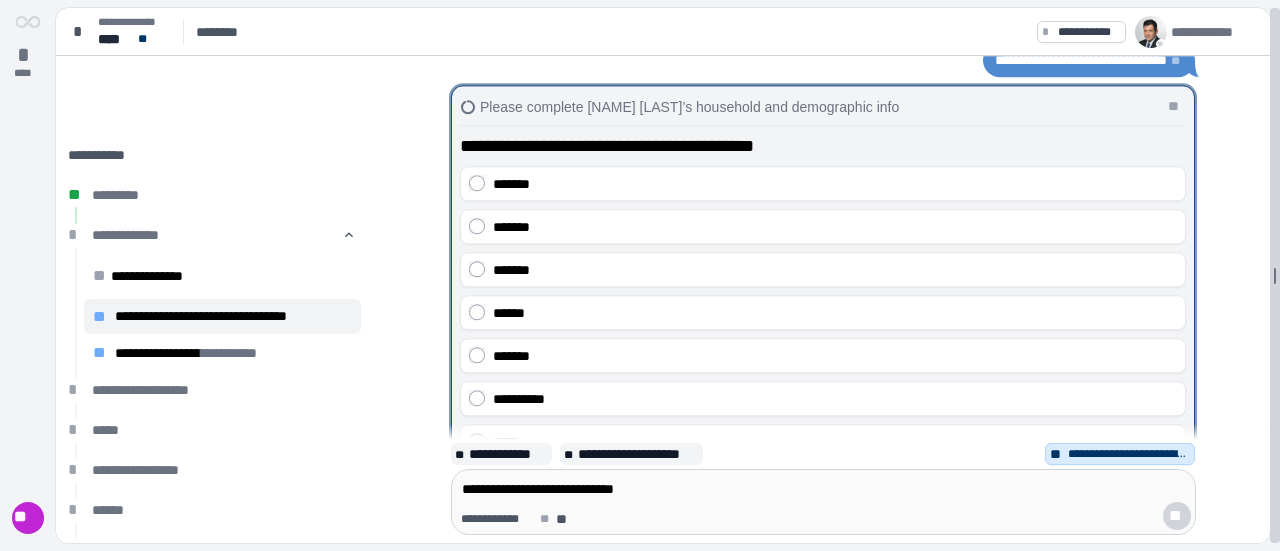 scroll, scrollTop: 178, scrollLeft: 0, axis: vertical 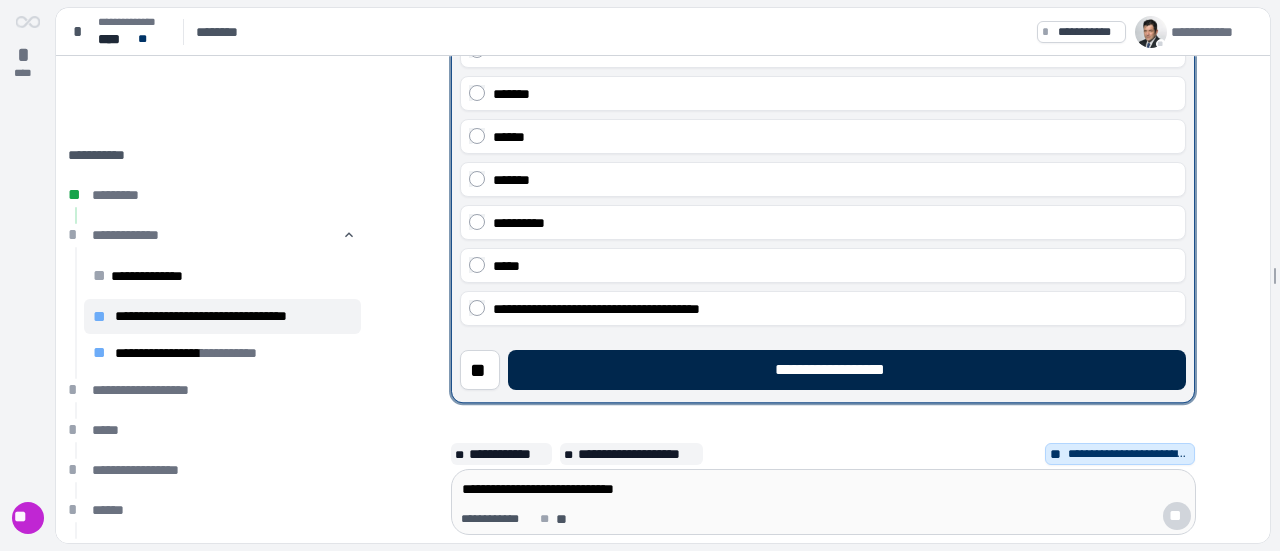click on "**********" at bounding box center [847, 370] 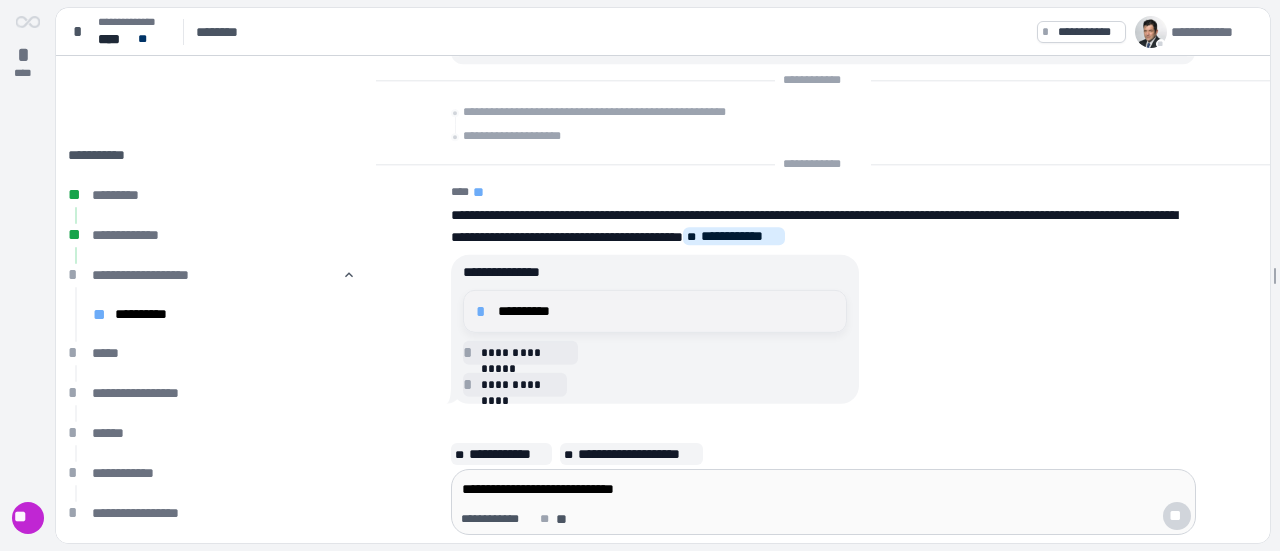 click on "**********" at bounding box center [666, 311] 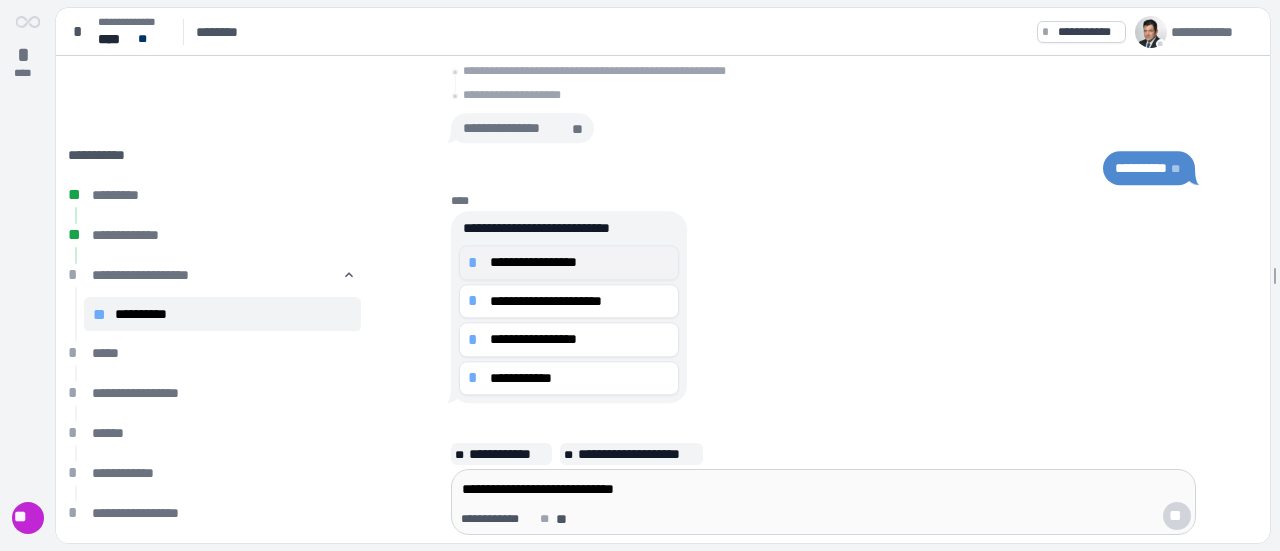 click on "**********" at bounding box center (580, 262) 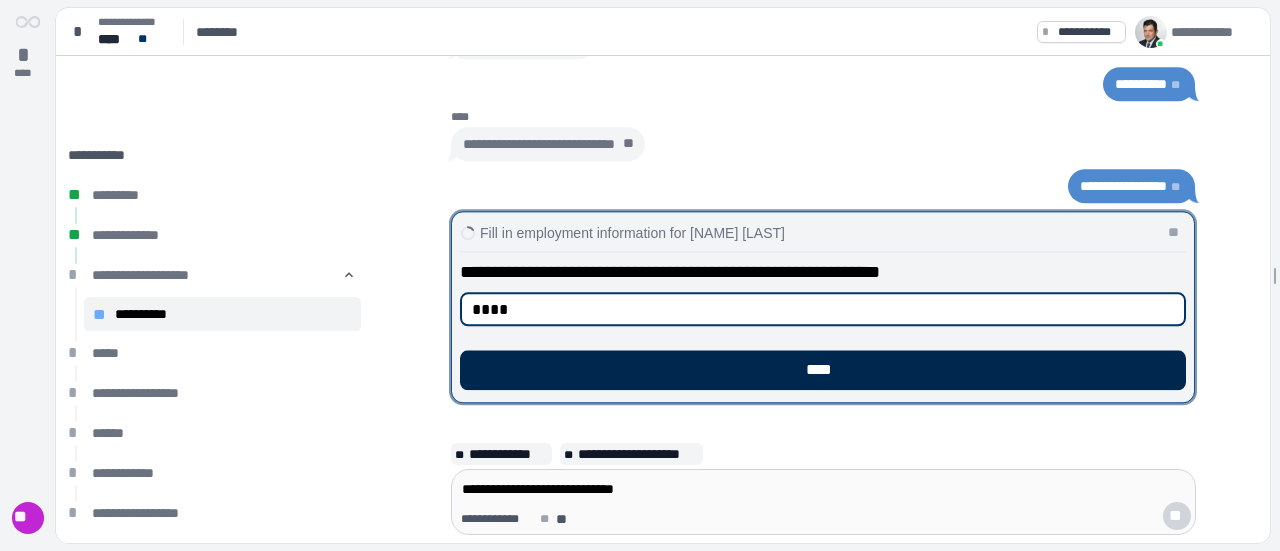 type on "****" 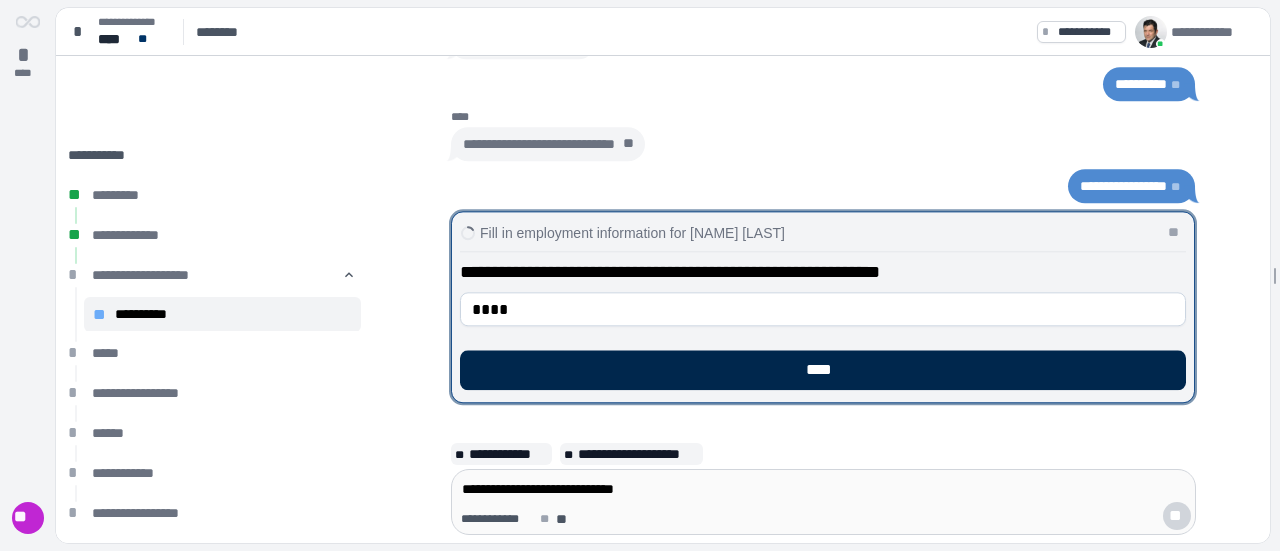 click on "****" at bounding box center [823, 370] 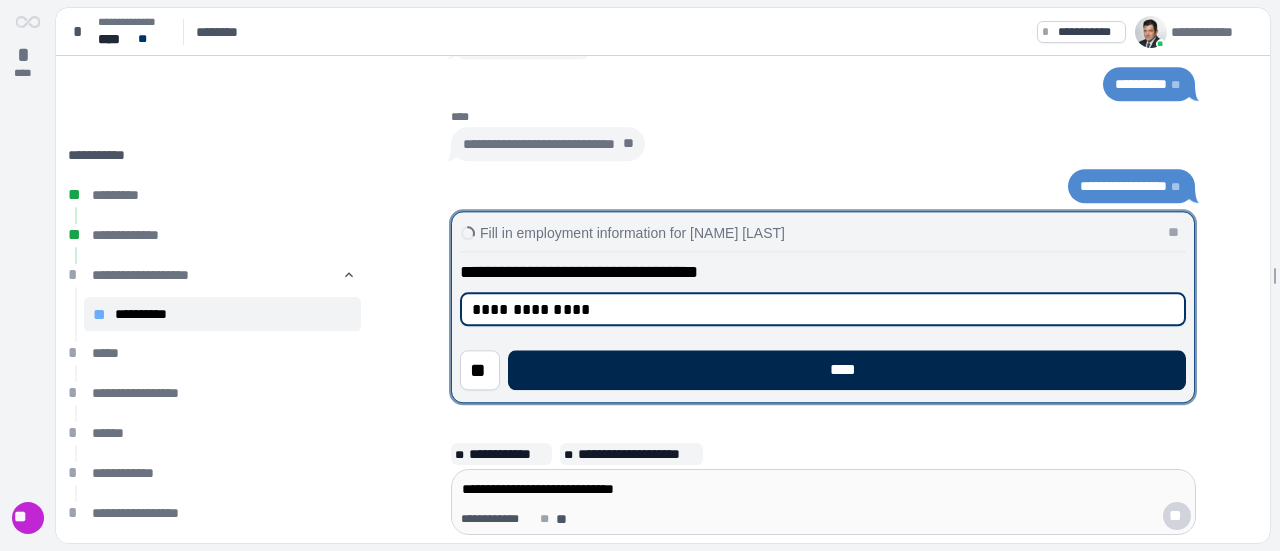 type on "**********" 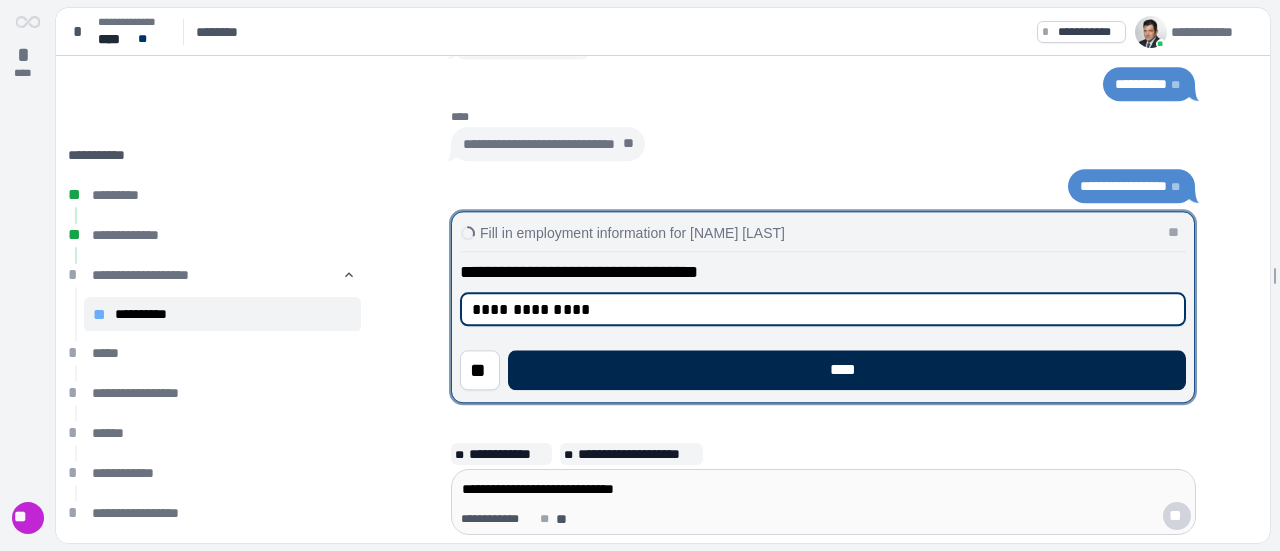 click on "****" at bounding box center [847, 370] 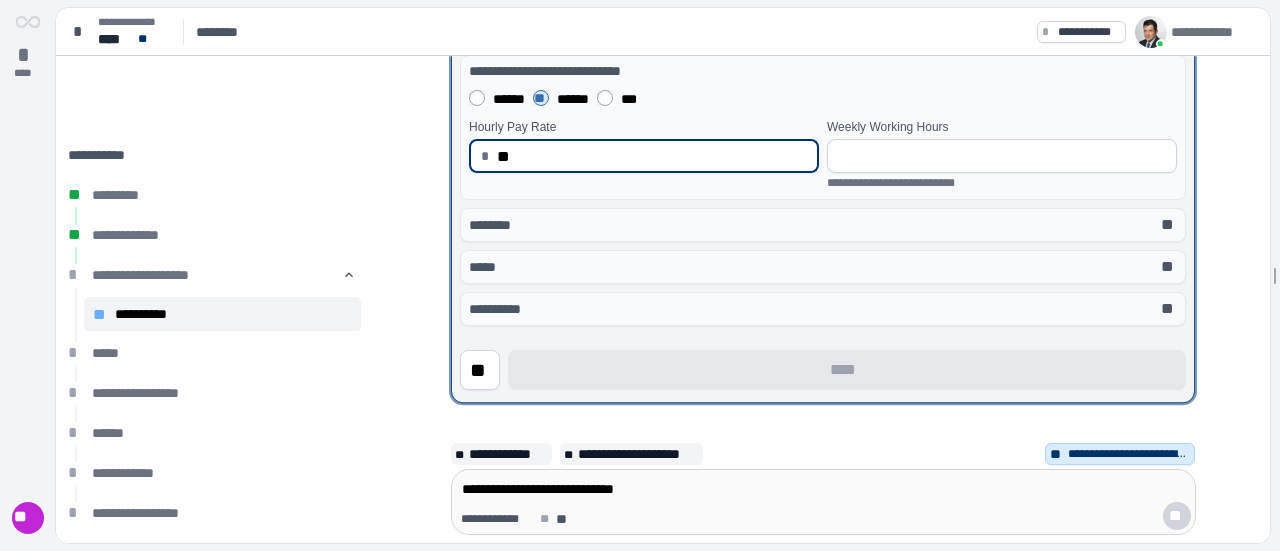 type on "*****" 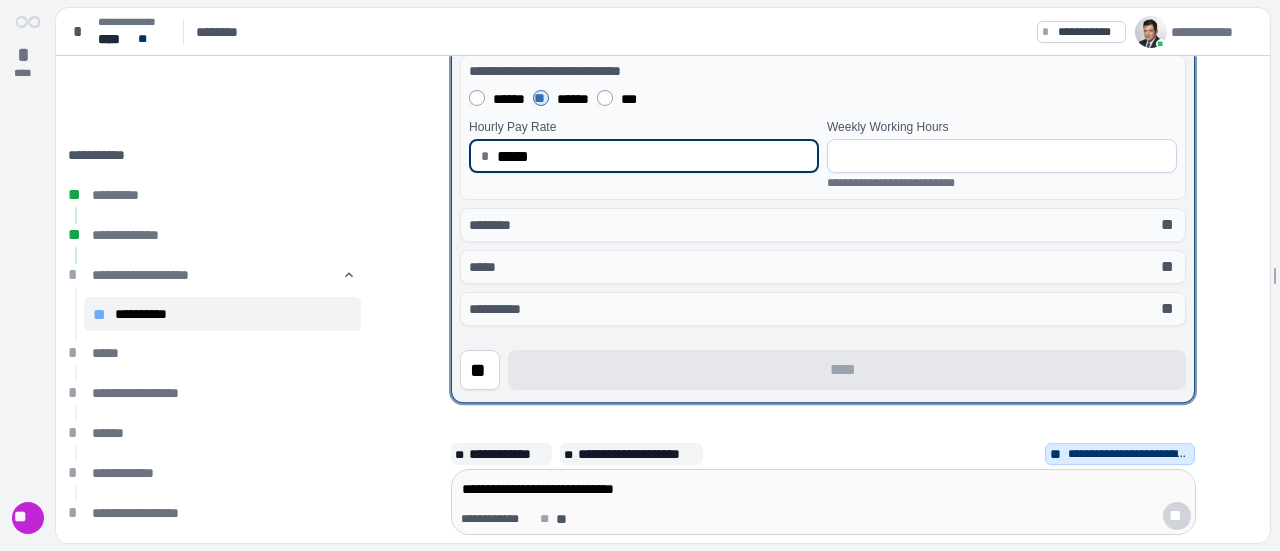 click at bounding box center (1002, 156) 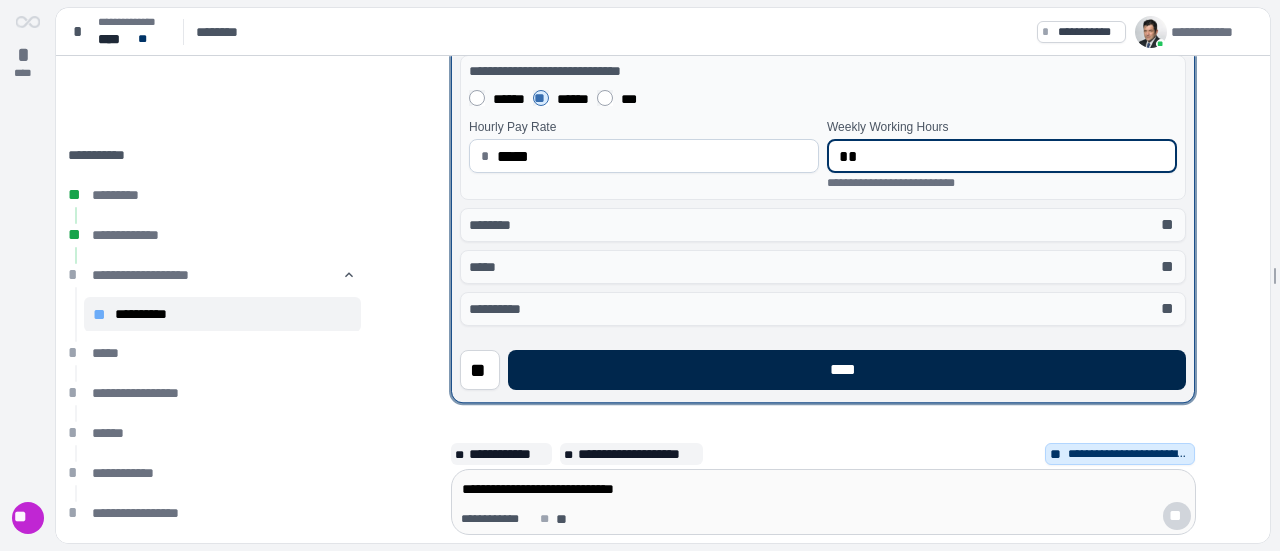 type on "**" 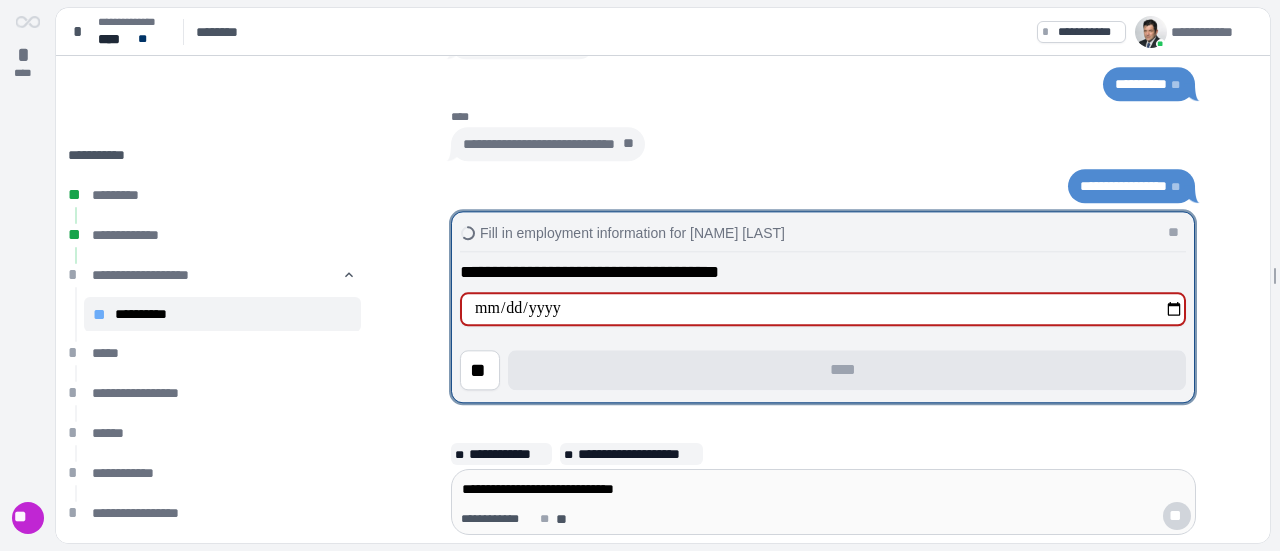 type on "**********" 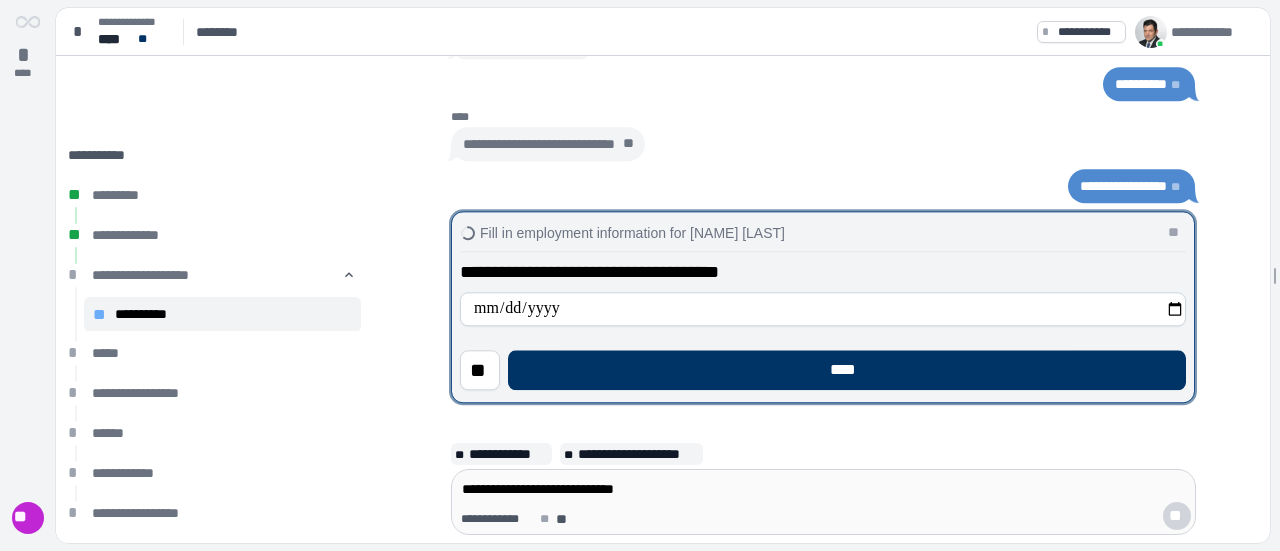 click on "****" at bounding box center (847, 370) 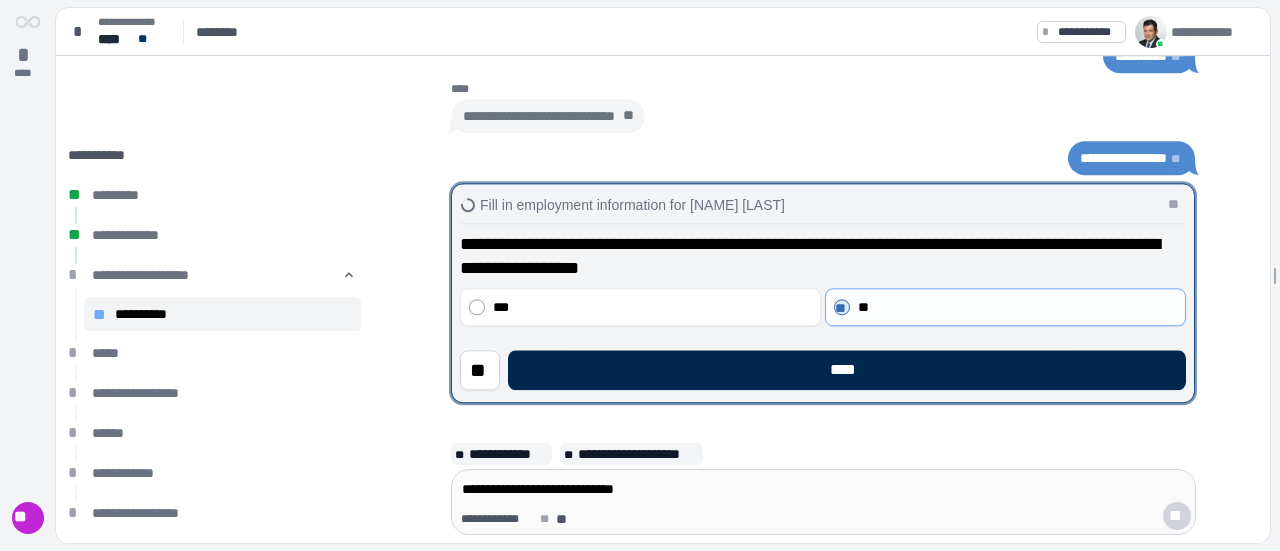 click on "****" at bounding box center [847, 370] 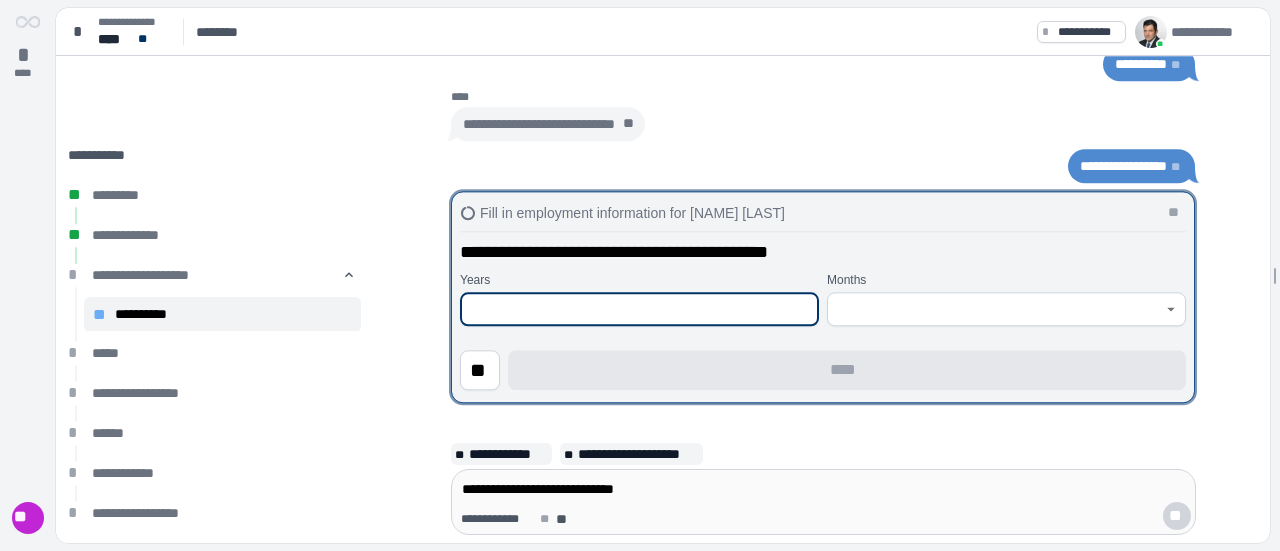 click at bounding box center (639, 309) 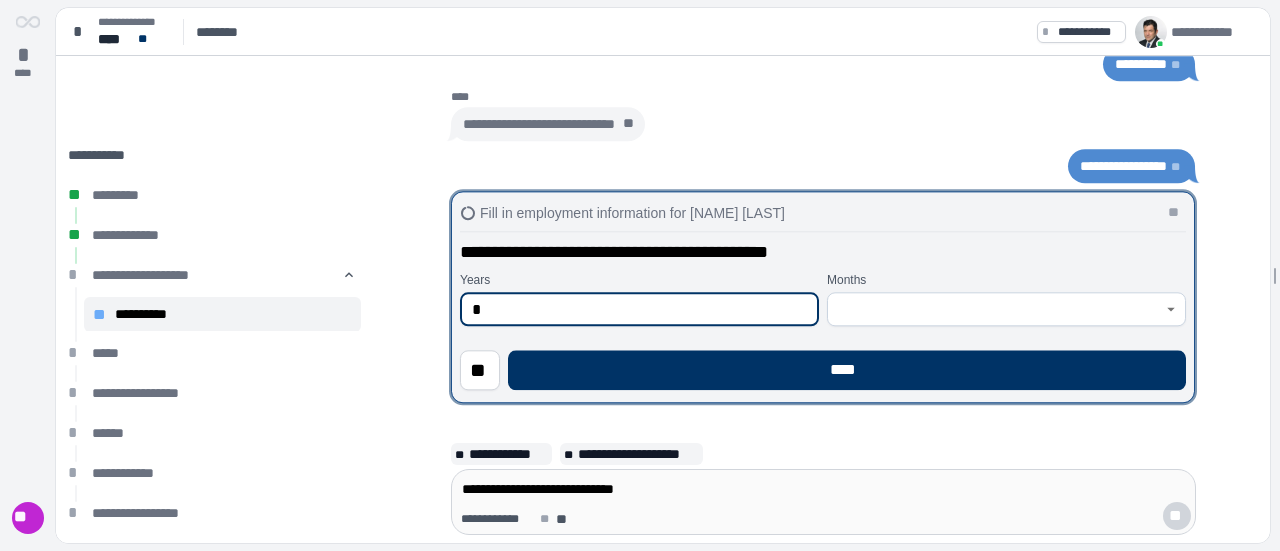 click at bounding box center [1006, 309] 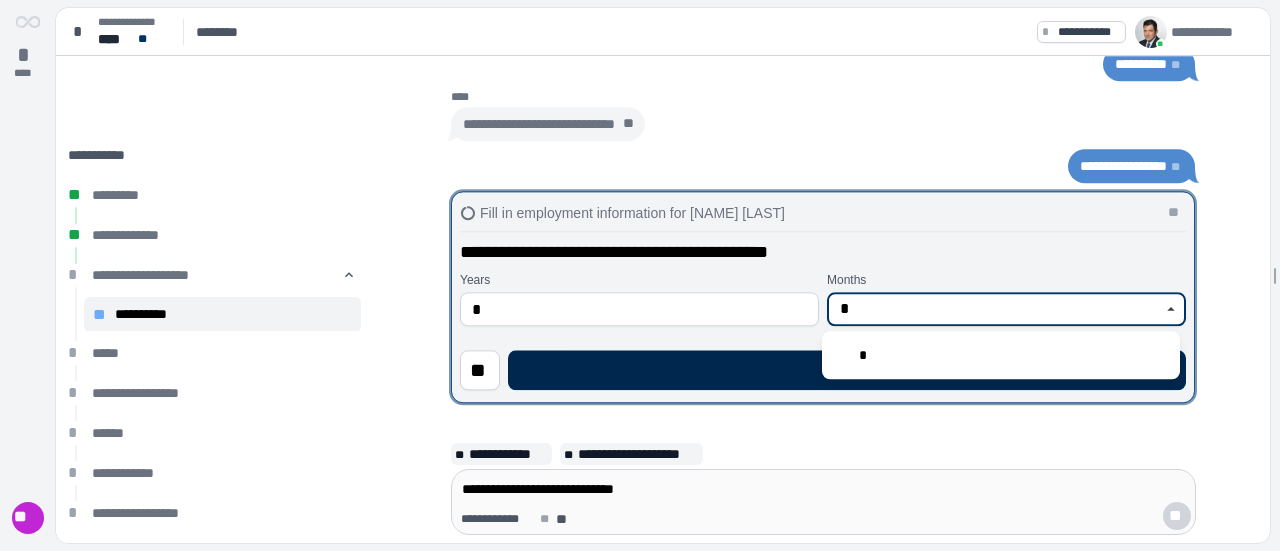 type on "*" 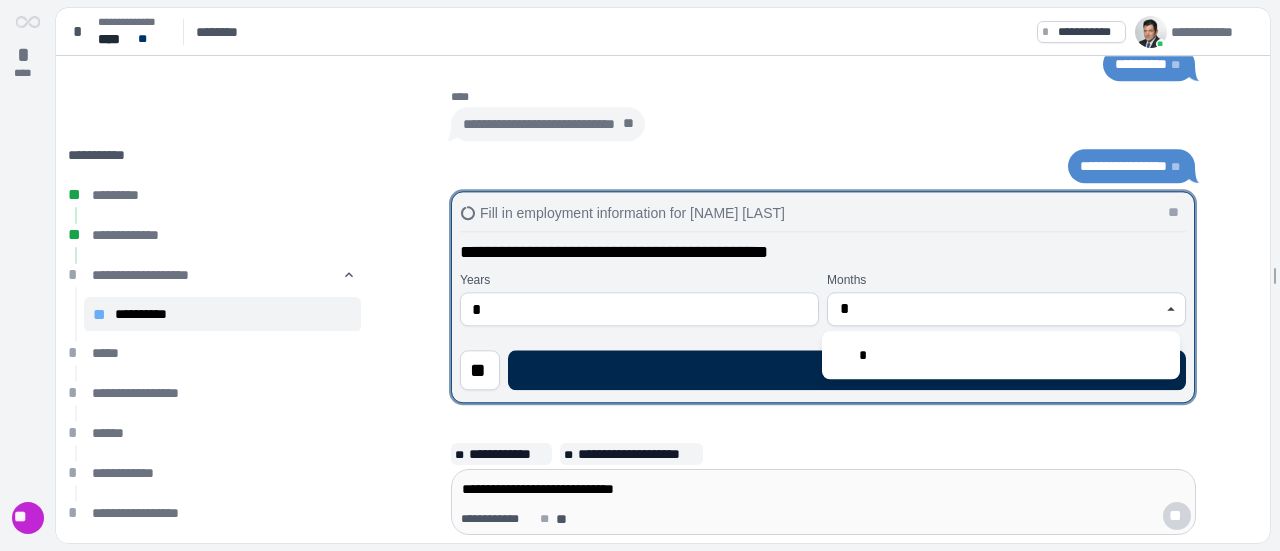 click on "****" at bounding box center (847, 370) 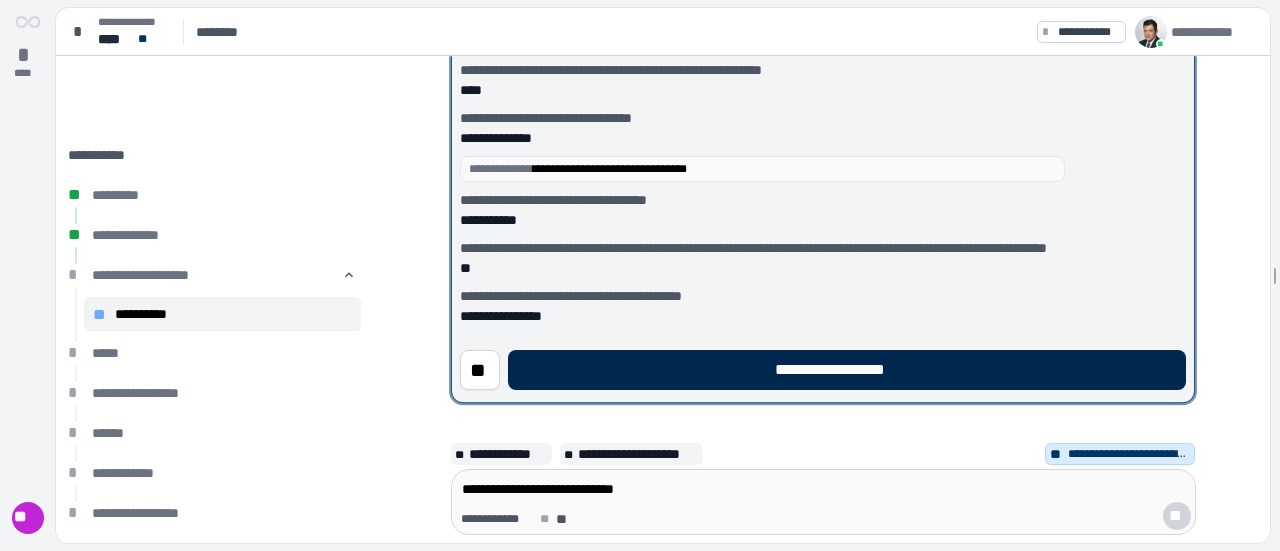 click on "**********" at bounding box center [847, 370] 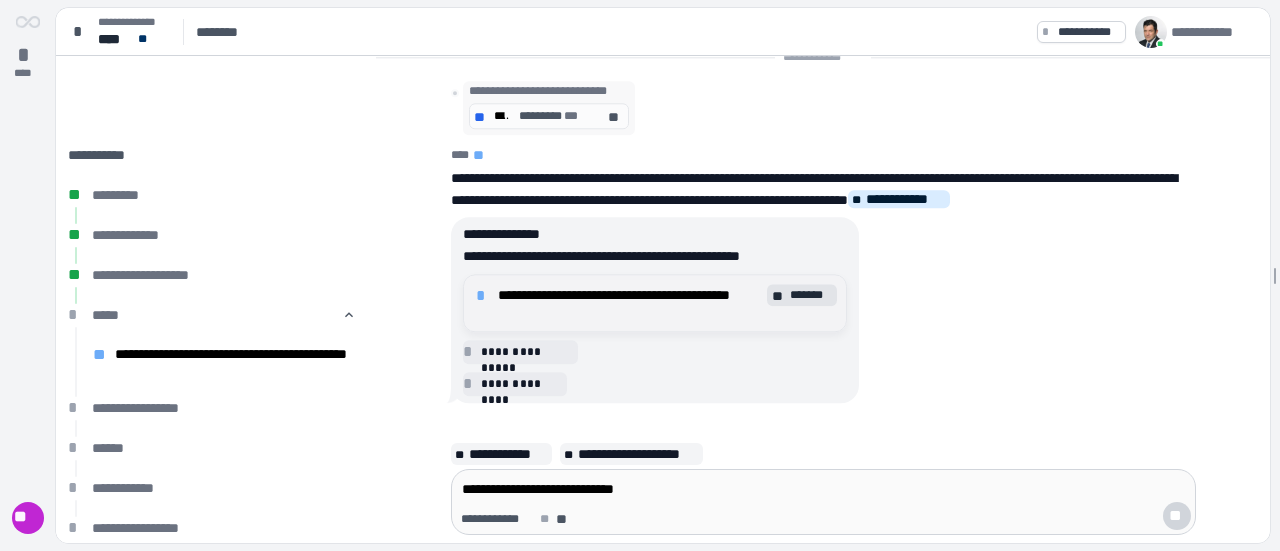 click on "*******" at bounding box center (811, 295) 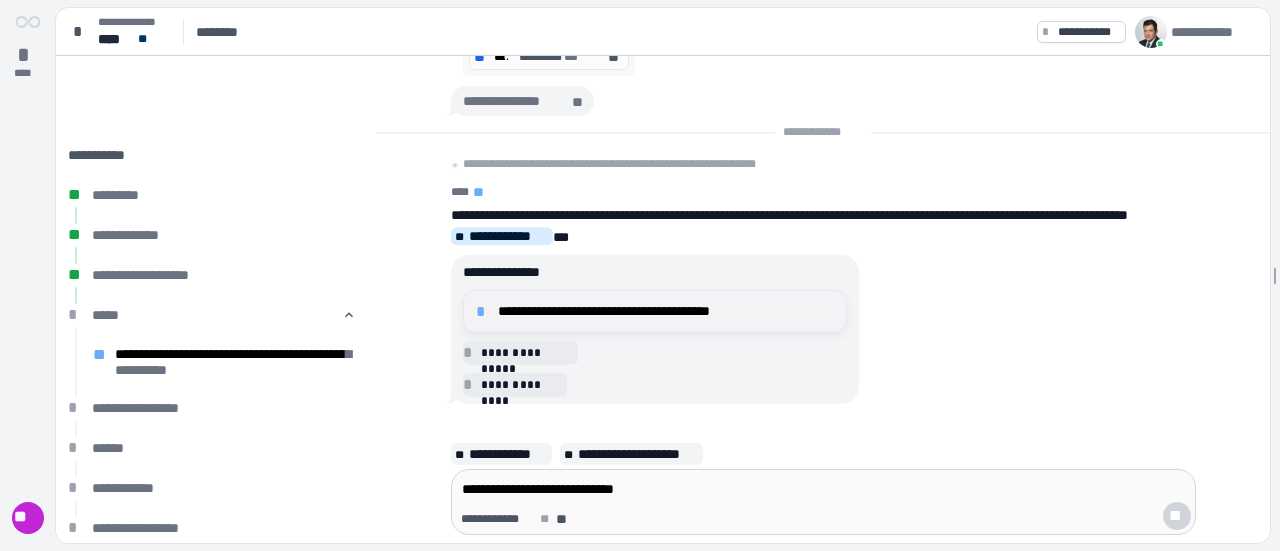 click on "**********" at bounding box center (666, 311) 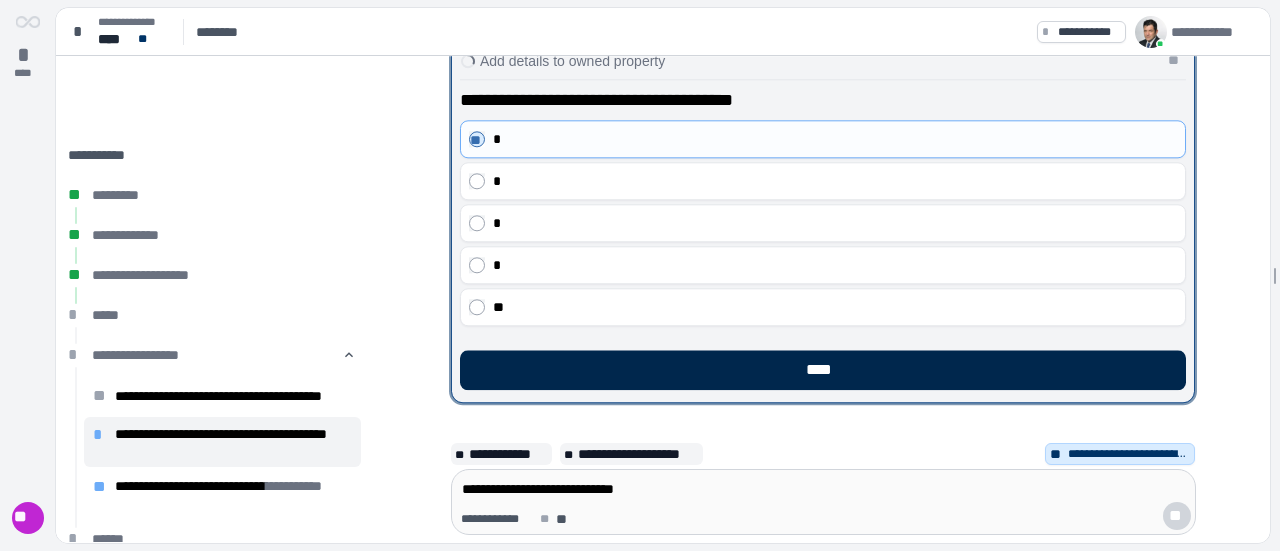 click on "****" at bounding box center [823, 370] 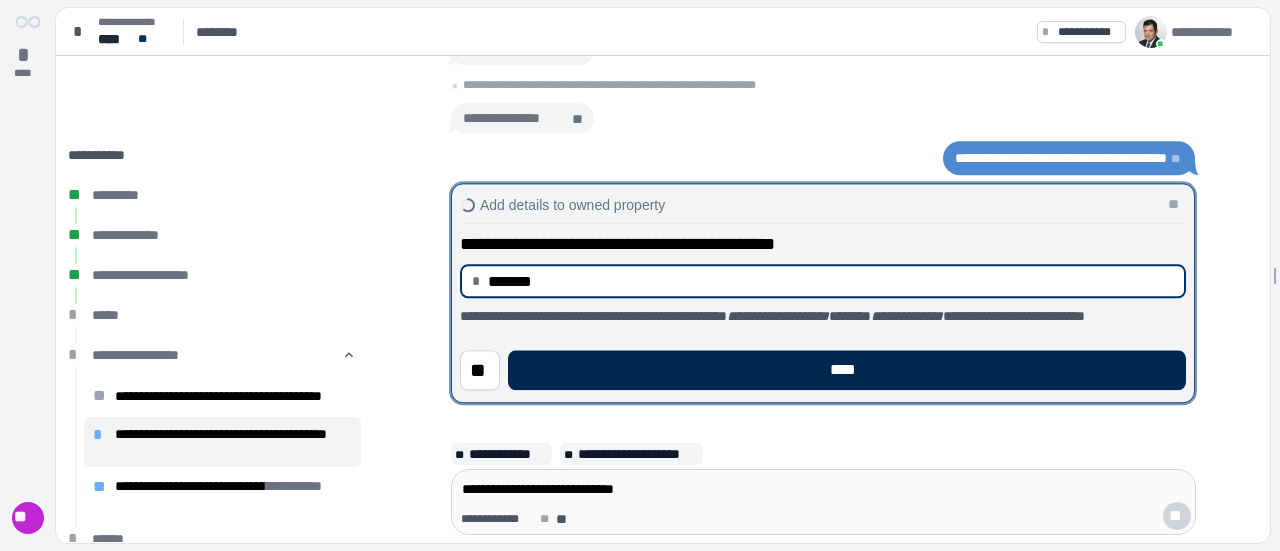 type on "**********" 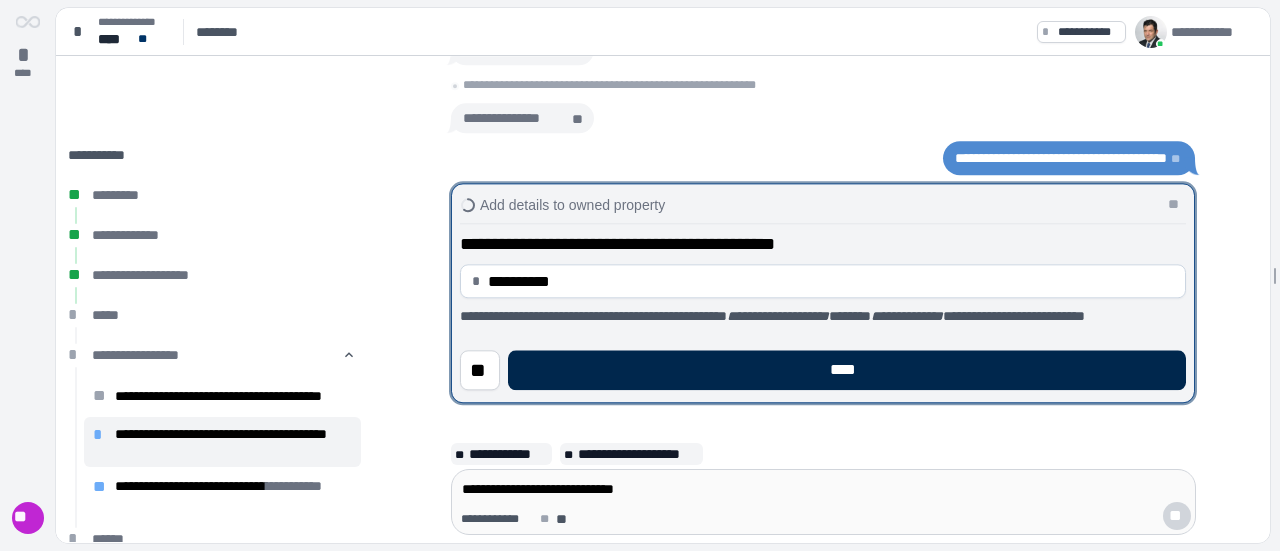 click on "****" at bounding box center (847, 370) 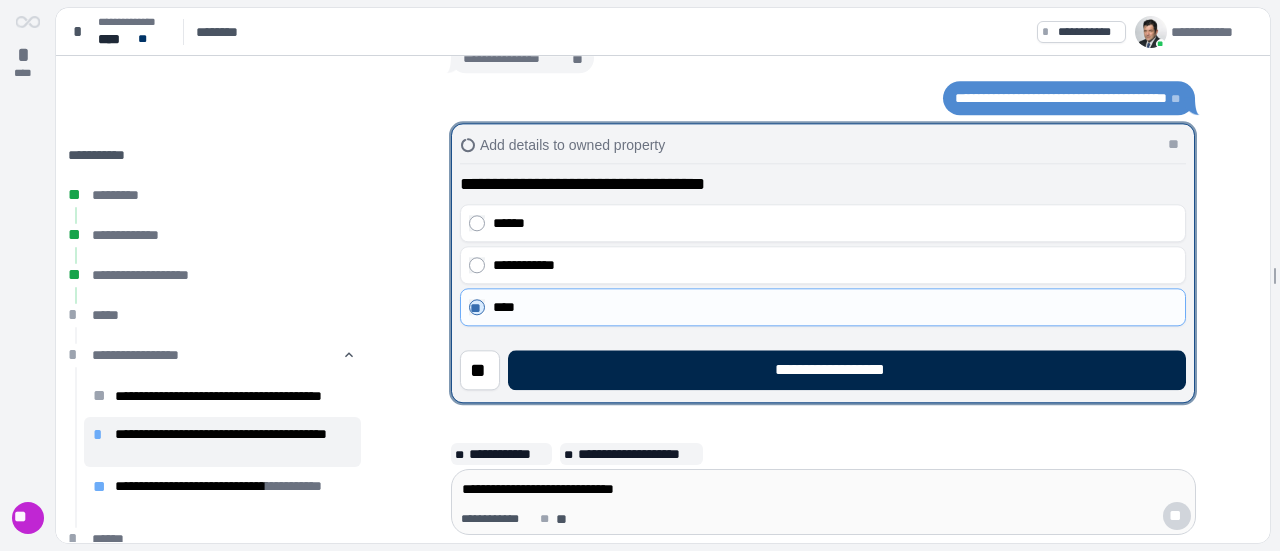 click on "**********" at bounding box center (847, 370) 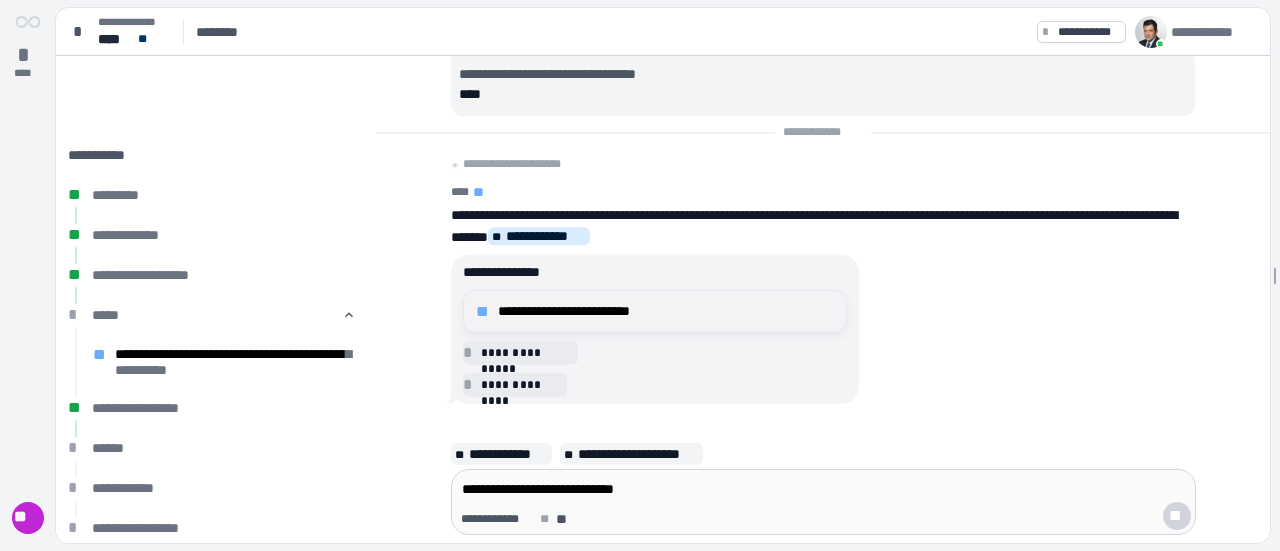 click on "**********" at bounding box center (655, 311) 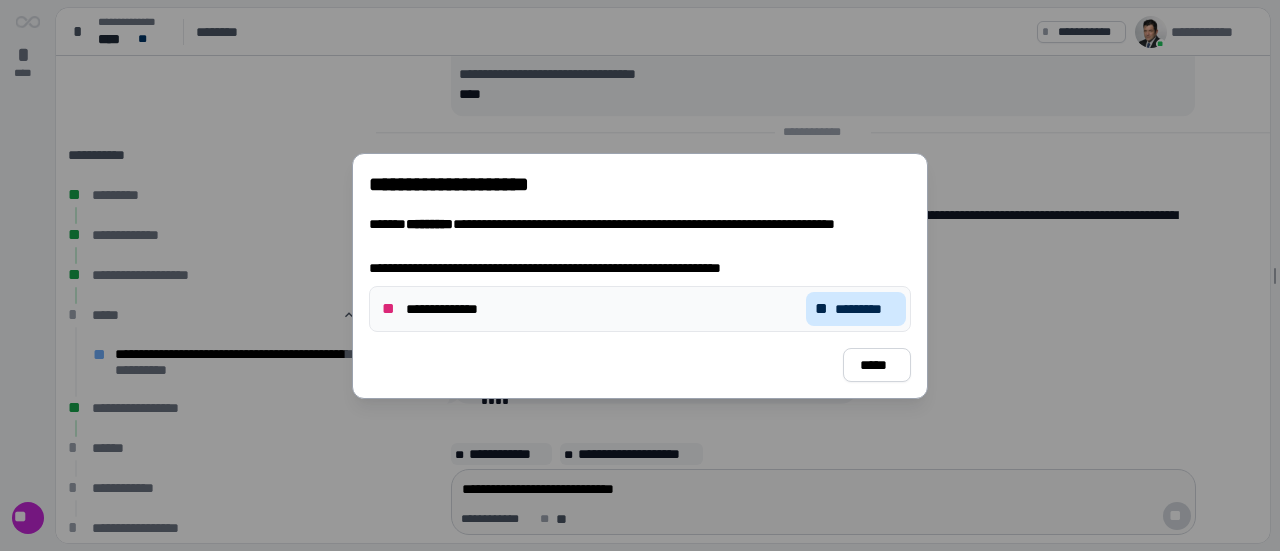click on "*********" at bounding box center (866, 309) 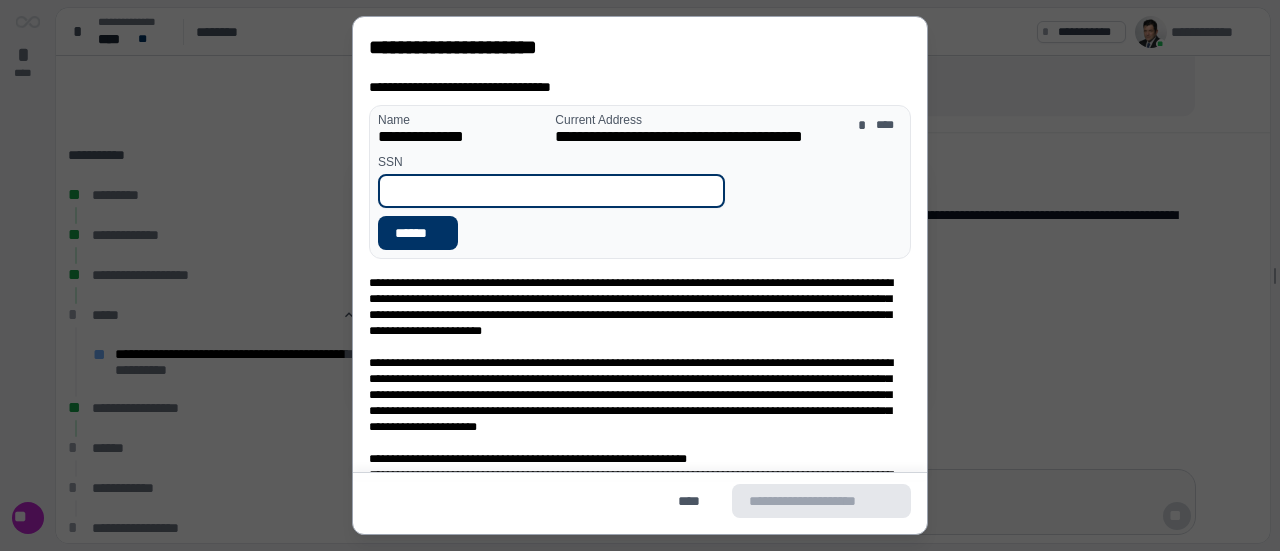 click at bounding box center [551, 191] 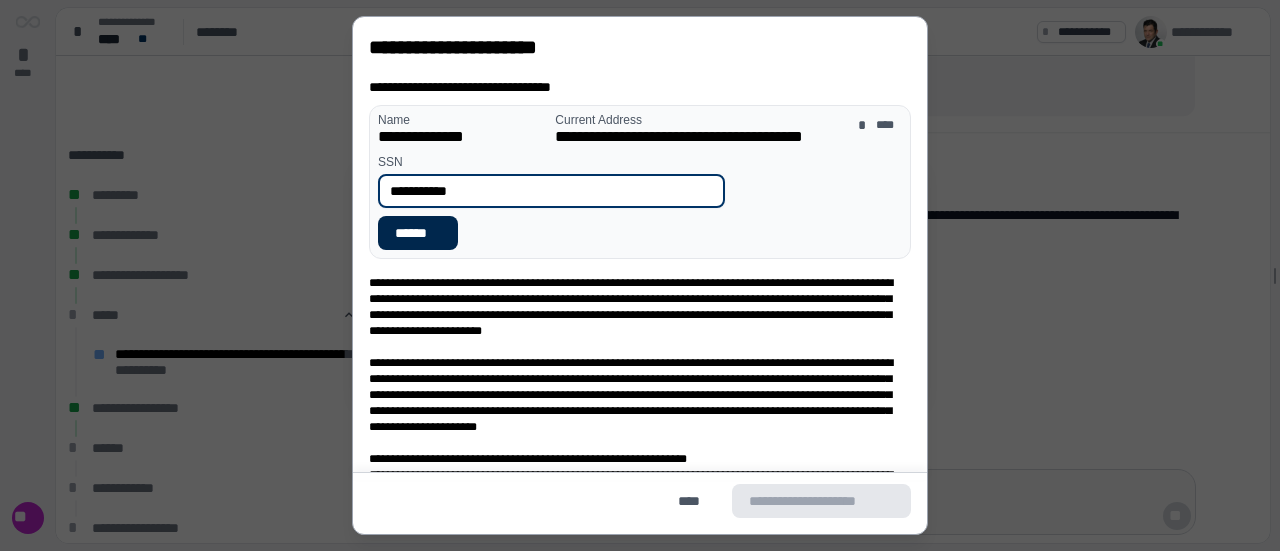 type on "**********" 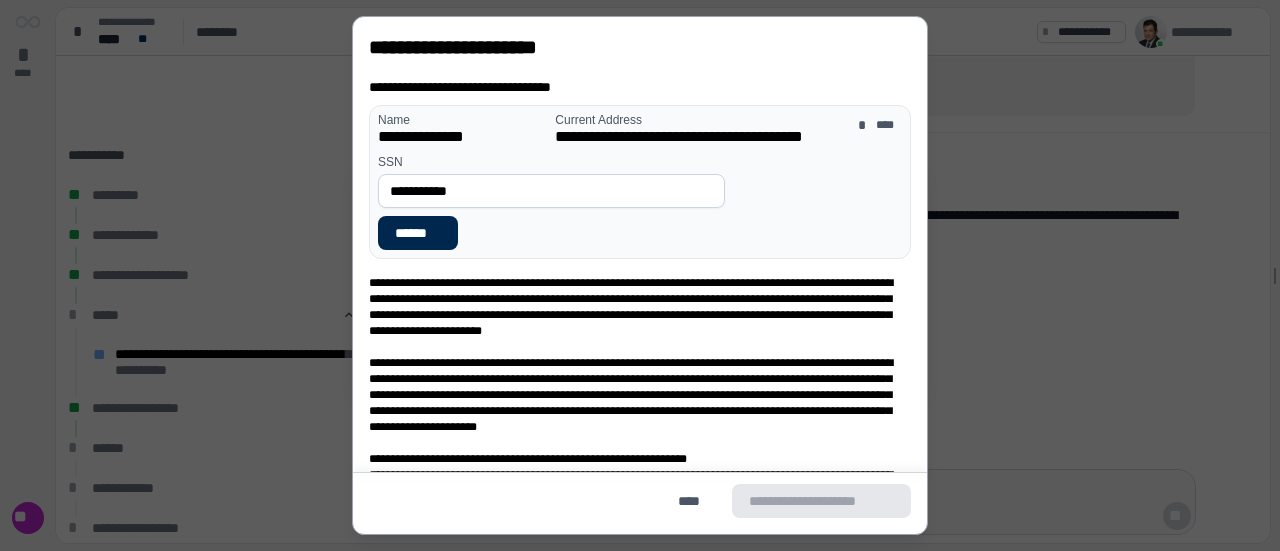 click on "******" at bounding box center [418, 233] 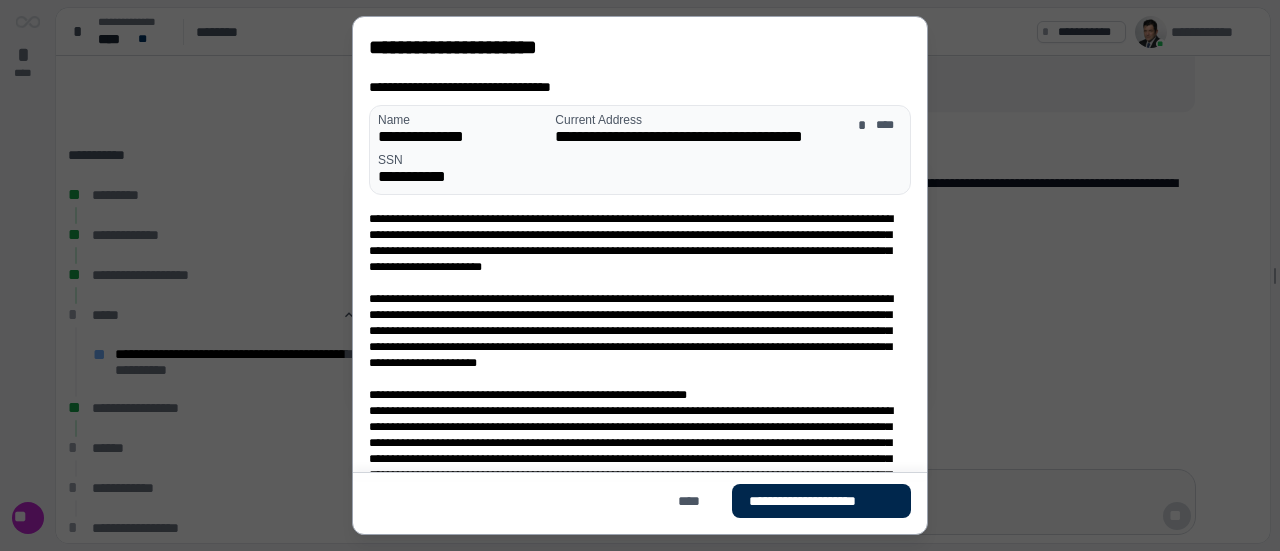 click on "**********" at bounding box center (821, 501) 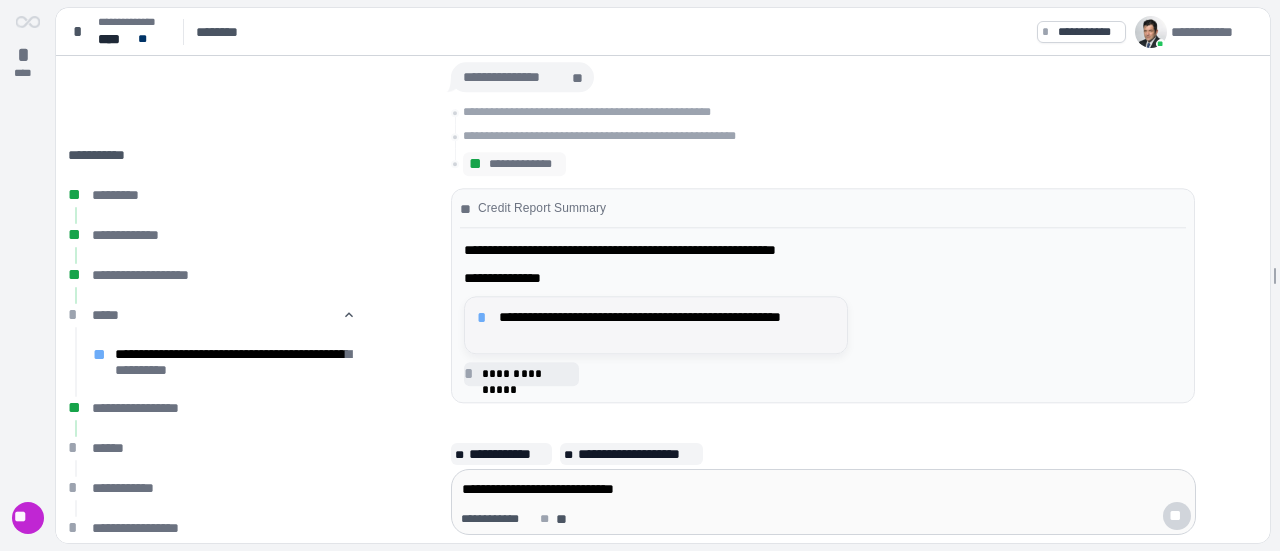 click on "**********" at bounding box center [667, 325] 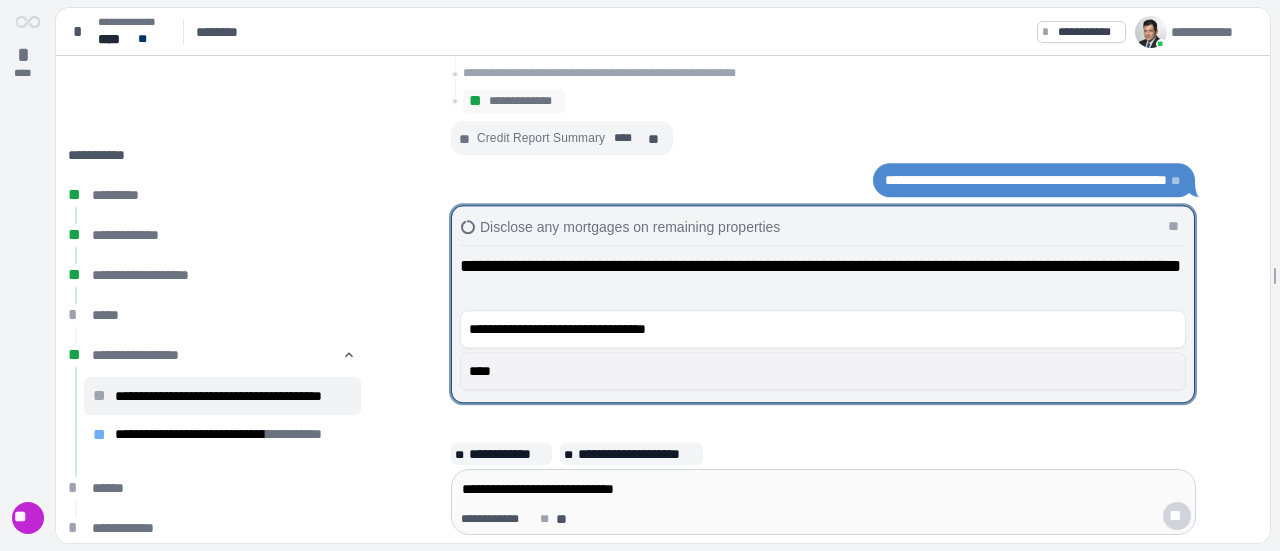 click on "****" at bounding box center [823, 371] 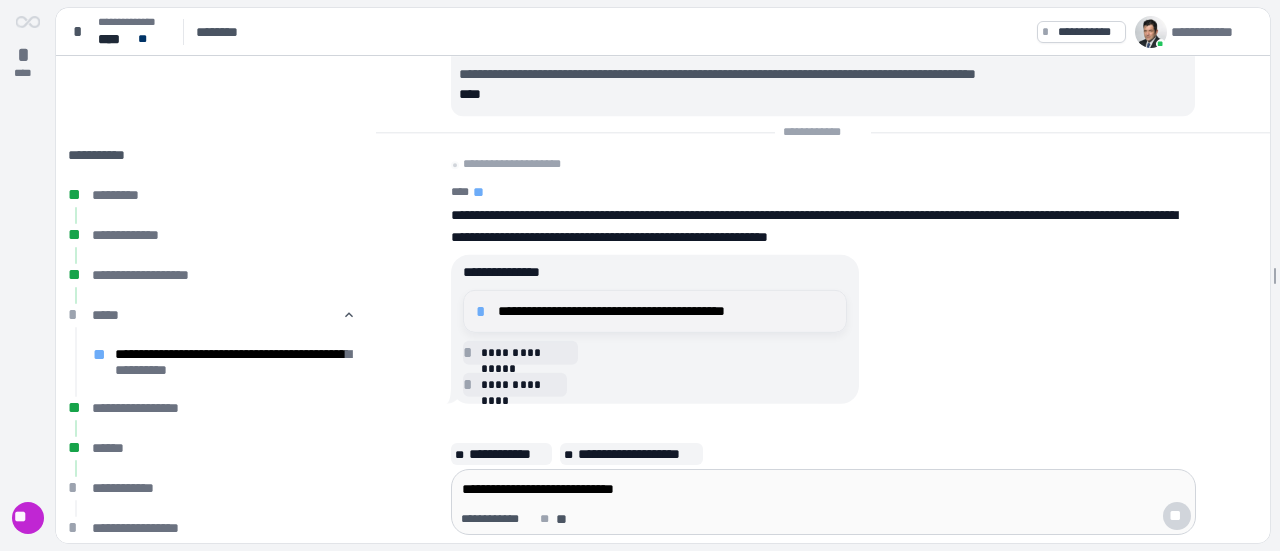 click on "**********" at bounding box center (666, 311) 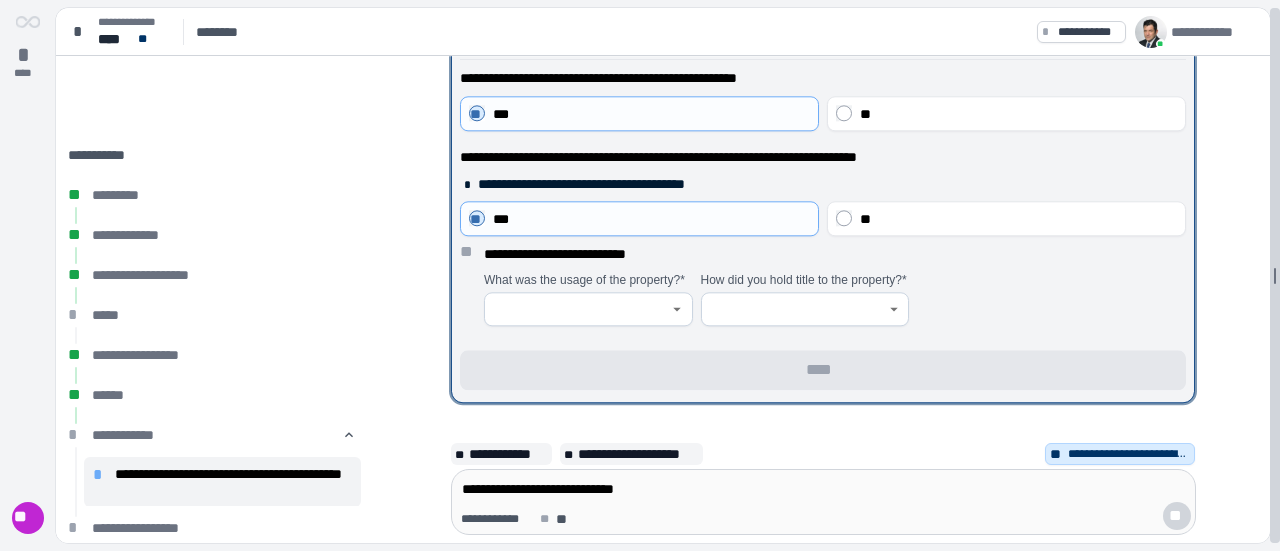 click on "[REDACTED] About your financial history ** [REDACTED] What was the usage of the property?  * How did you hold title to the property?  * [REDACTED]" at bounding box center [668, 275] 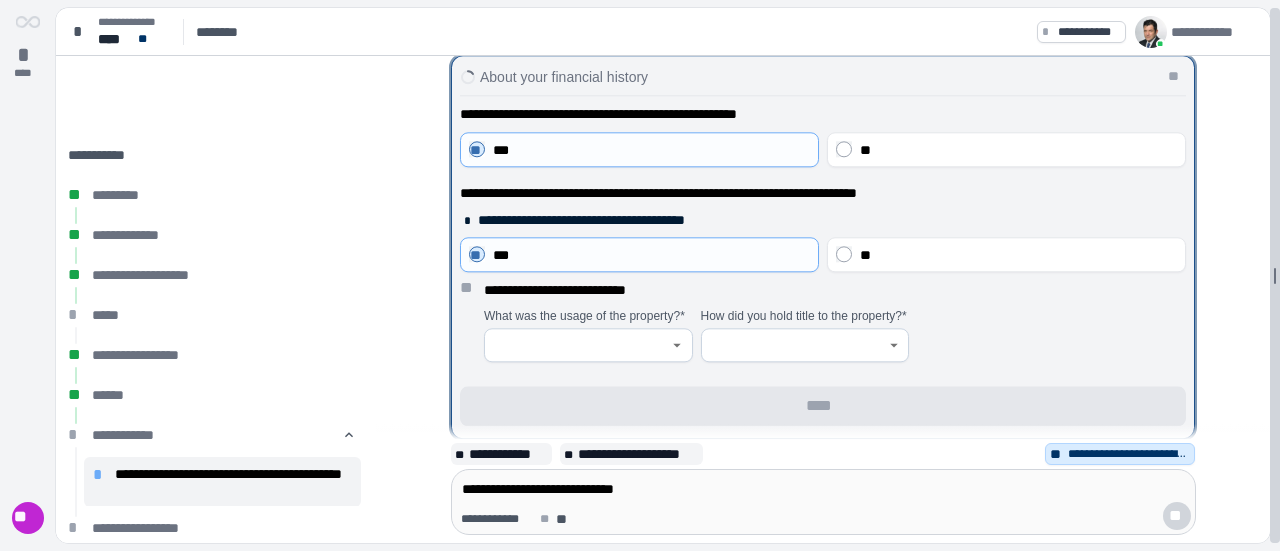 scroll, scrollTop: 34, scrollLeft: 0, axis: vertical 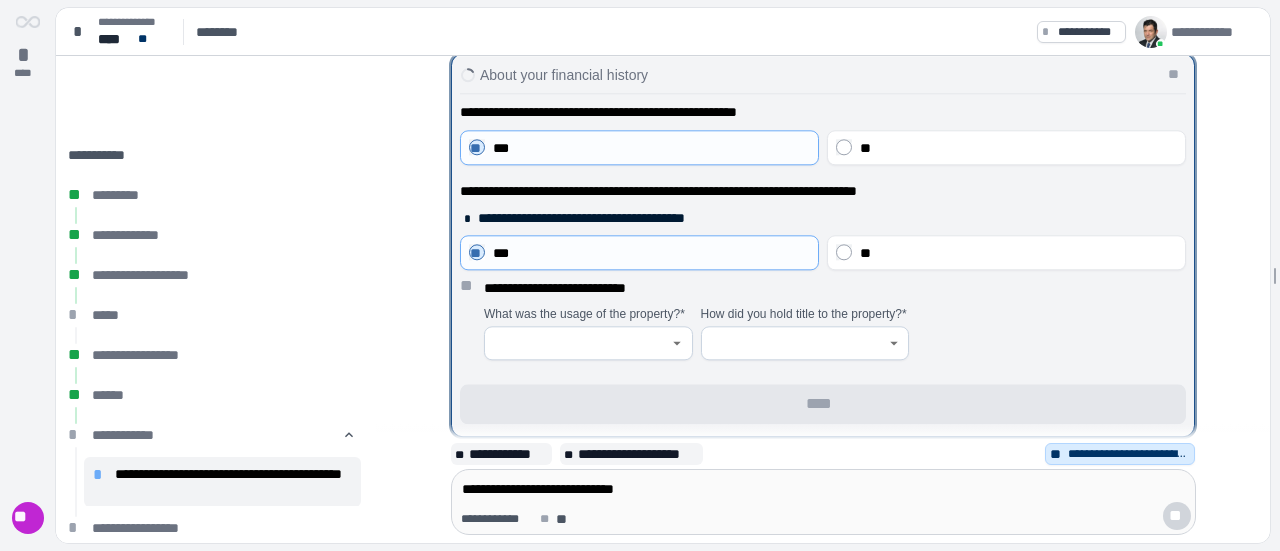 click 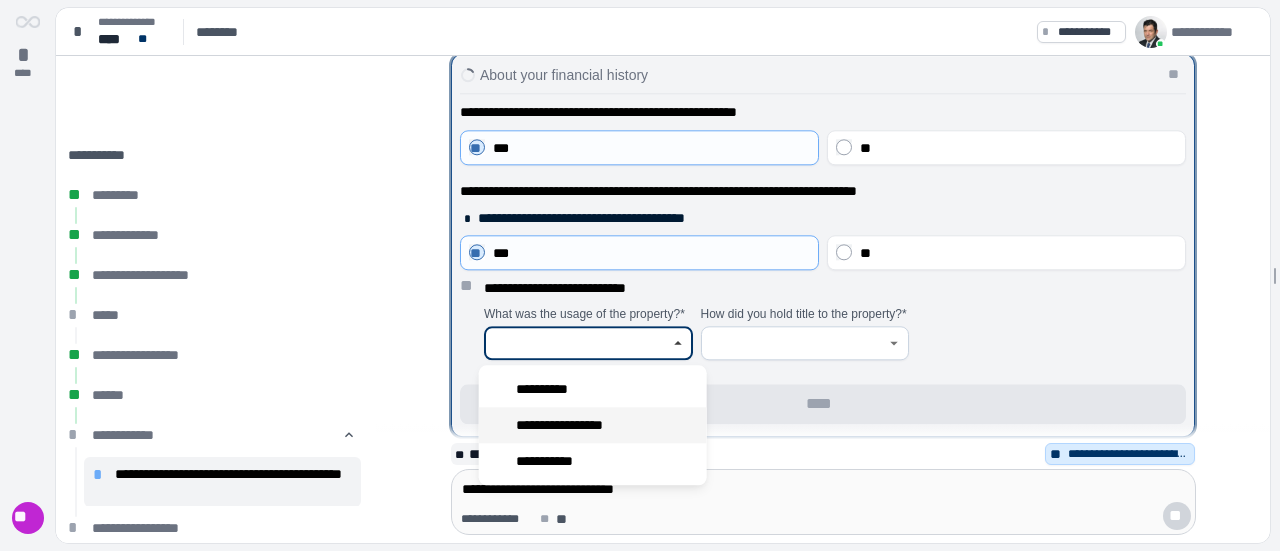click on "**********" at bounding box center (593, 425) 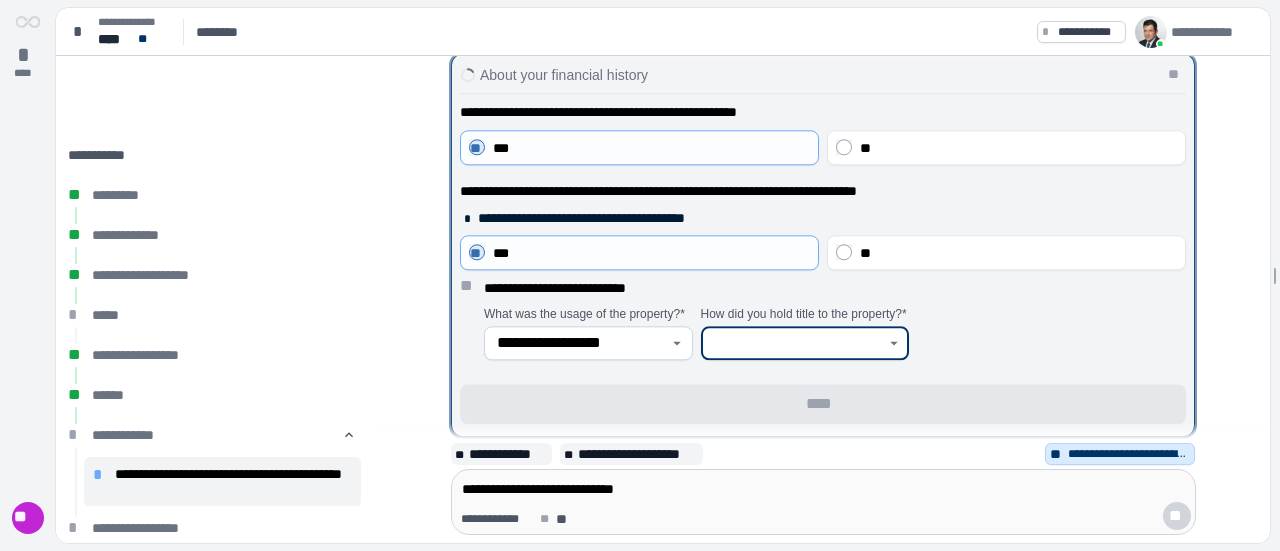 click at bounding box center [794, 343] 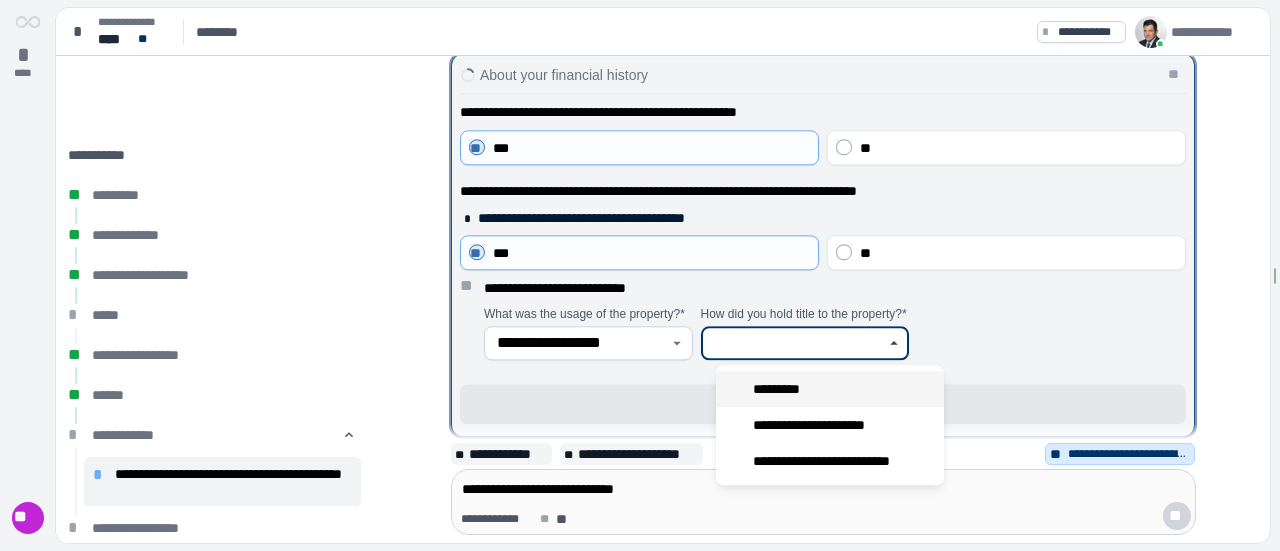click on "*********" at bounding box center (830, 389) 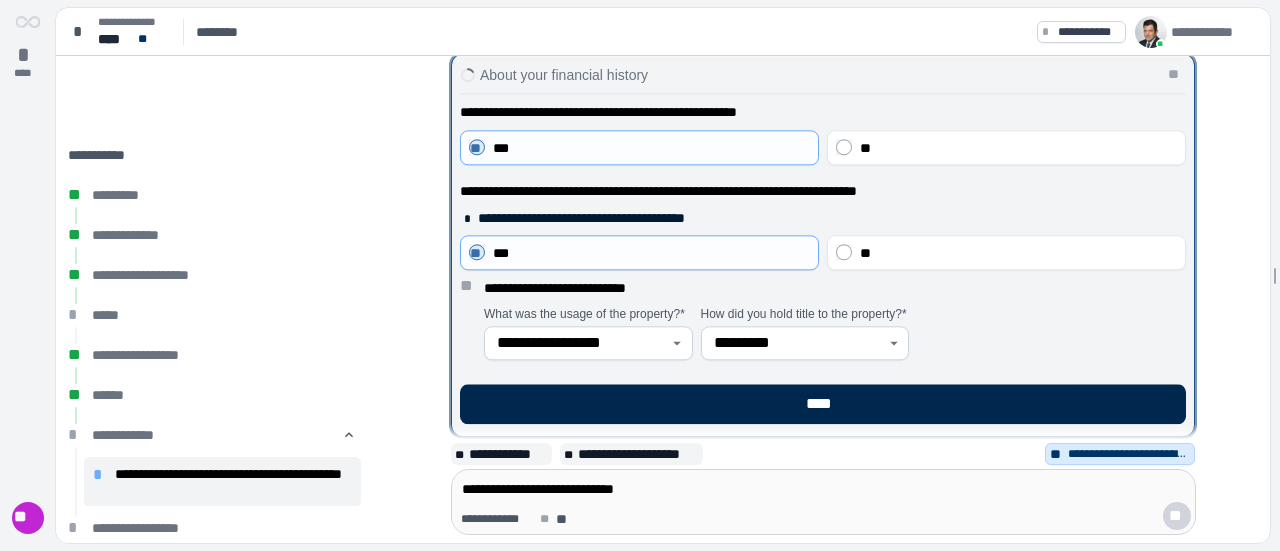 click on "****" at bounding box center (823, 404) 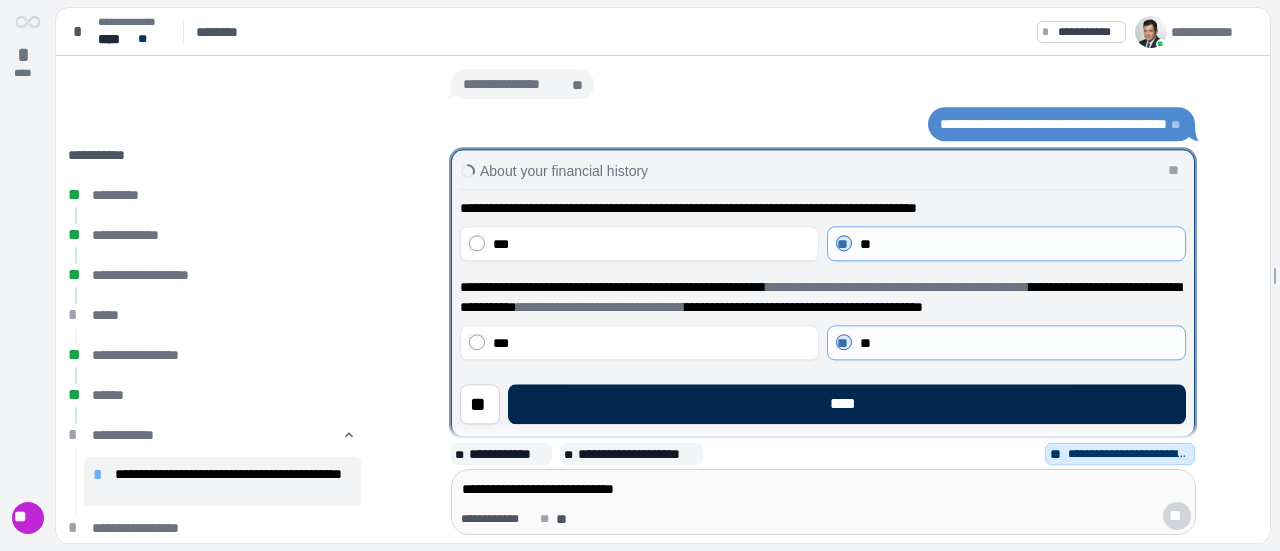 click on "****" at bounding box center (847, 404) 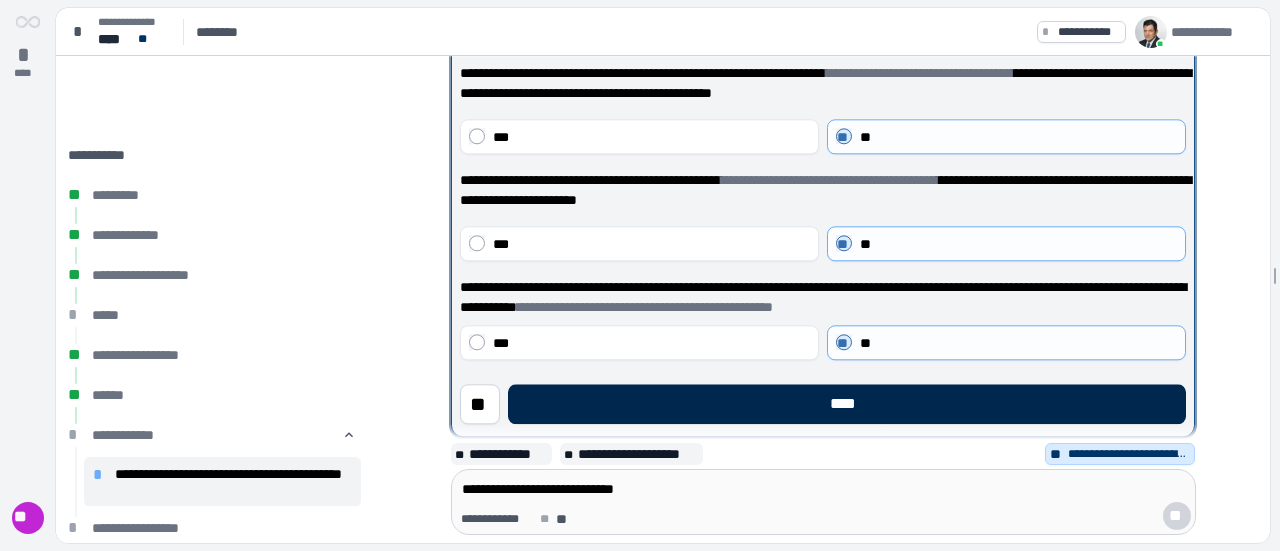 click on "****" at bounding box center (847, 404) 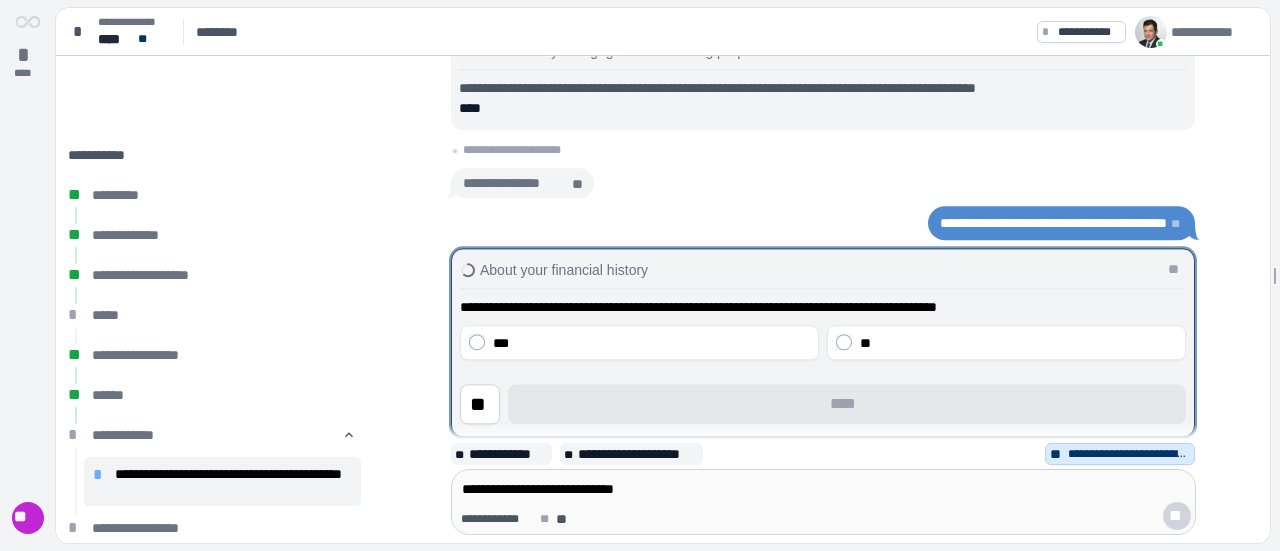click on "** ****" at bounding box center (823, 404) 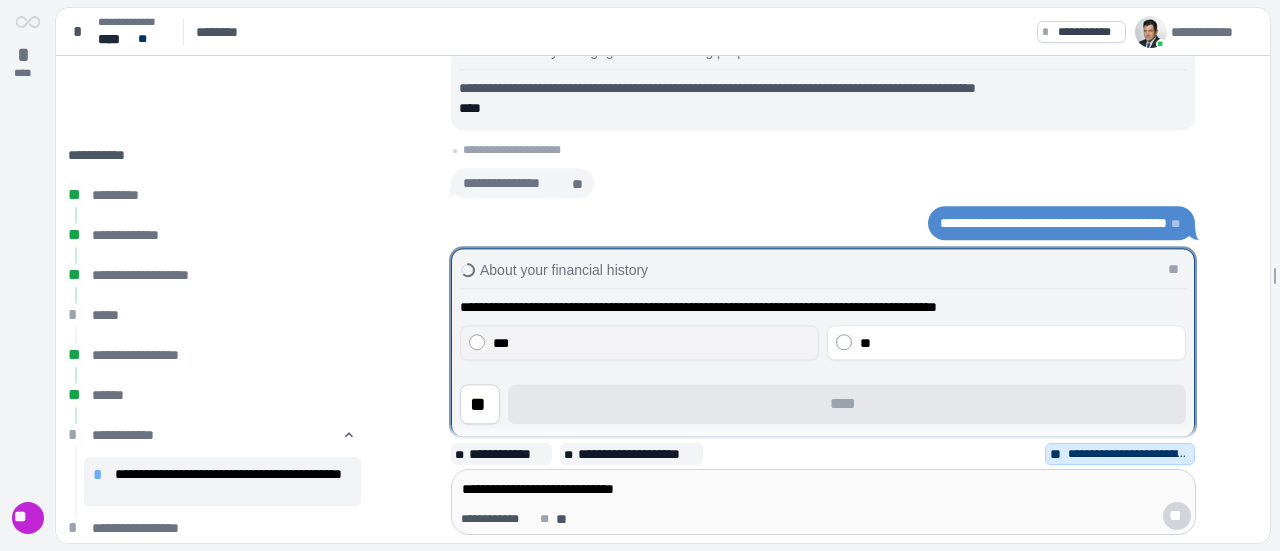 click on "***" at bounding box center [651, 343] 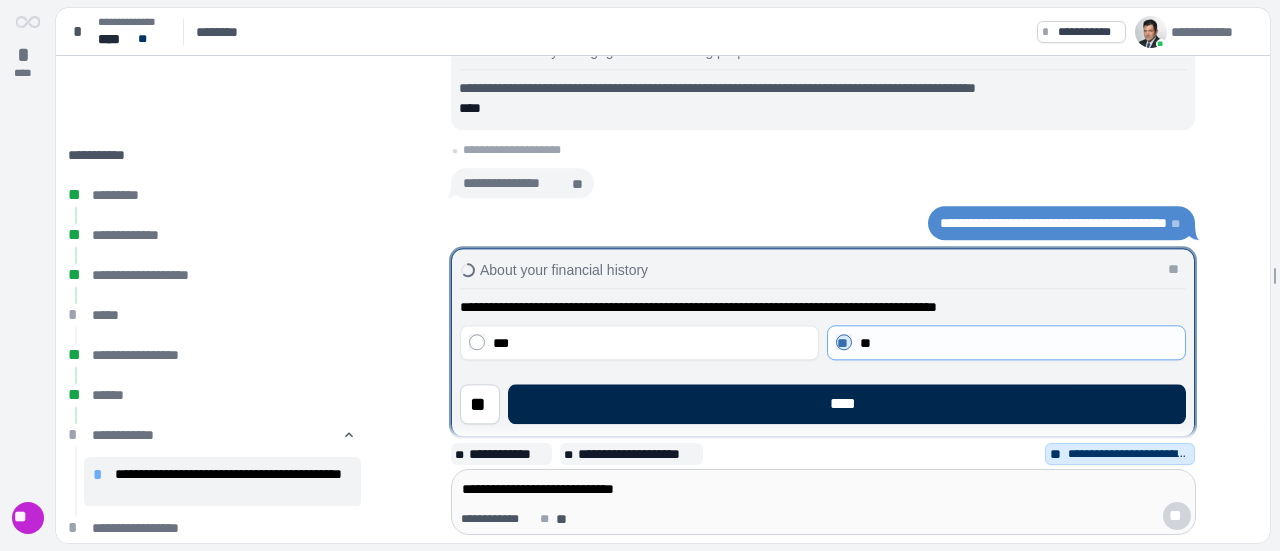 click on "****" at bounding box center [847, 404] 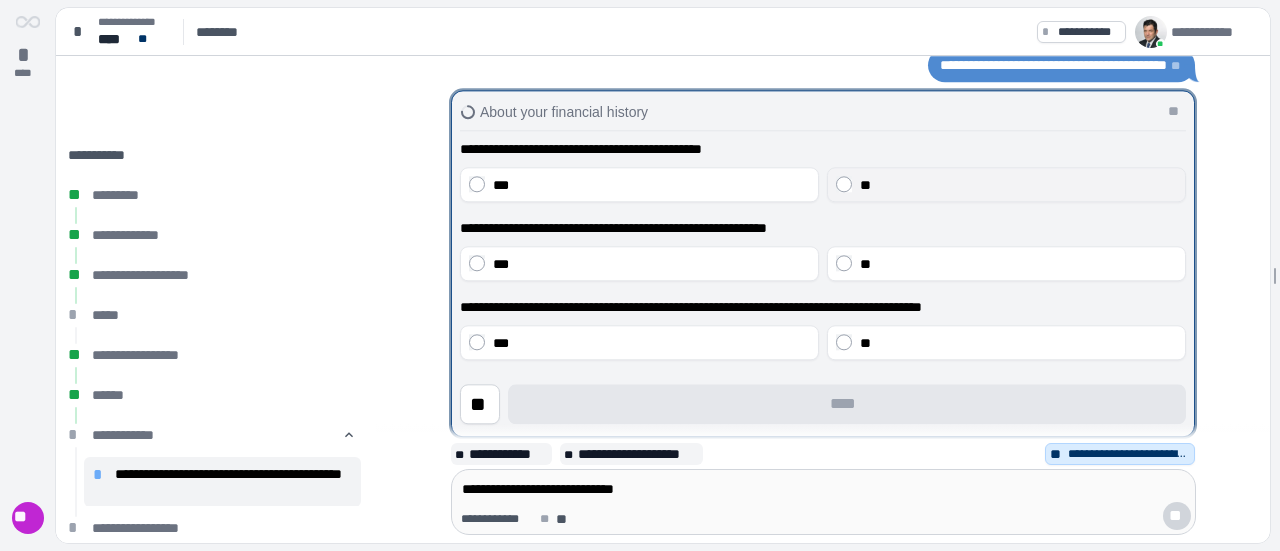 click on "**" at bounding box center (1006, 184) 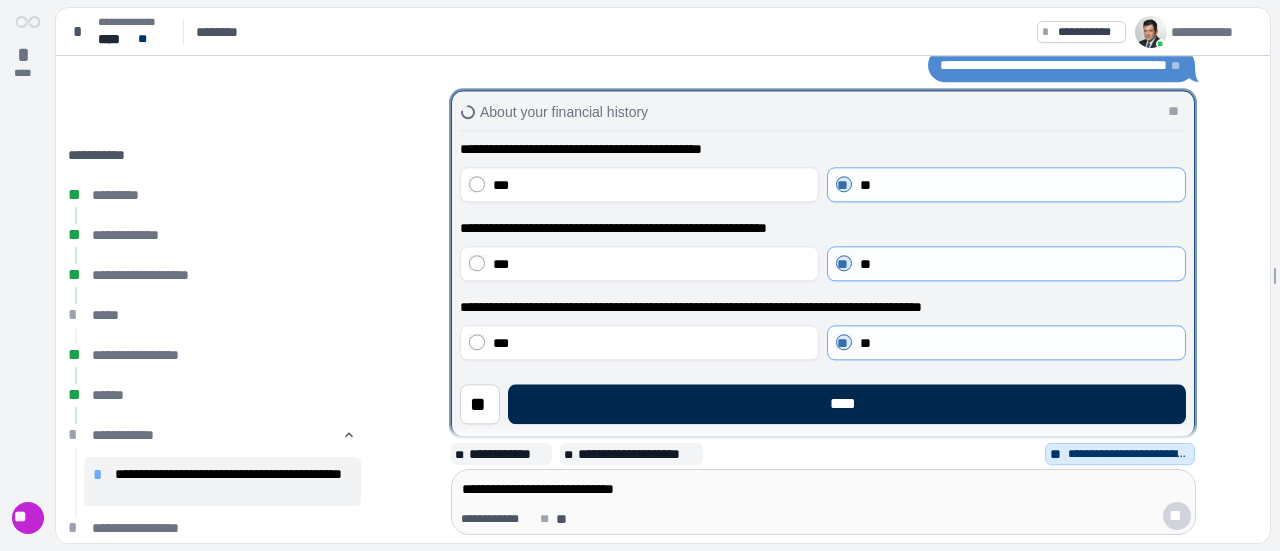 click on "****" at bounding box center [847, 404] 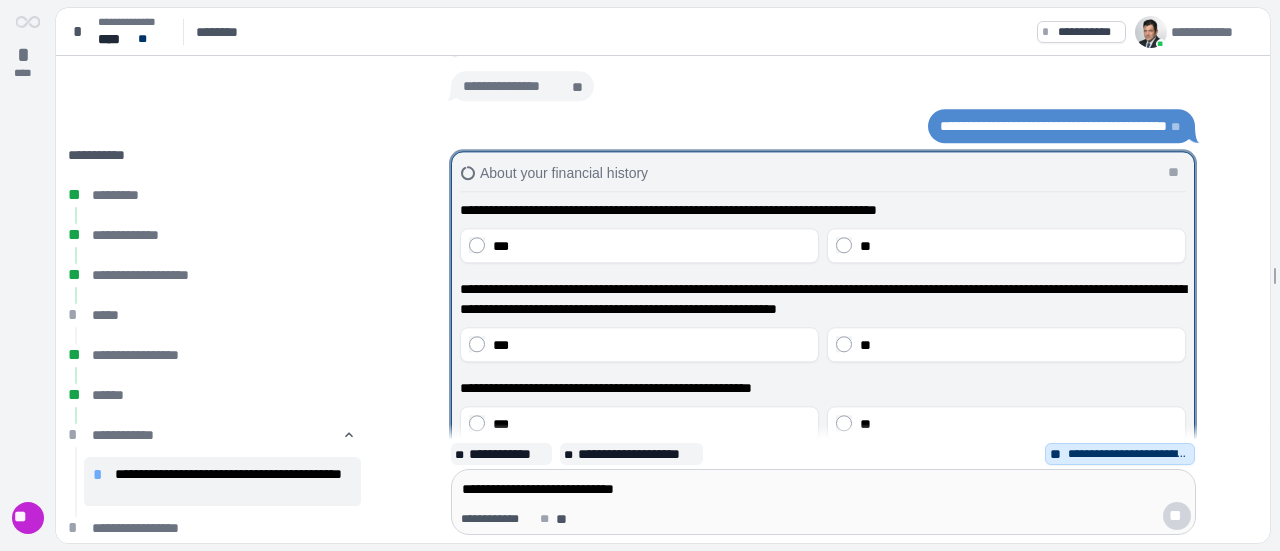 scroll, scrollTop: 172, scrollLeft: 0, axis: vertical 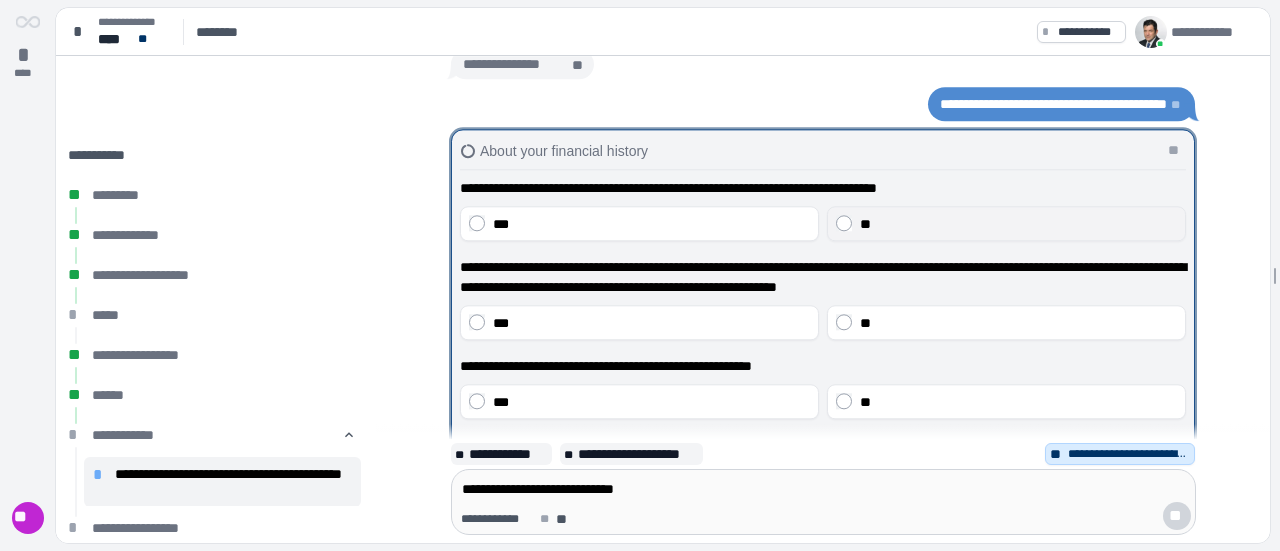 click on "**" at bounding box center (1006, 223) 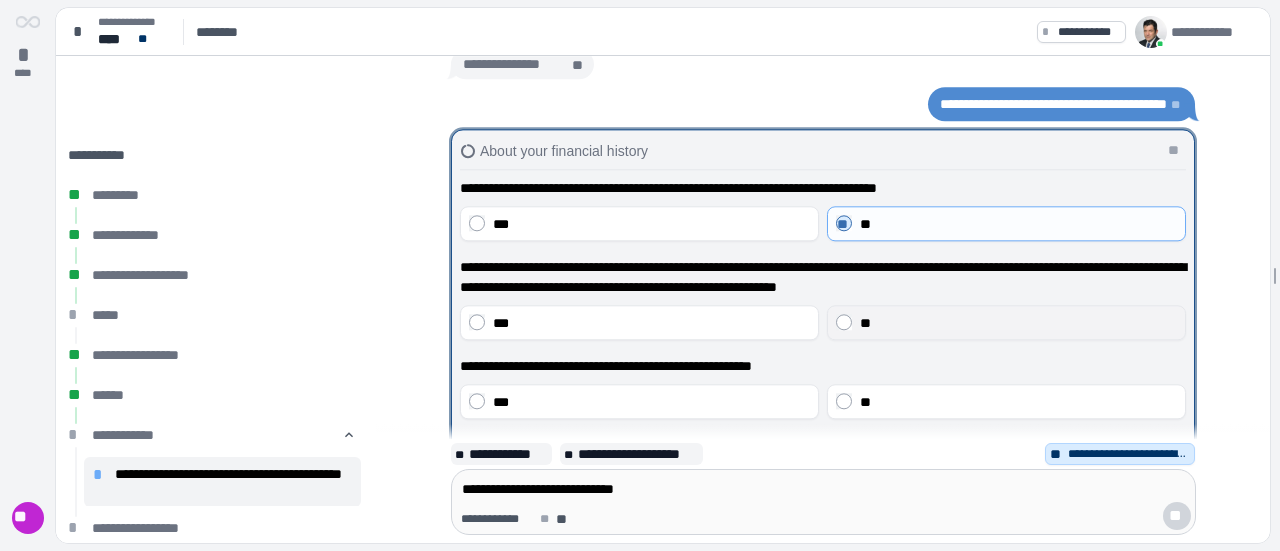 click on "**" at bounding box center (1006, 322) 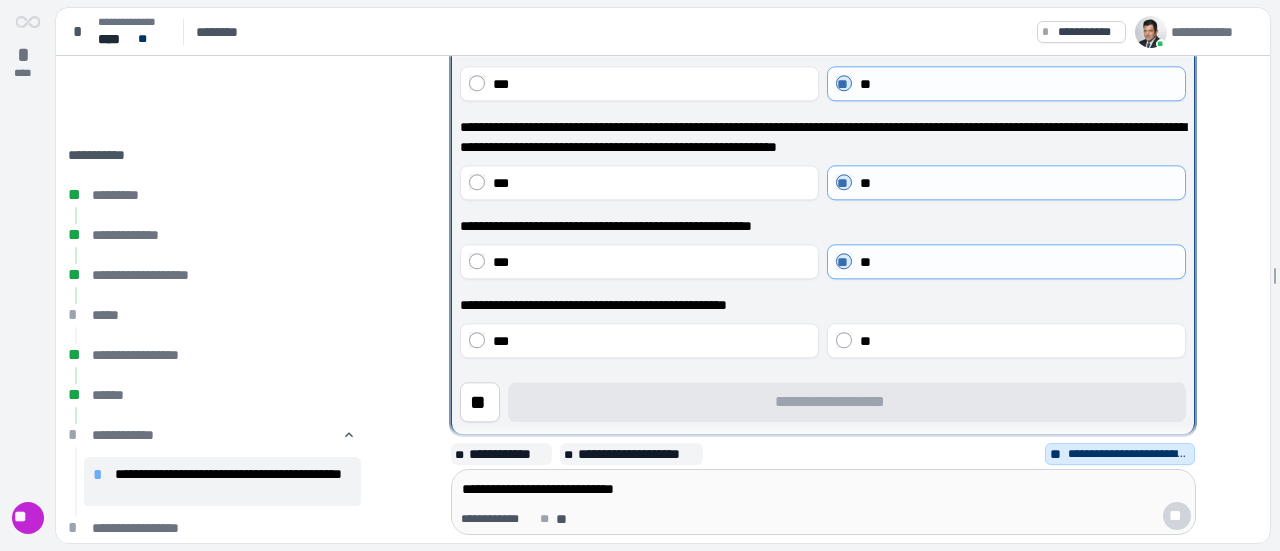 scroll, scrollTop: 16, scrollLeft: 0, axis: vertical 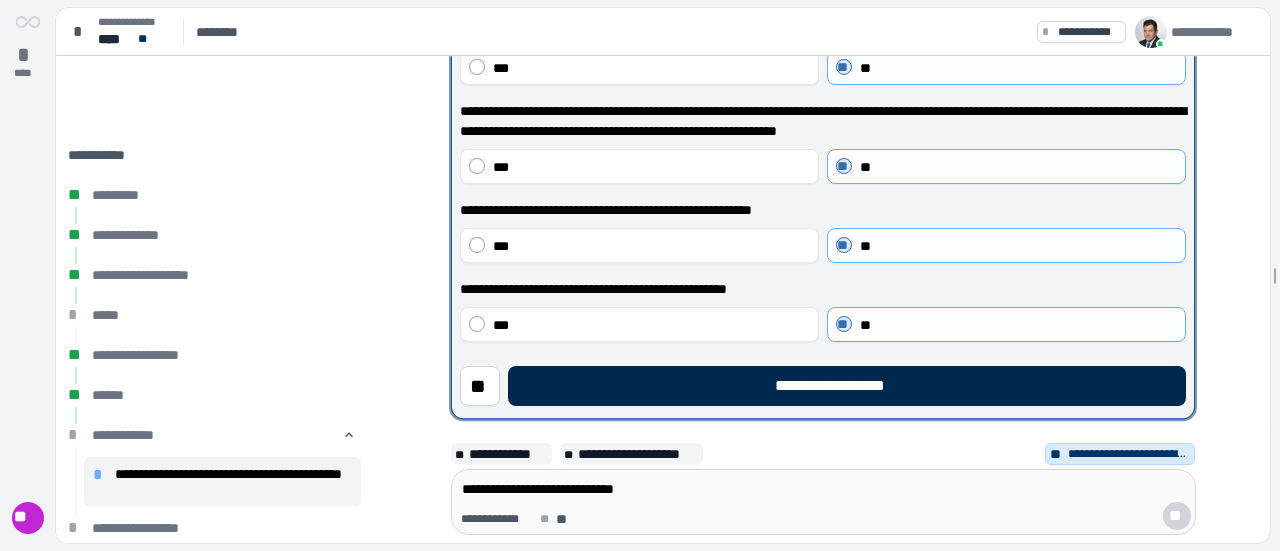 click on "**********" at bounding box center [847, 386] 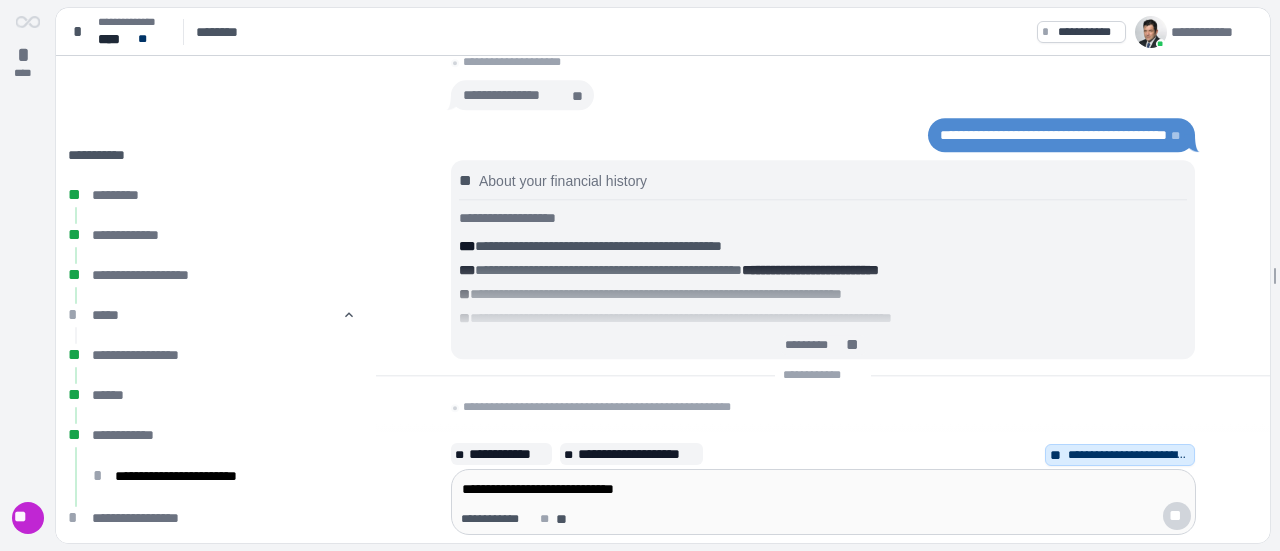 scroll, scrollTop: 0, scrollLeft: 0, axis: both 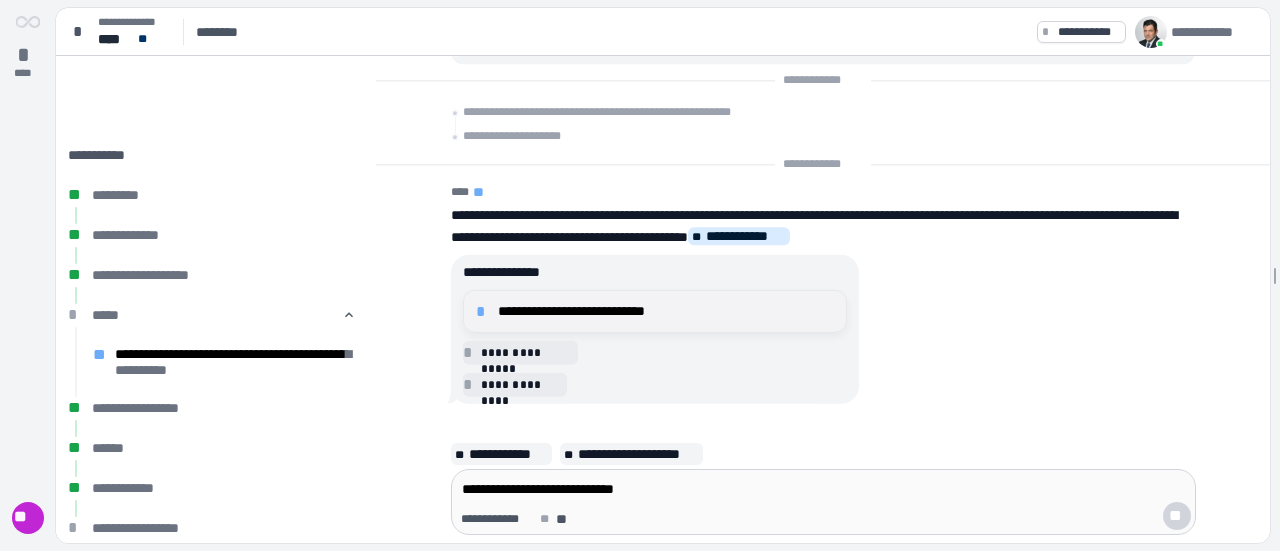 click on "**********" at bounding box center [666, 311] 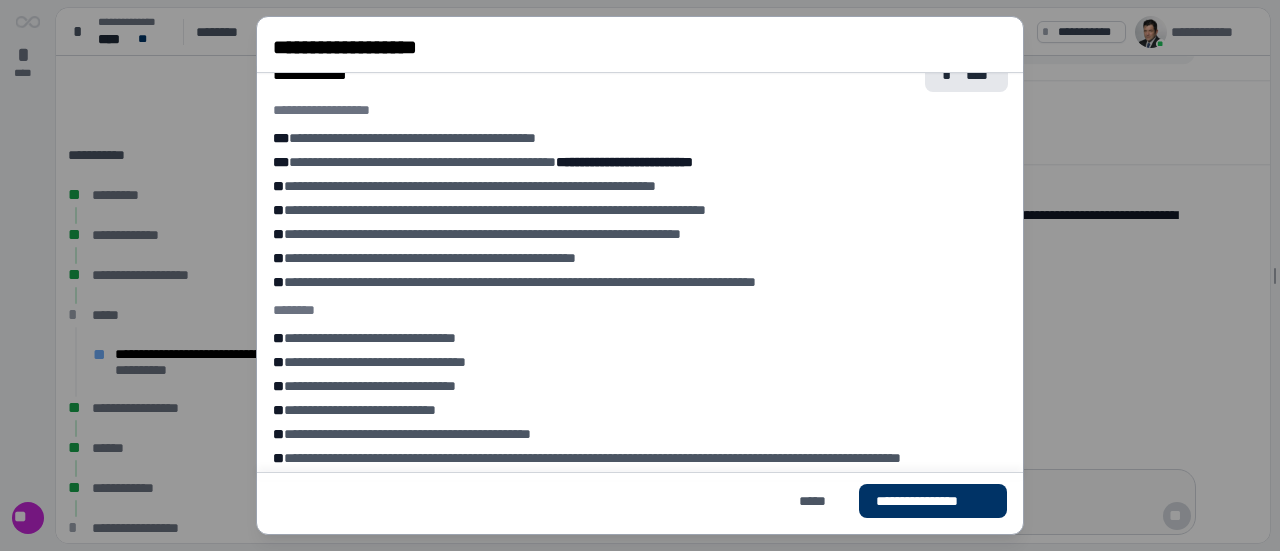 scroll, scrollTop: 708, scrollLeft: 0, axis: vertical 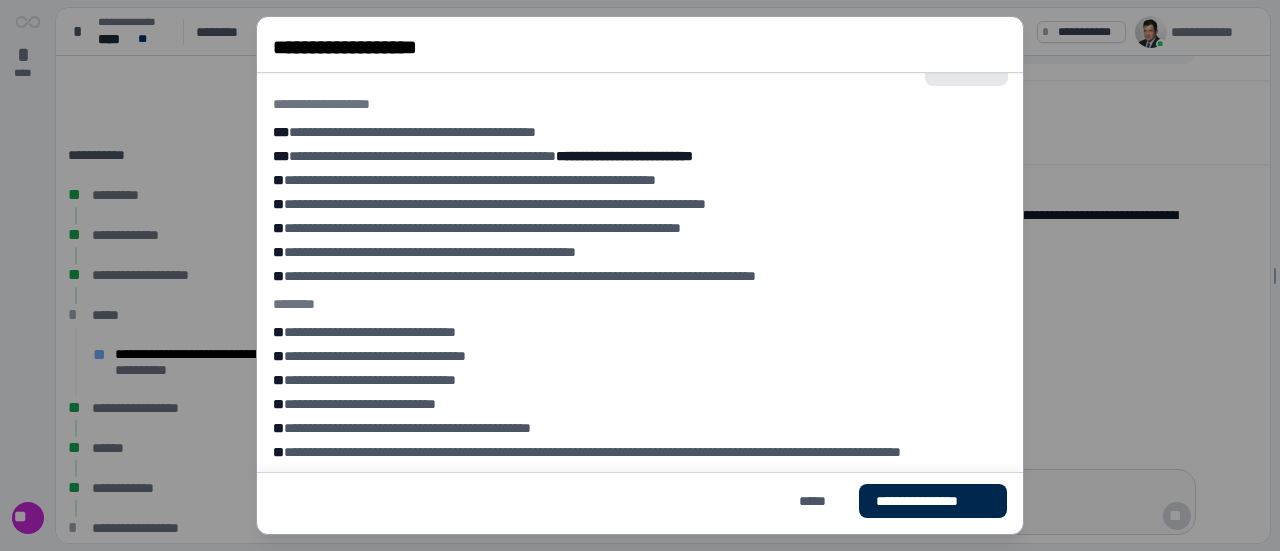 click on "**********" at bounding box center (933, 501) 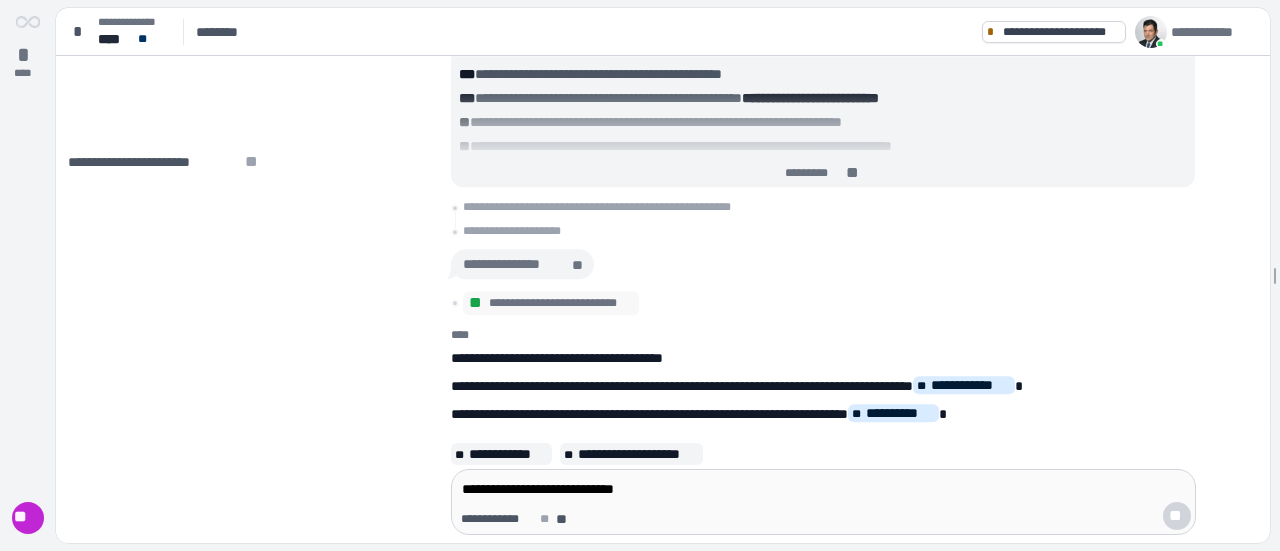 scroll, scrollTop: 0, scrollLeft: 0, axis: both 